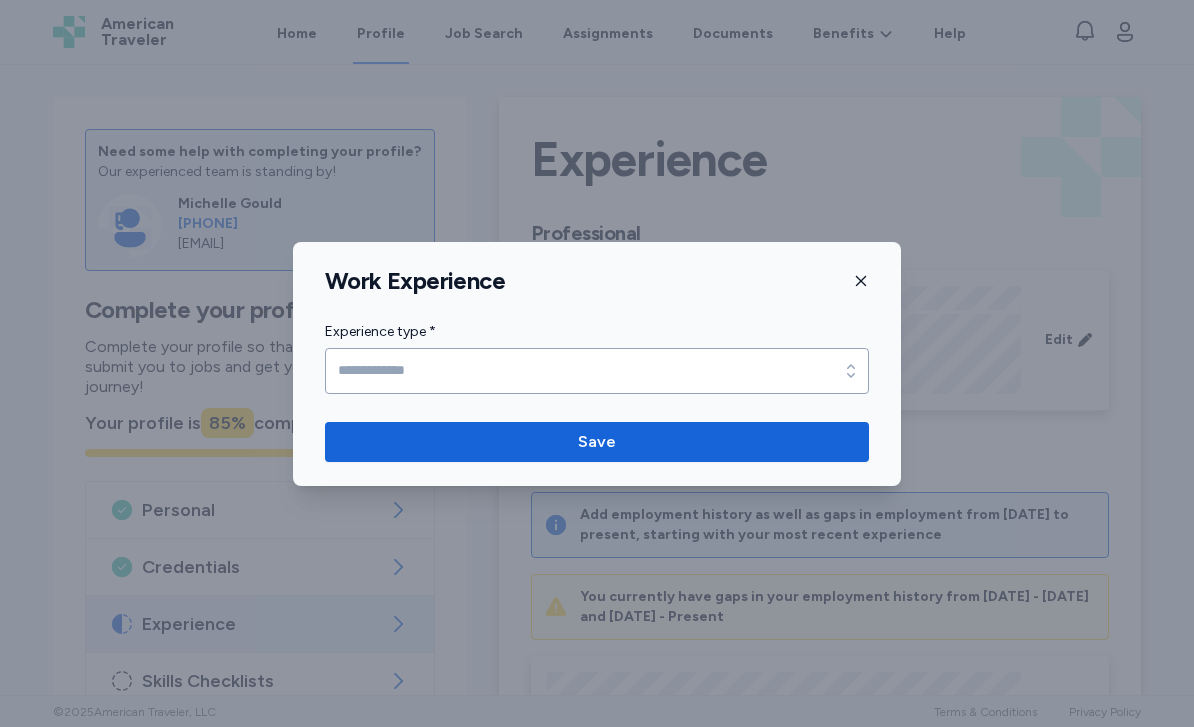 scroll, scrollTop: 0, scrollLeft: 0, axis: both 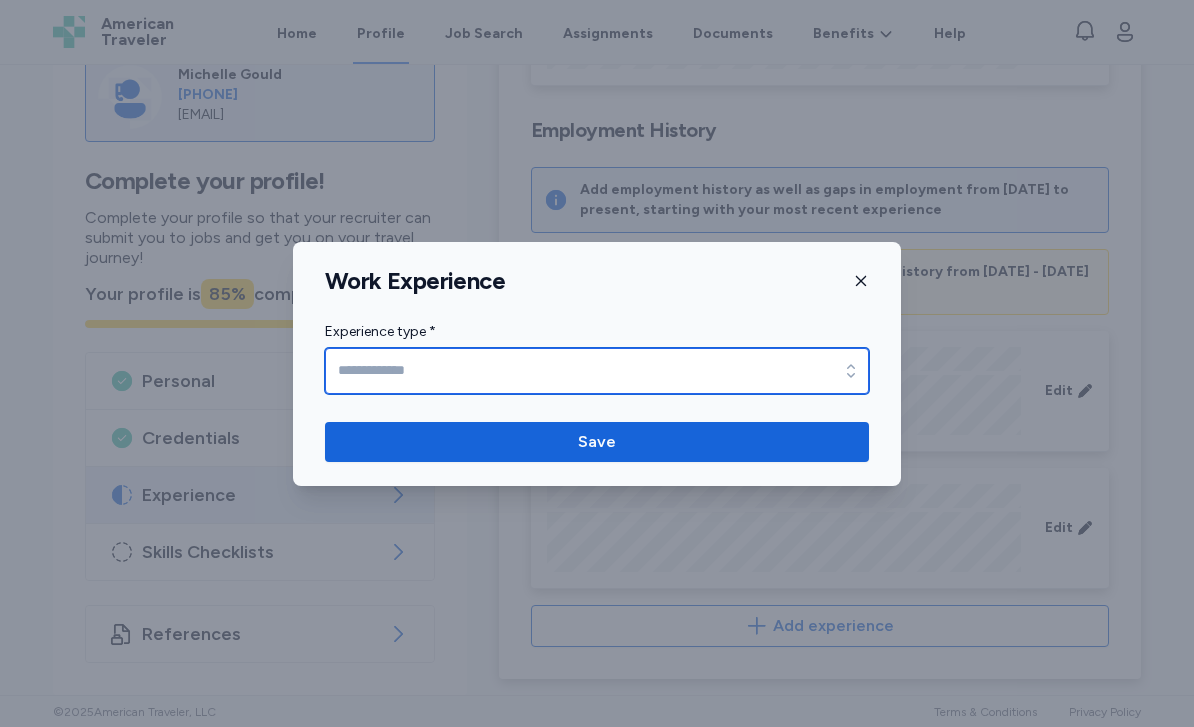 click on "Experience type *" at bounding box center [597, 371] 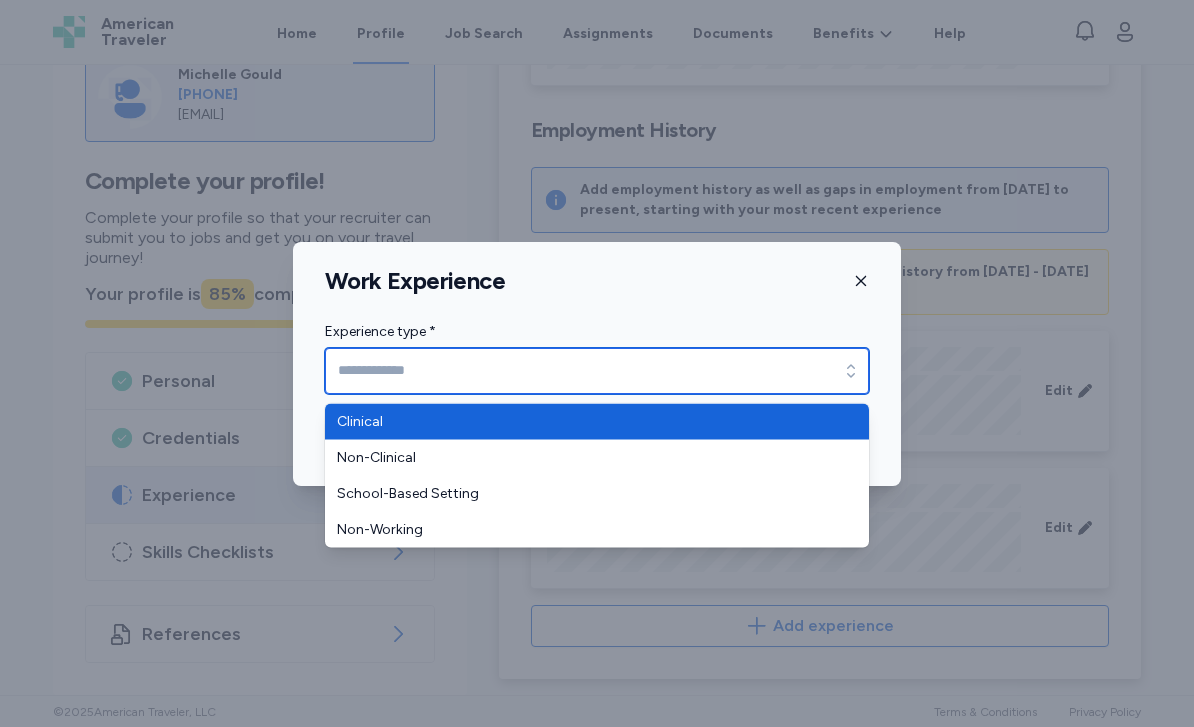 type on "********" 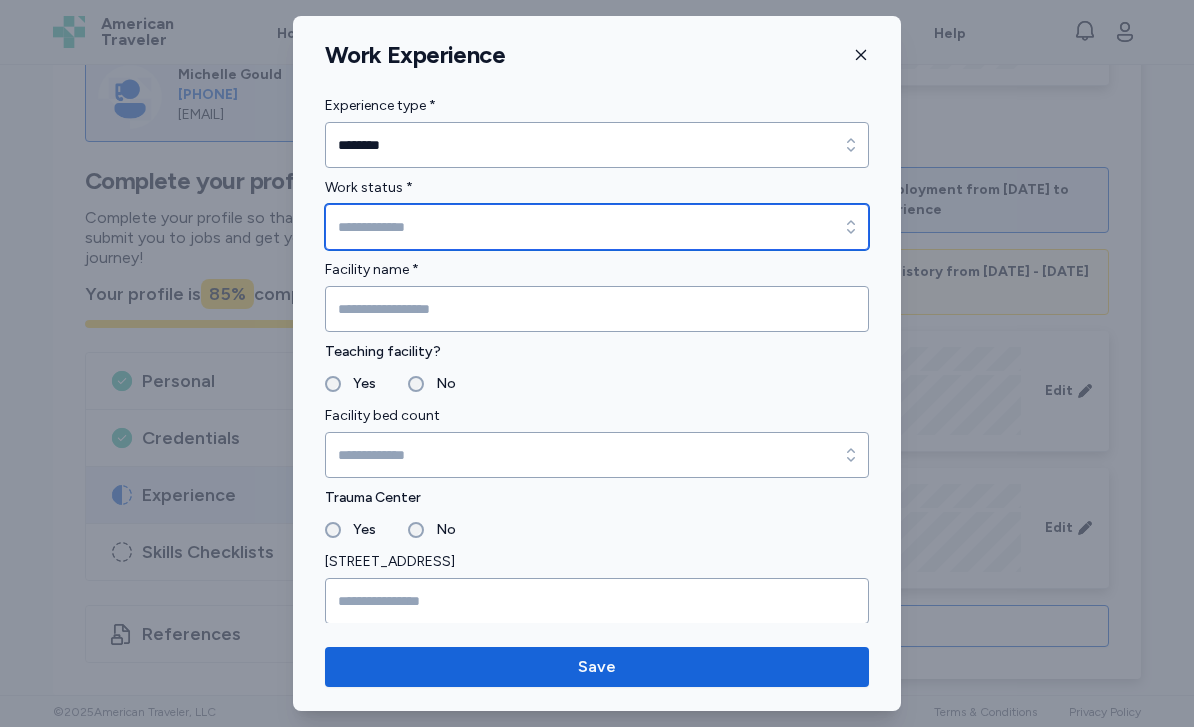 click on "Work status *" at bounding box center (597, 227) 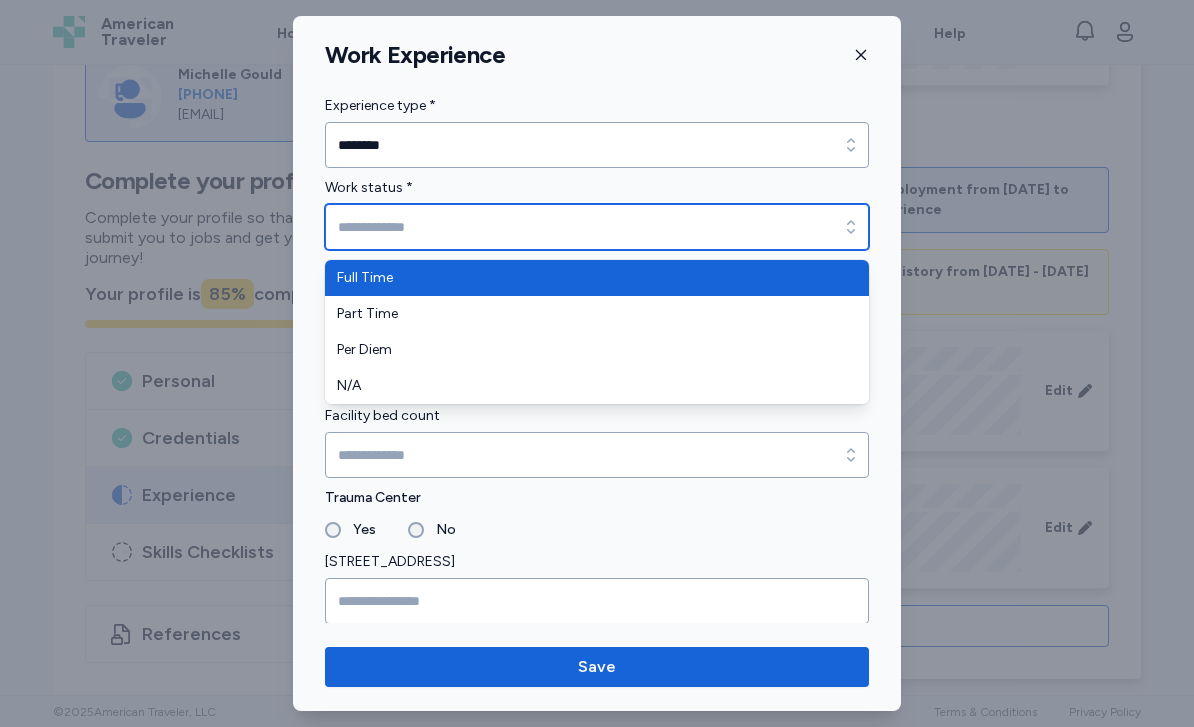 type on "*********" 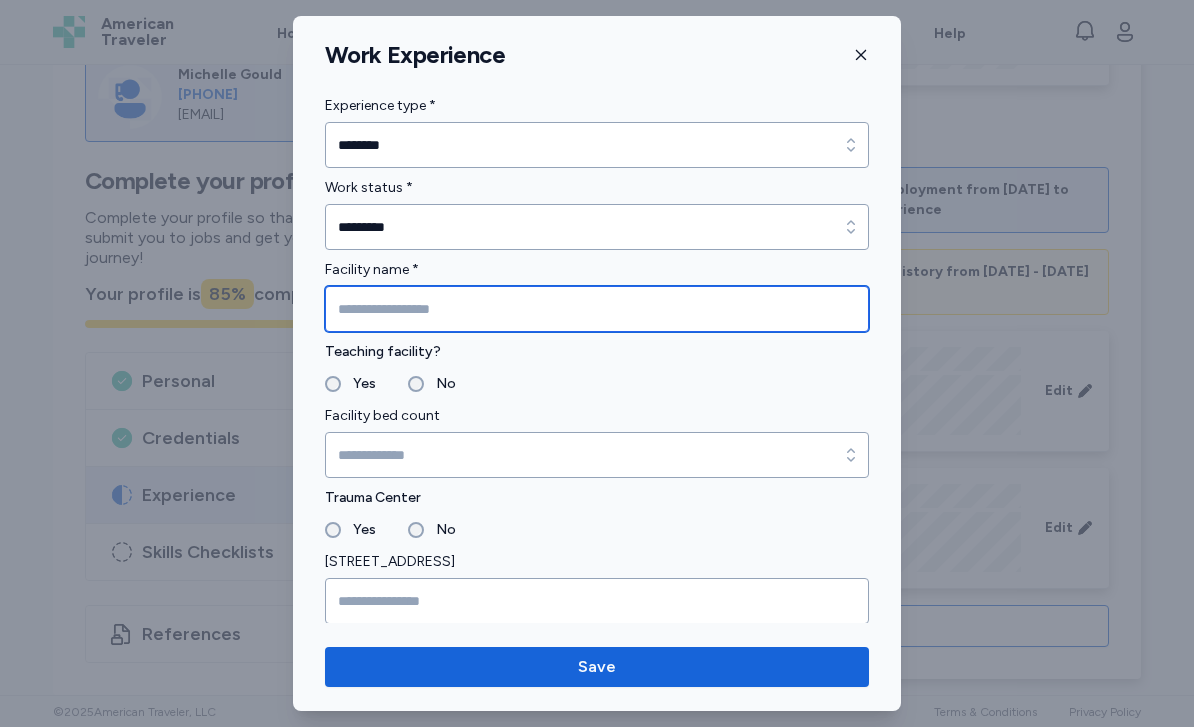 click at bounding box center (597, 309) 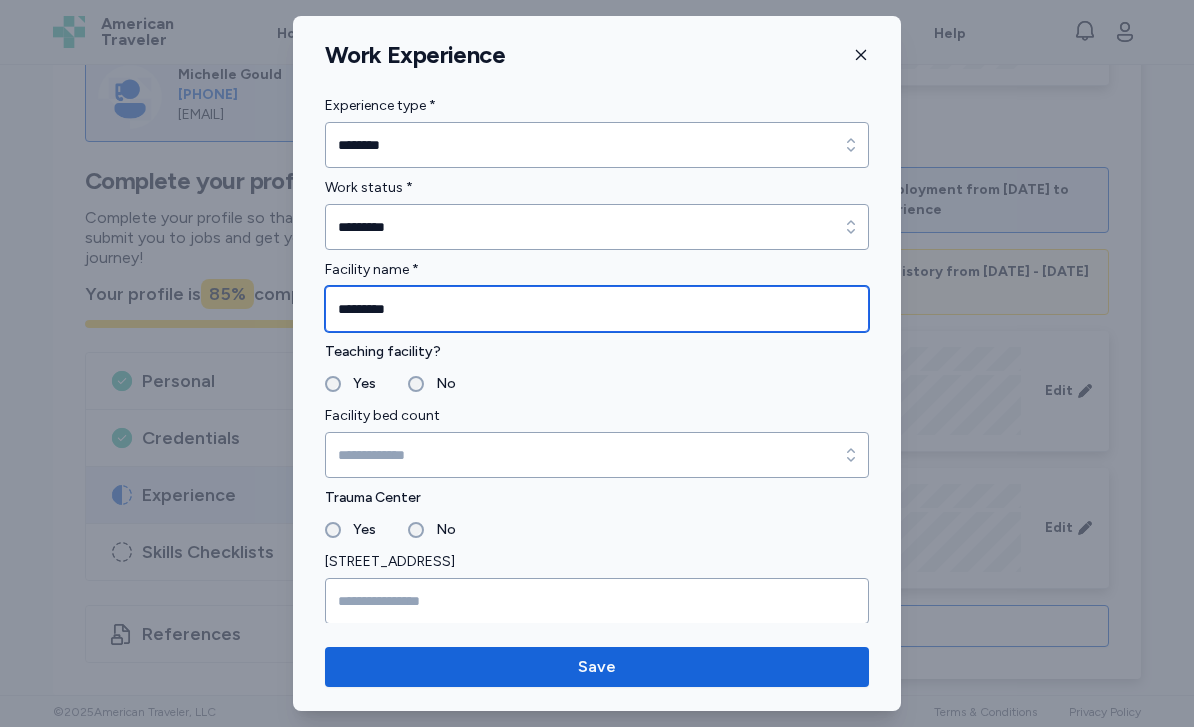 type on "*********" 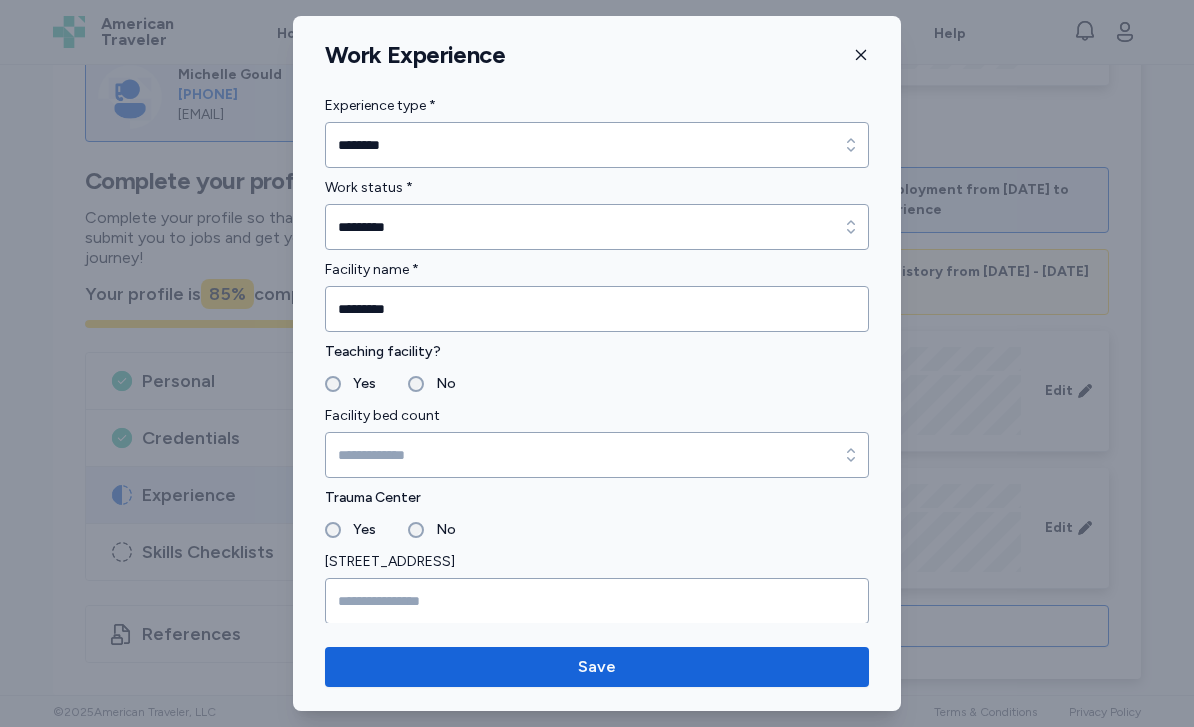 click on "No" at bounding box center (440, 384) 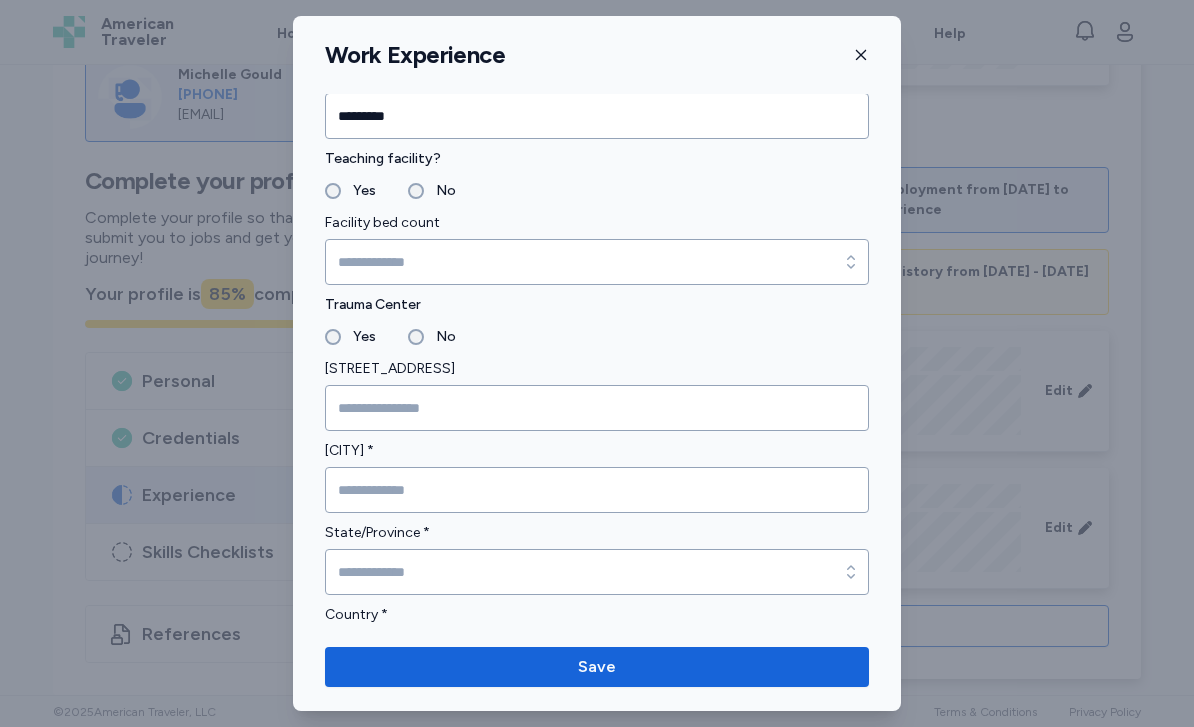 scroll, scrollTop: 192, scrollLeft: 0, axis: vertical 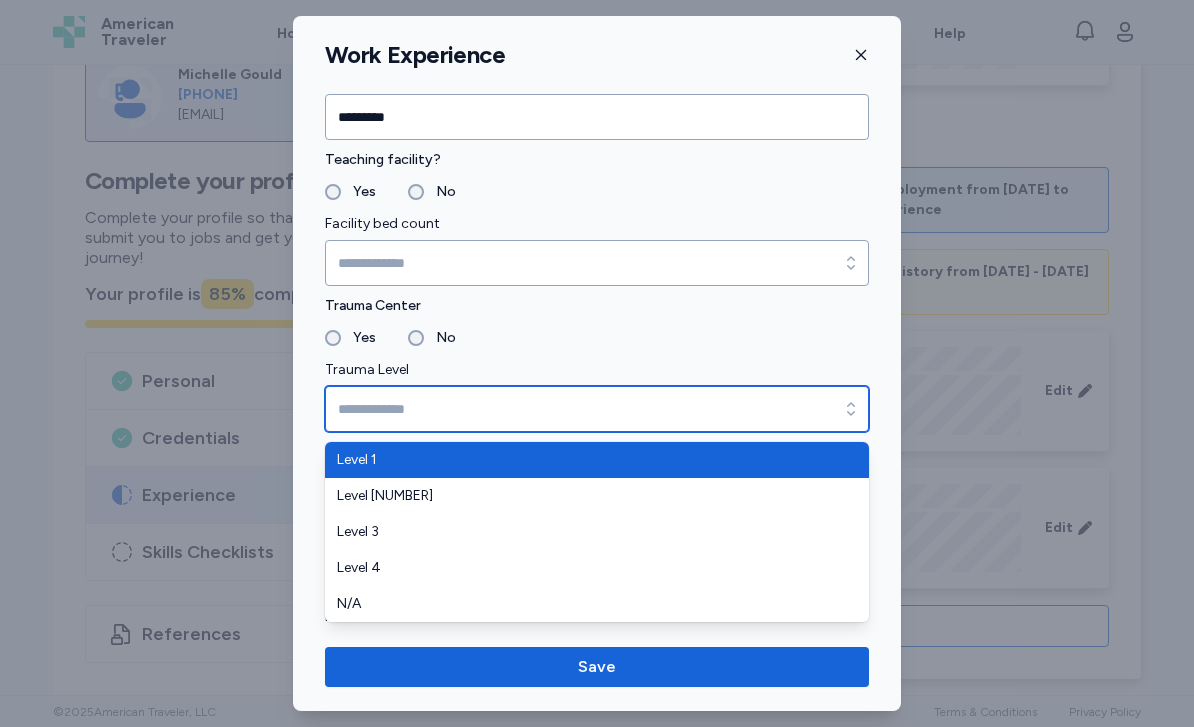 click 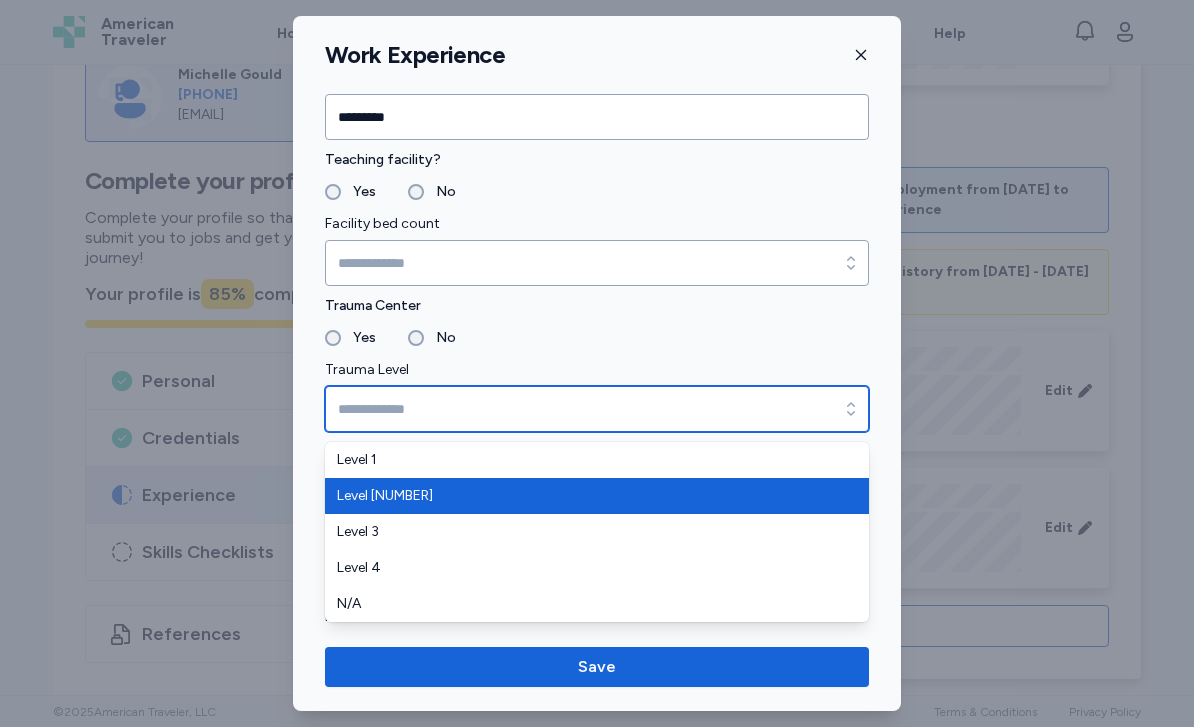 type on "*******" 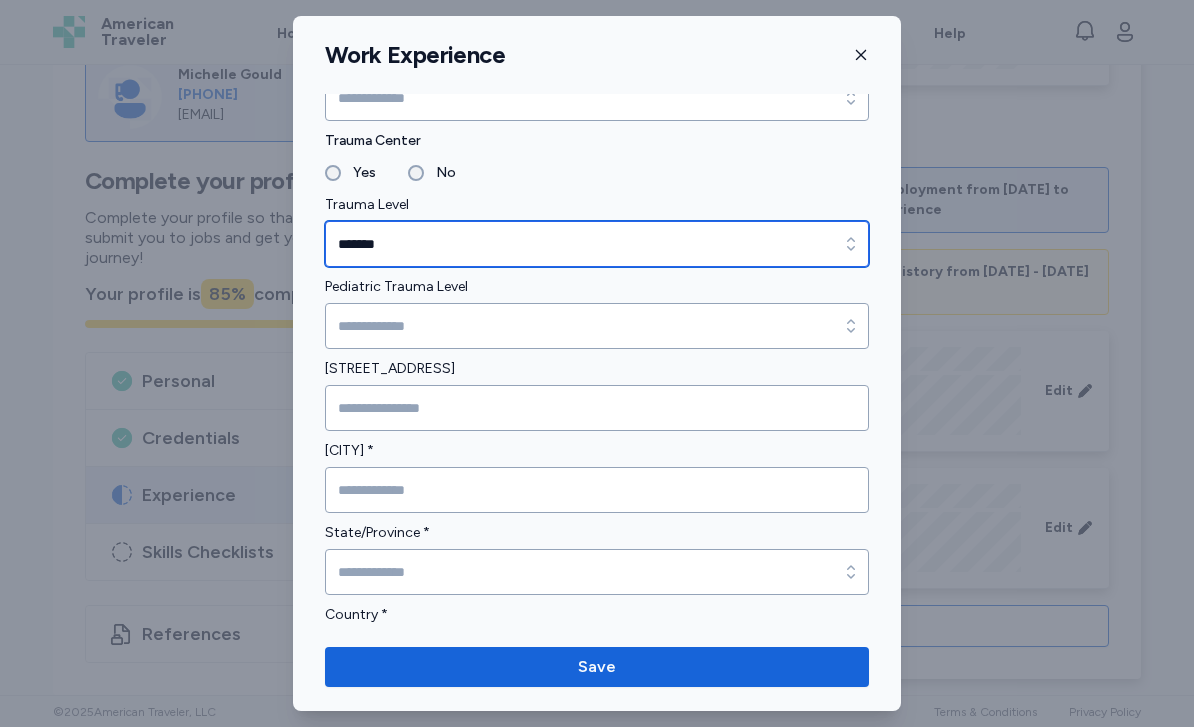 scroll, scrollTop: 359, scrollLeft: 0, axis: vertical 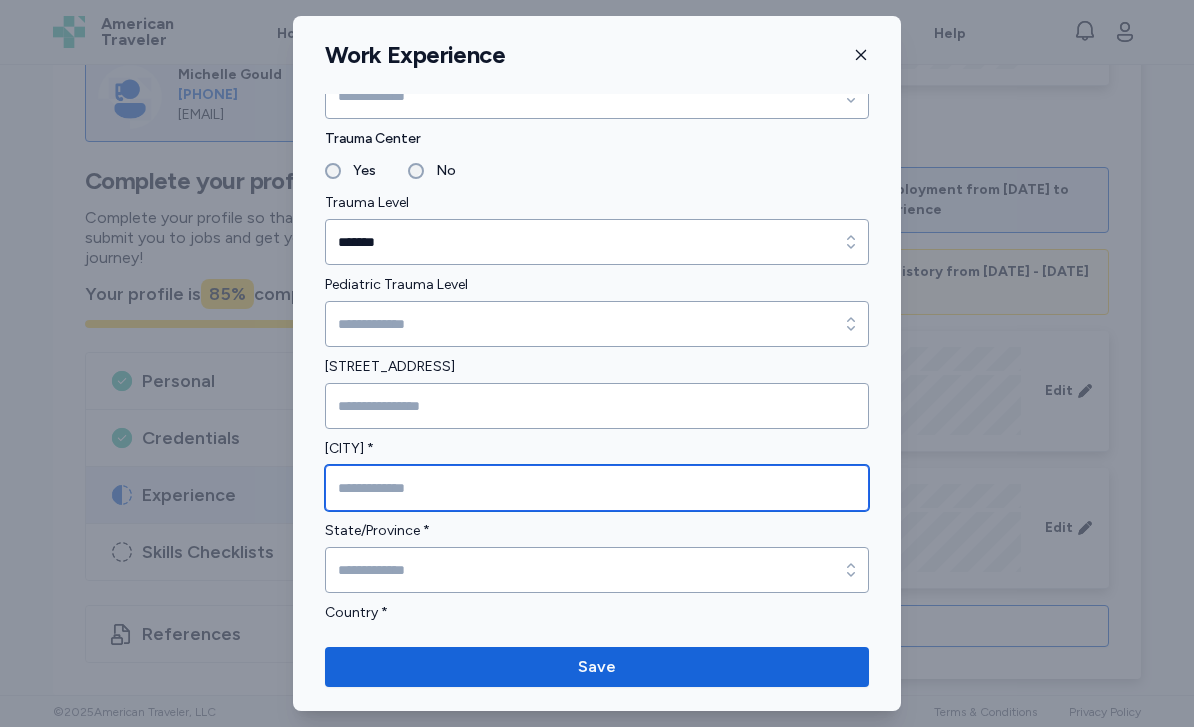 click at bounding box center (597, 488) 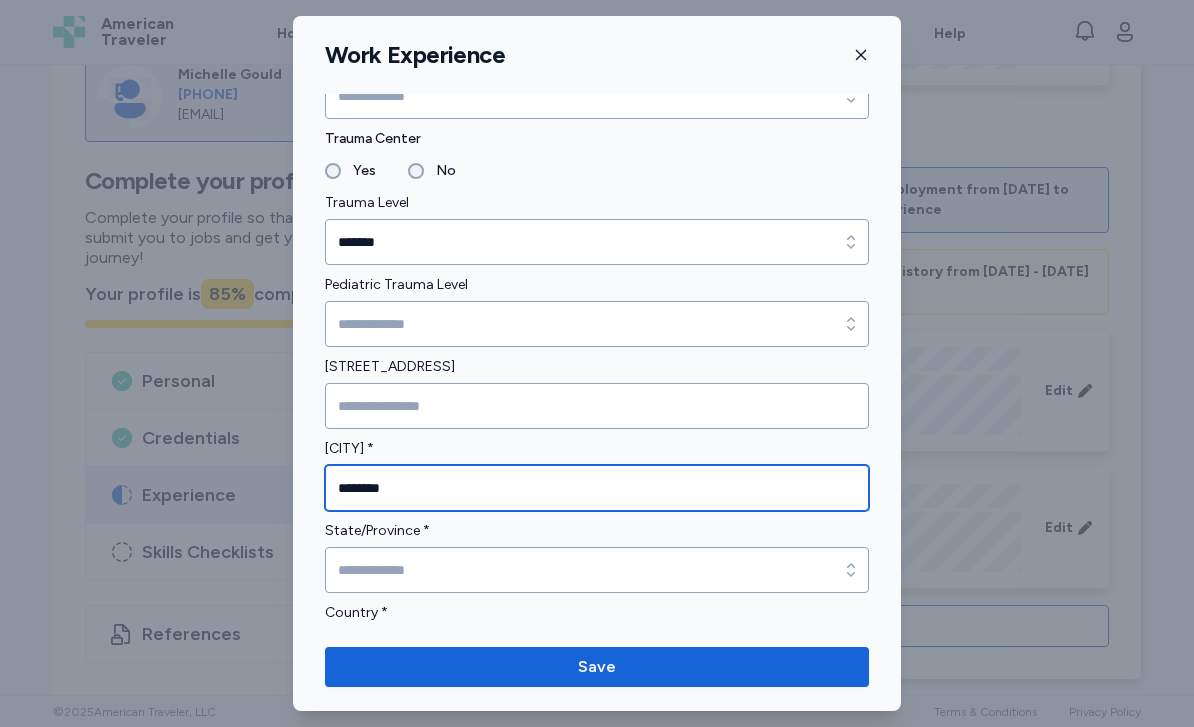 type on "********" 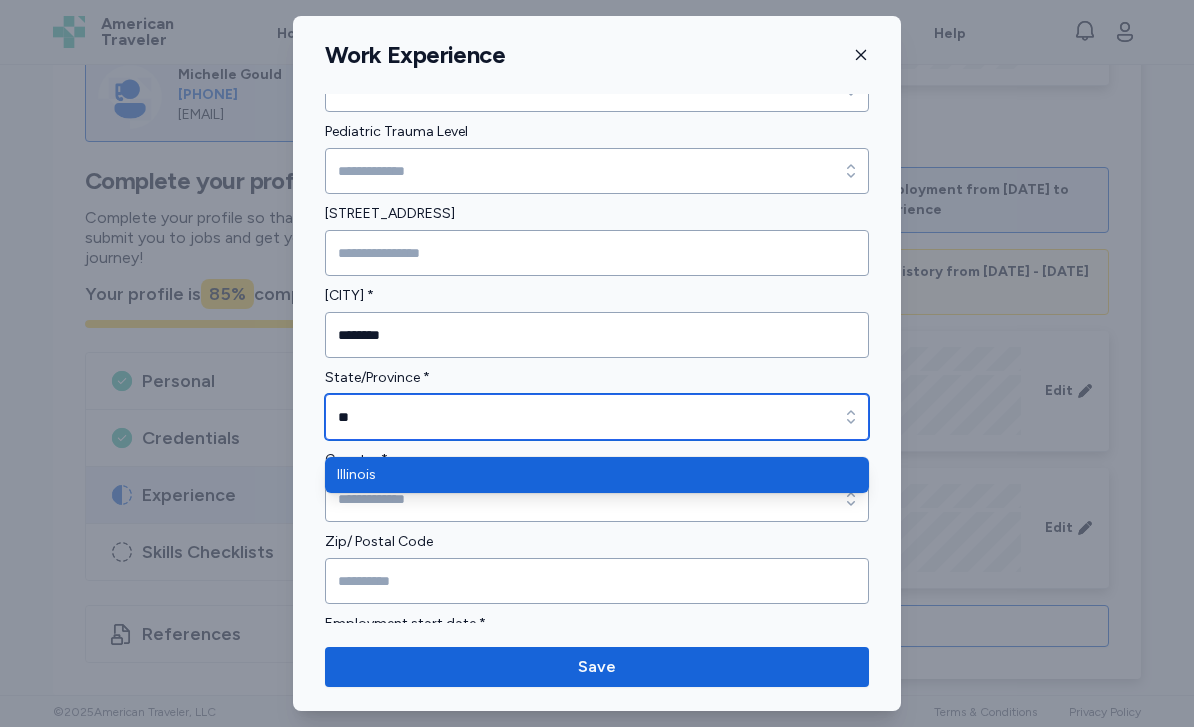 scroll, scrollTop: 516, scrollLeft: 0, axis: vertical 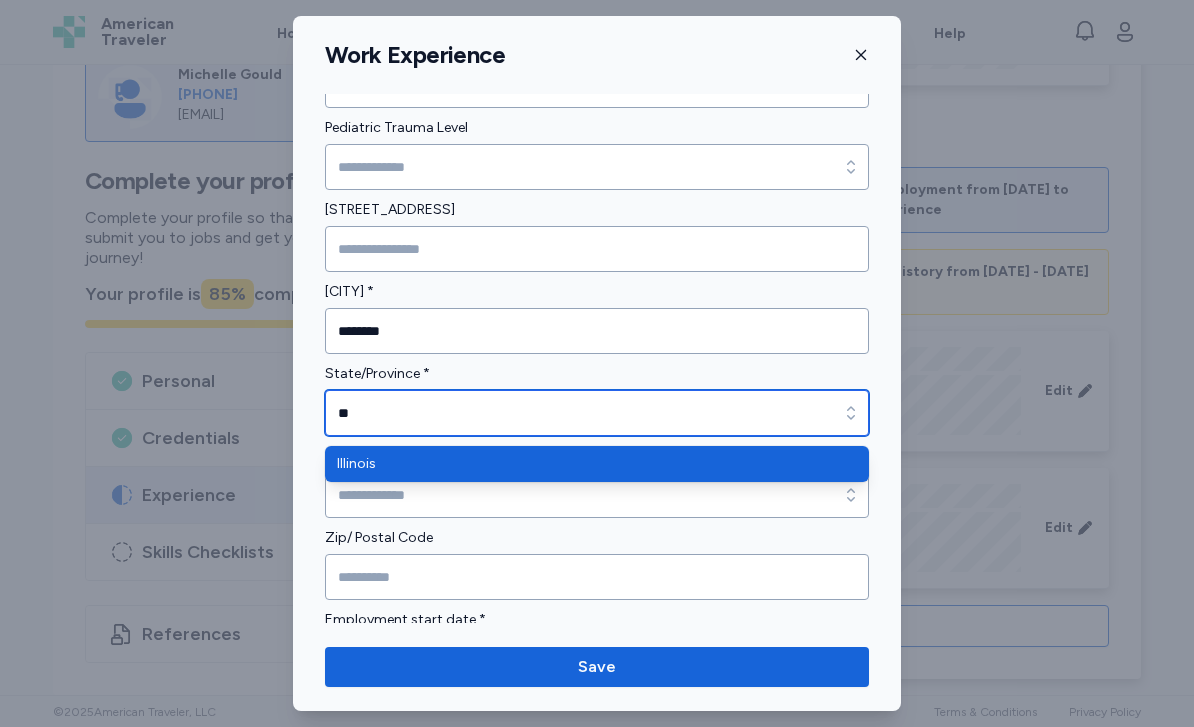 type on "********" 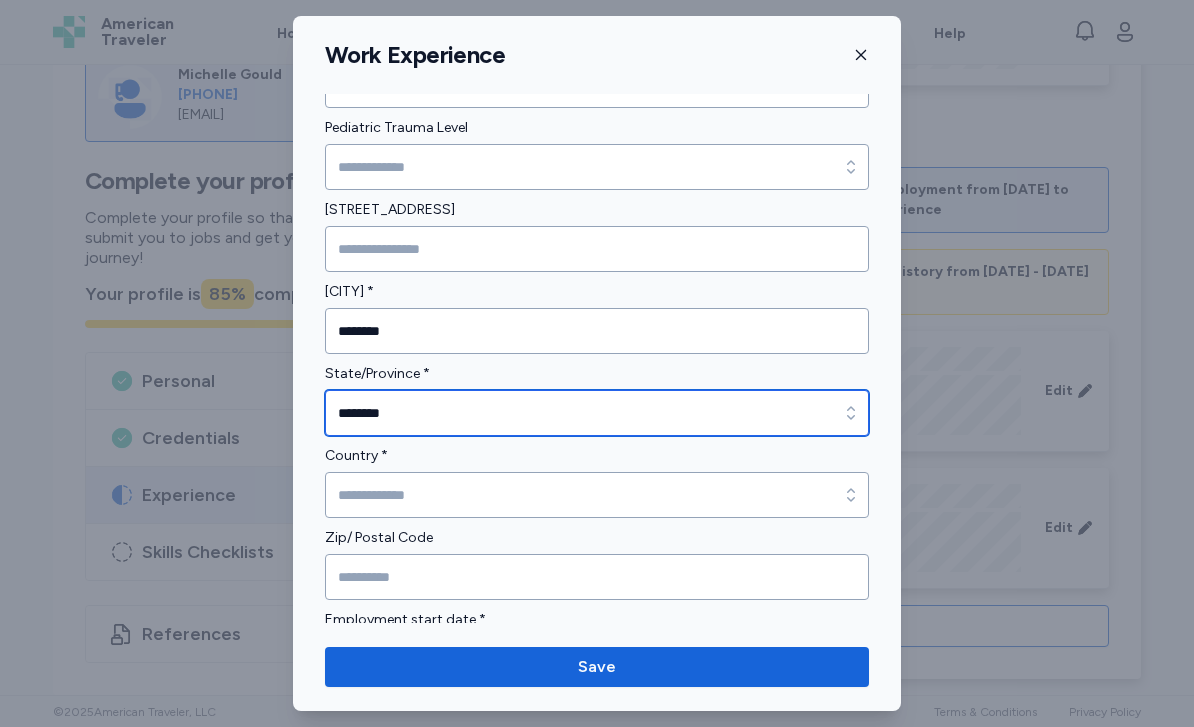 scroll, scrollTop: 536, scrollLeft: 0, axis: vertical 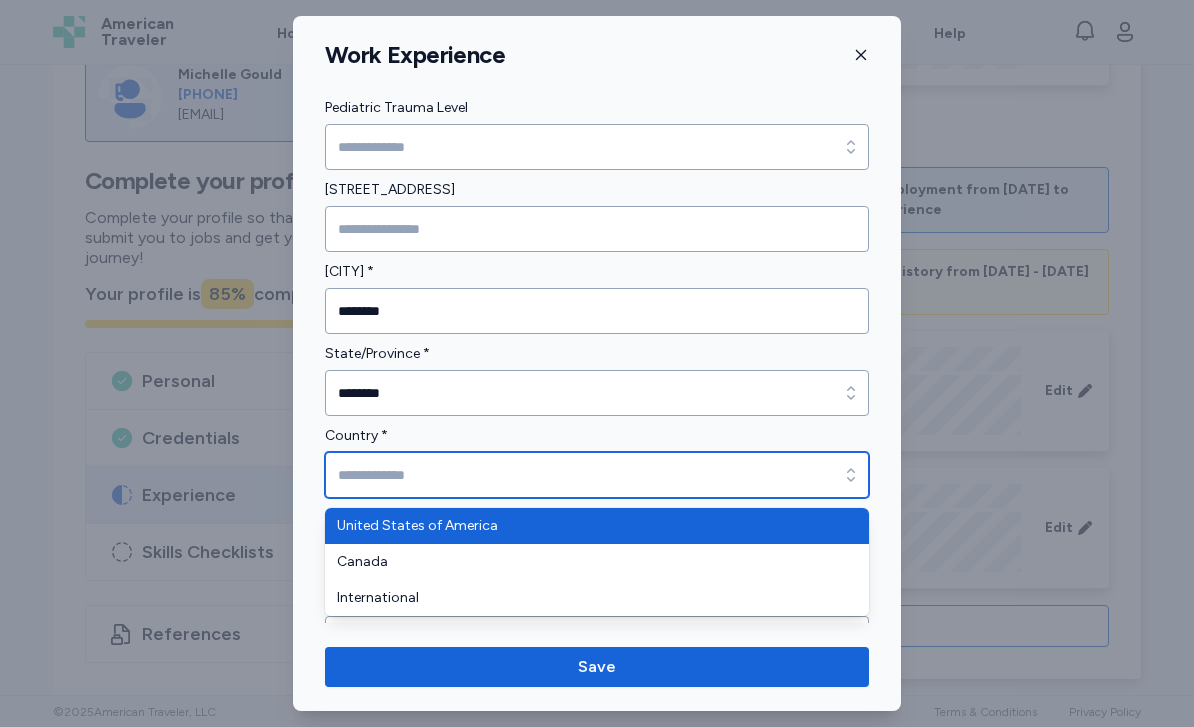 click on "Country *" at bounding box center [597, 475] 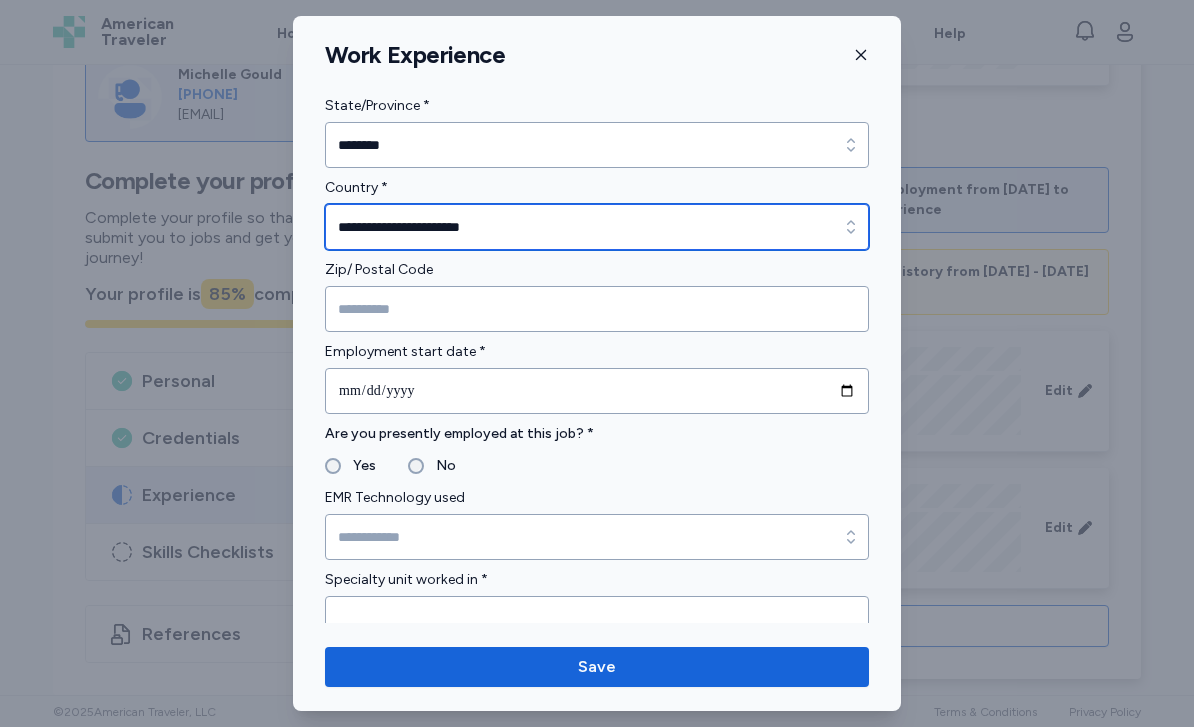 scroll, scrollTop: 815, scrollLeft: 0, axis: vertical 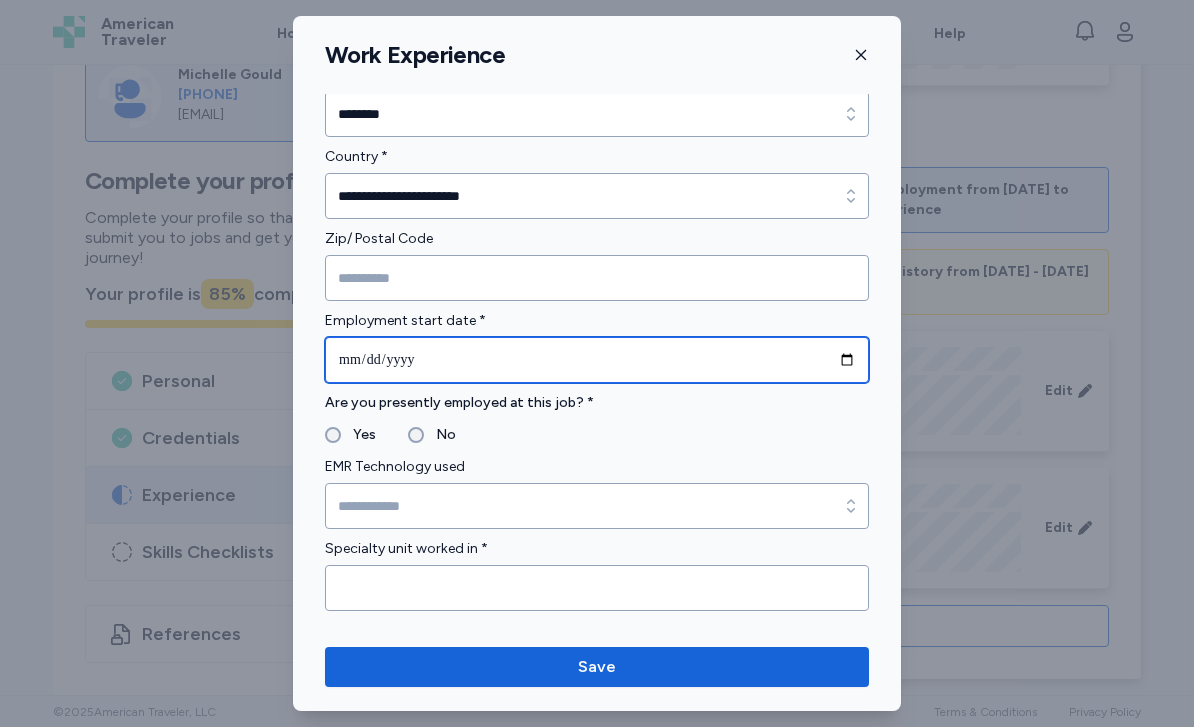 click on "**********" at bounding box center (597, 360) 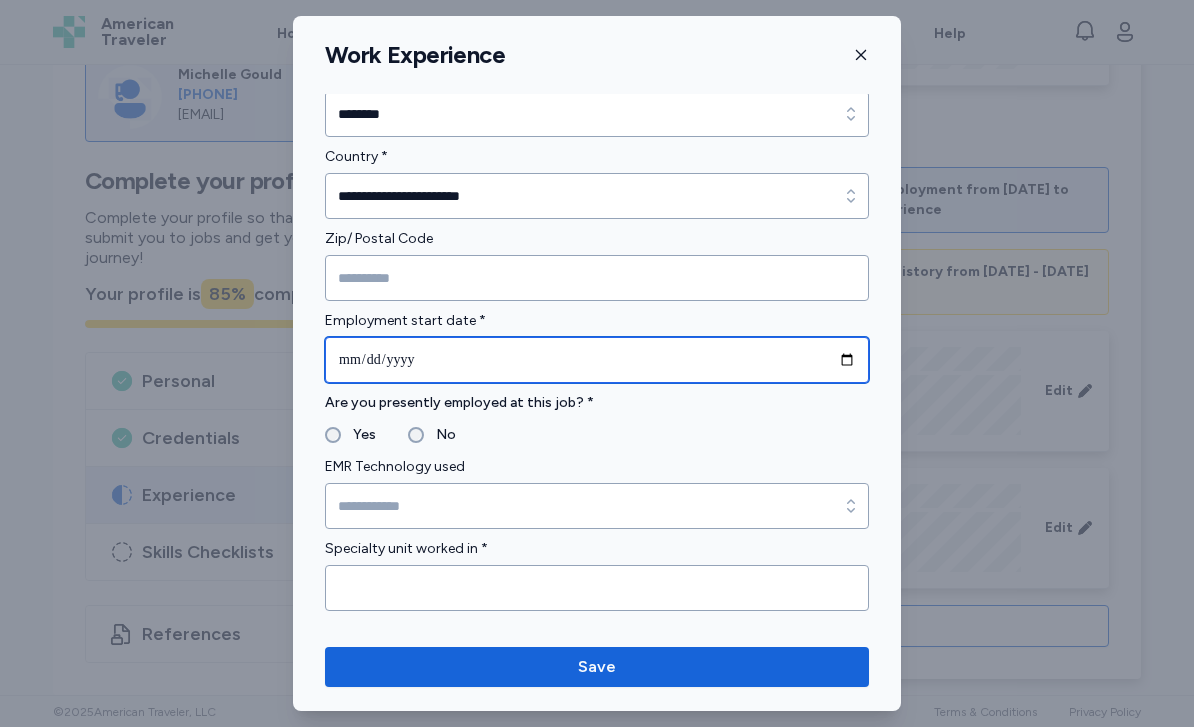 type on "**********" 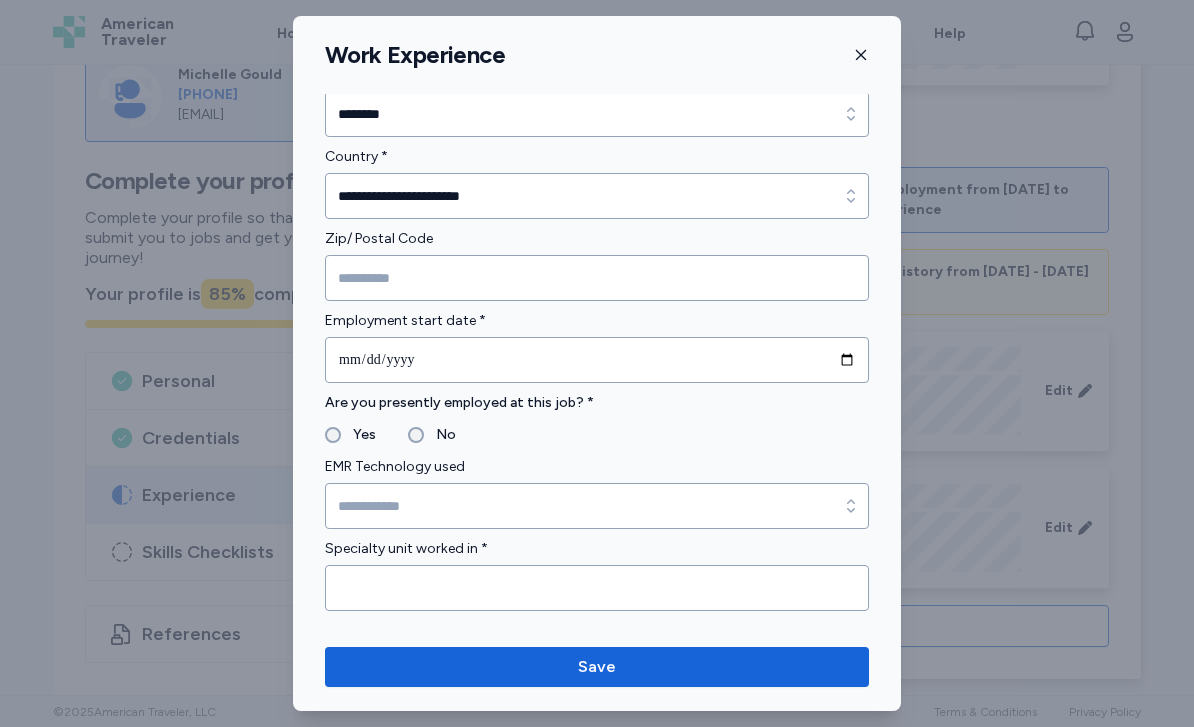 click on "No" at bounding box center (440, 435) 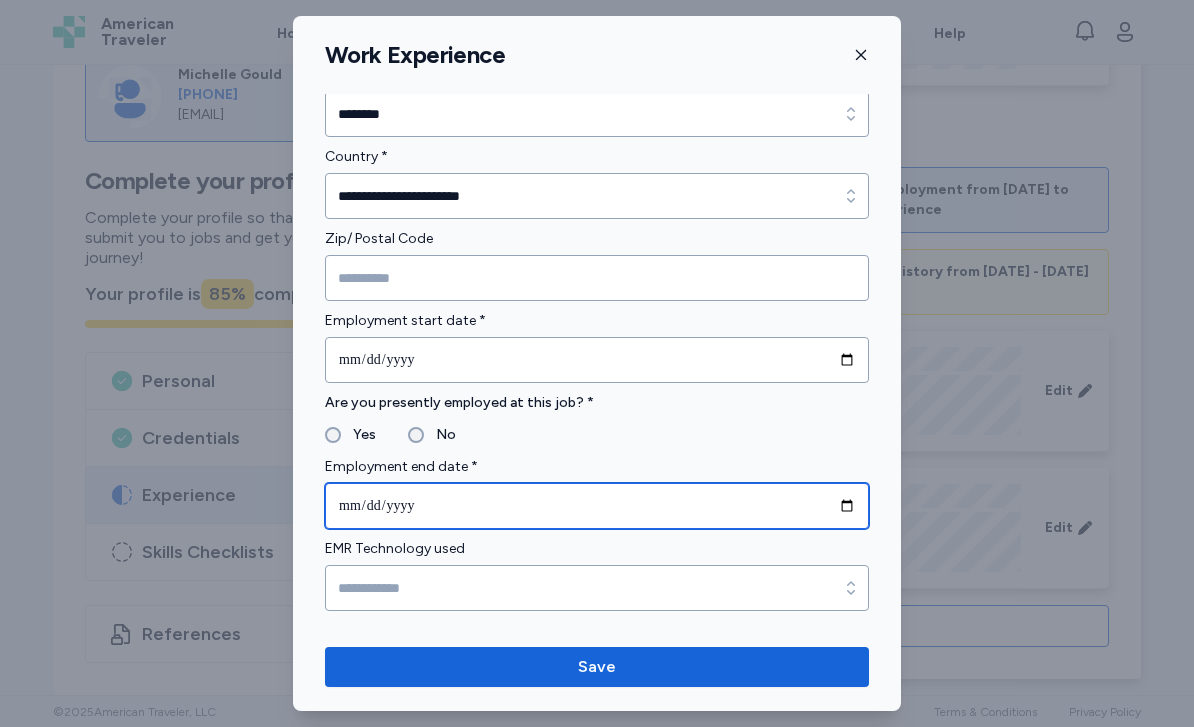 click at bounding box center (597, 506) 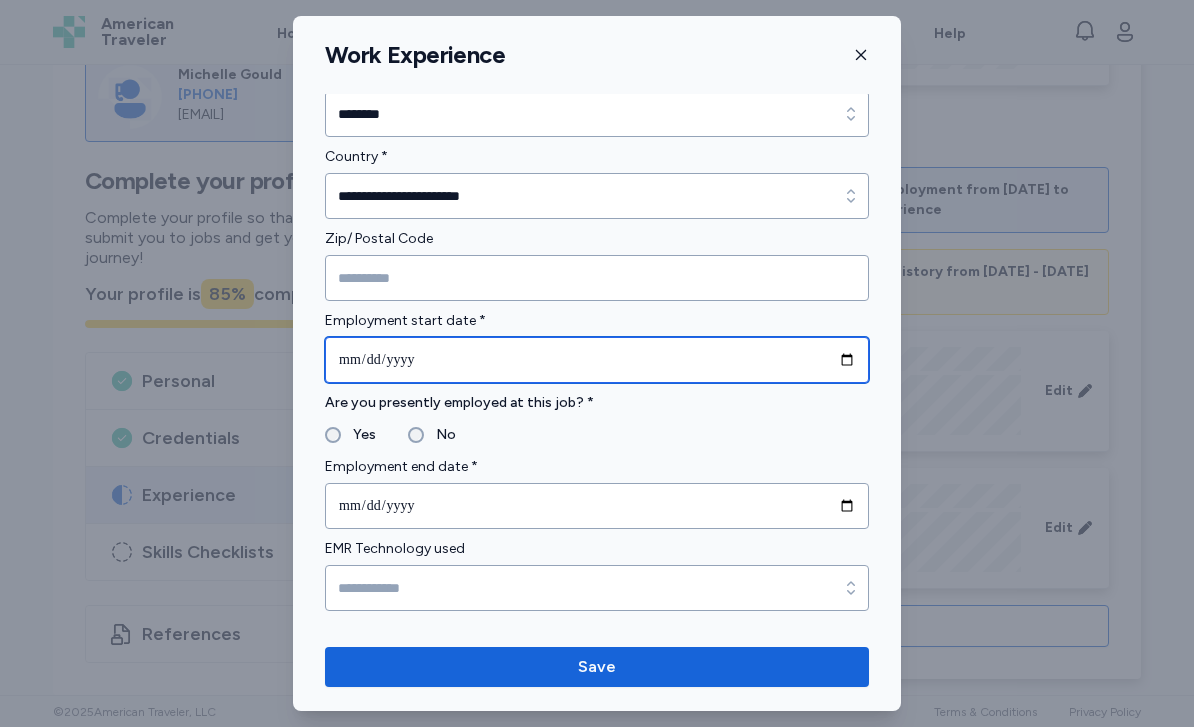 click on "**********" at bounding box center [597, 360] 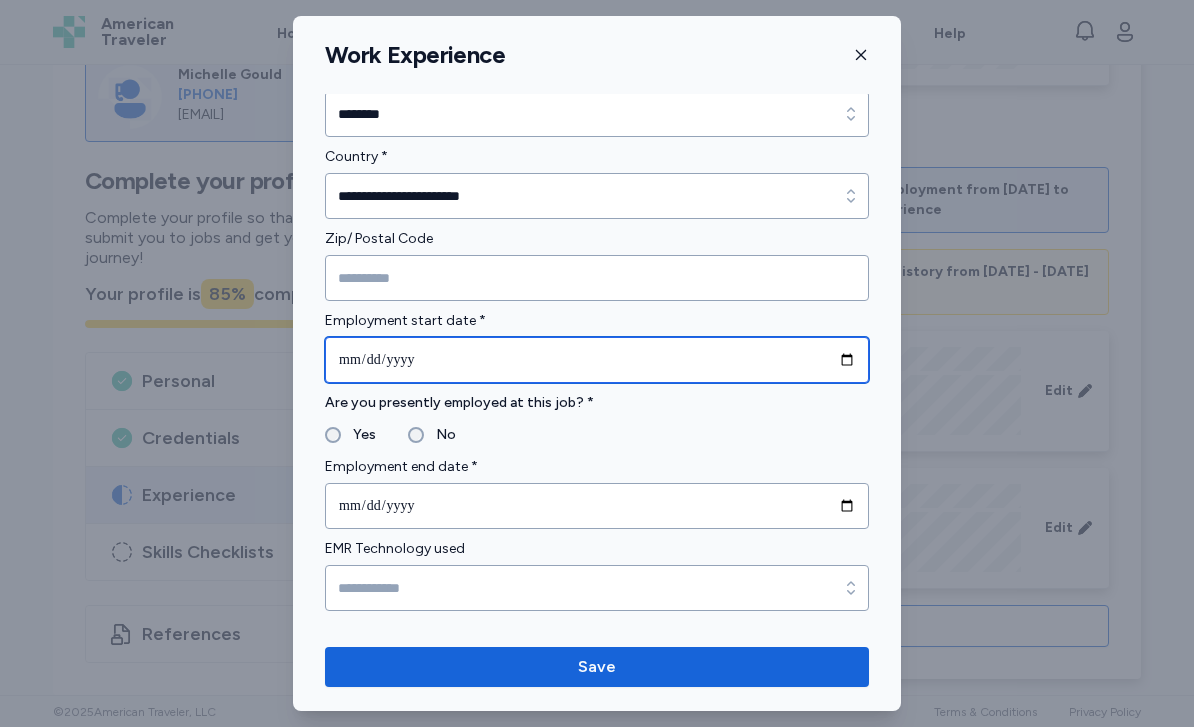 type on "**********" 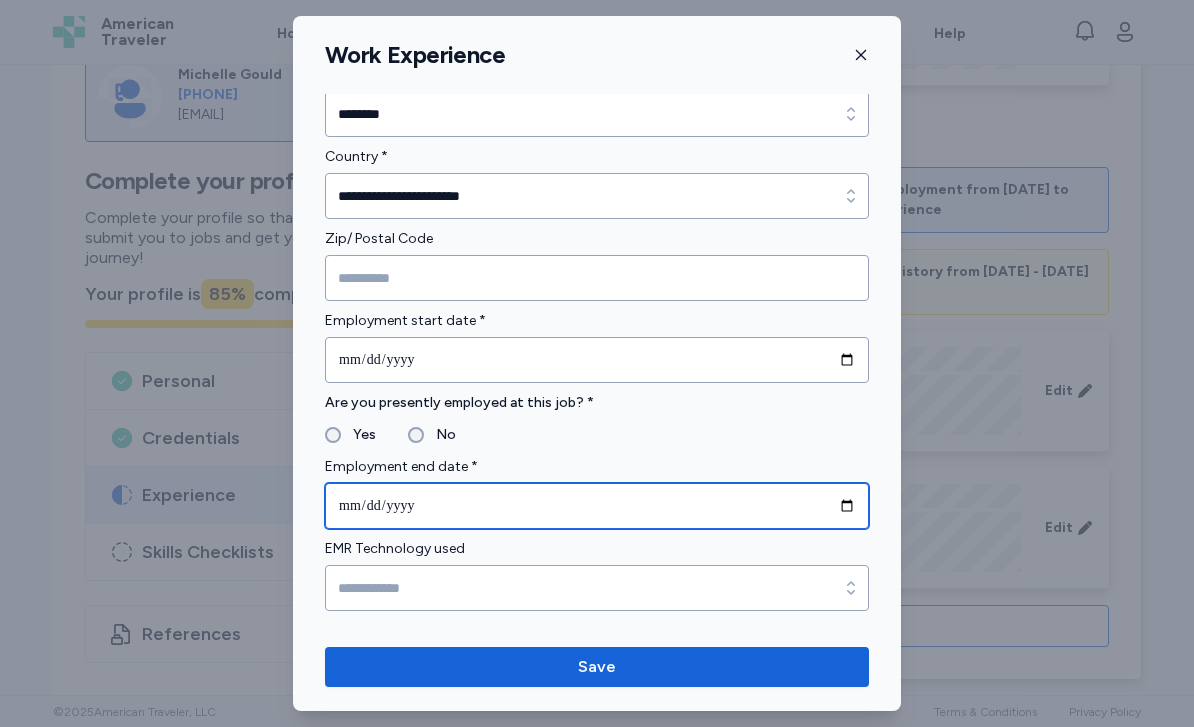 click on "**********" at bounding box center (597, 506) 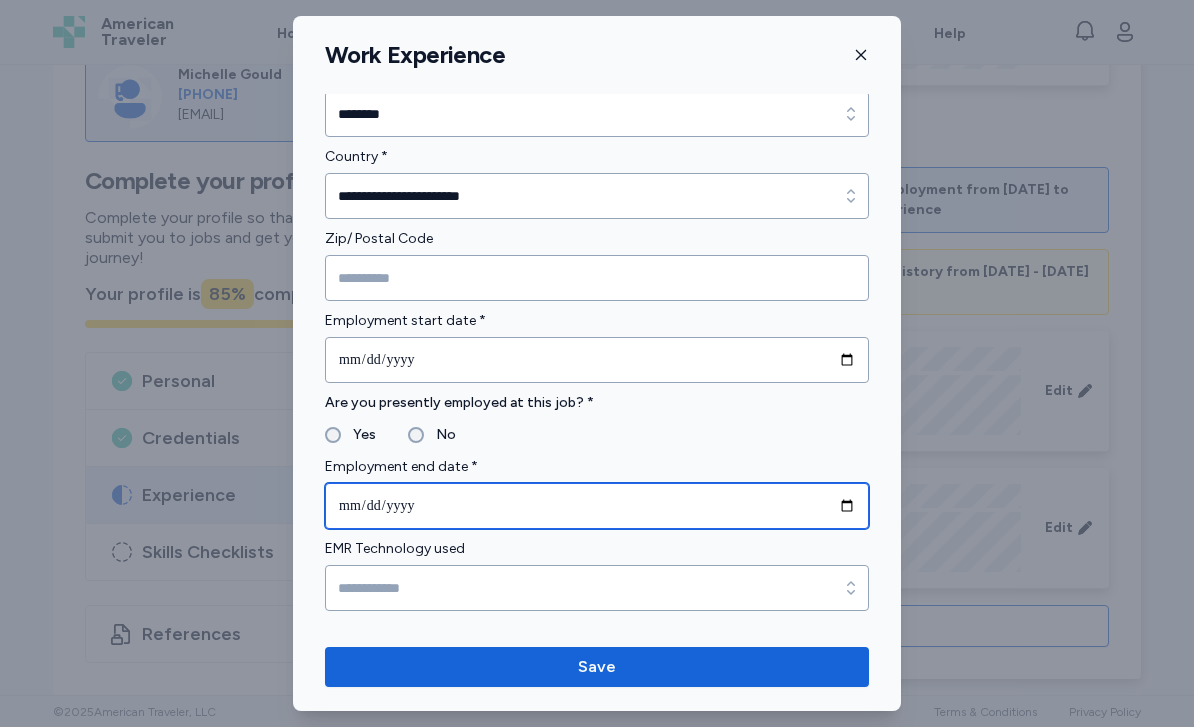 type on "**********" 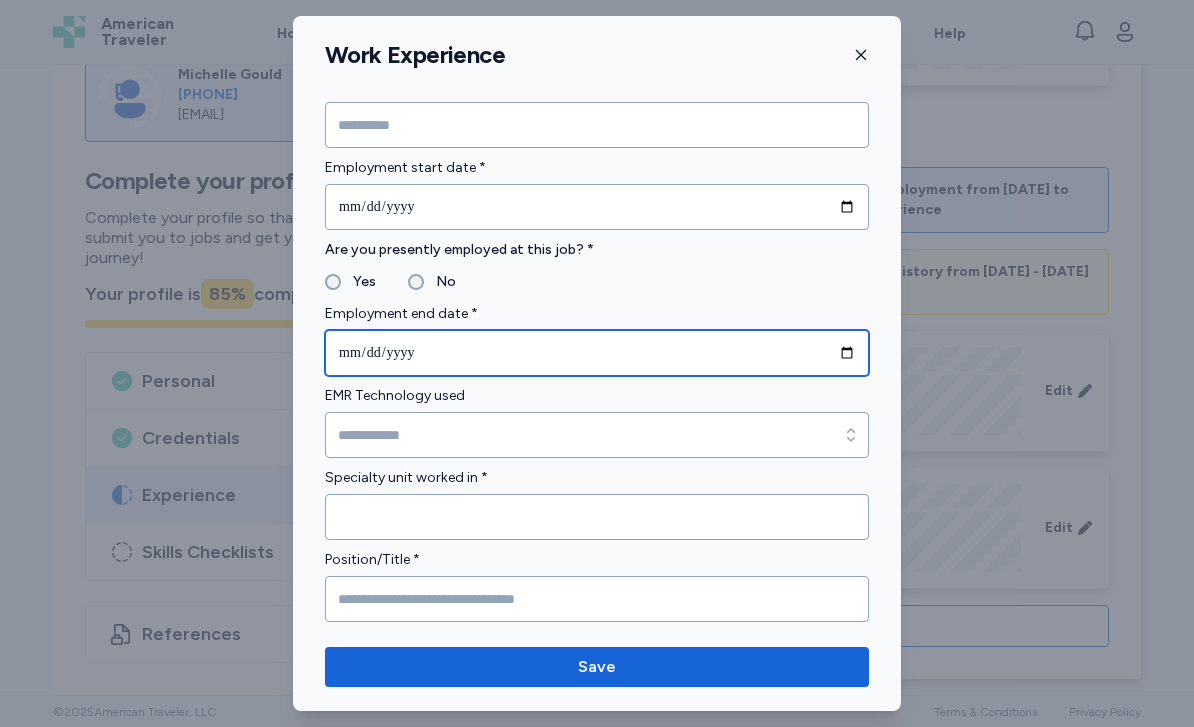 scroll, scrollTop: 988, scrollLeft: 0, axis: vertical 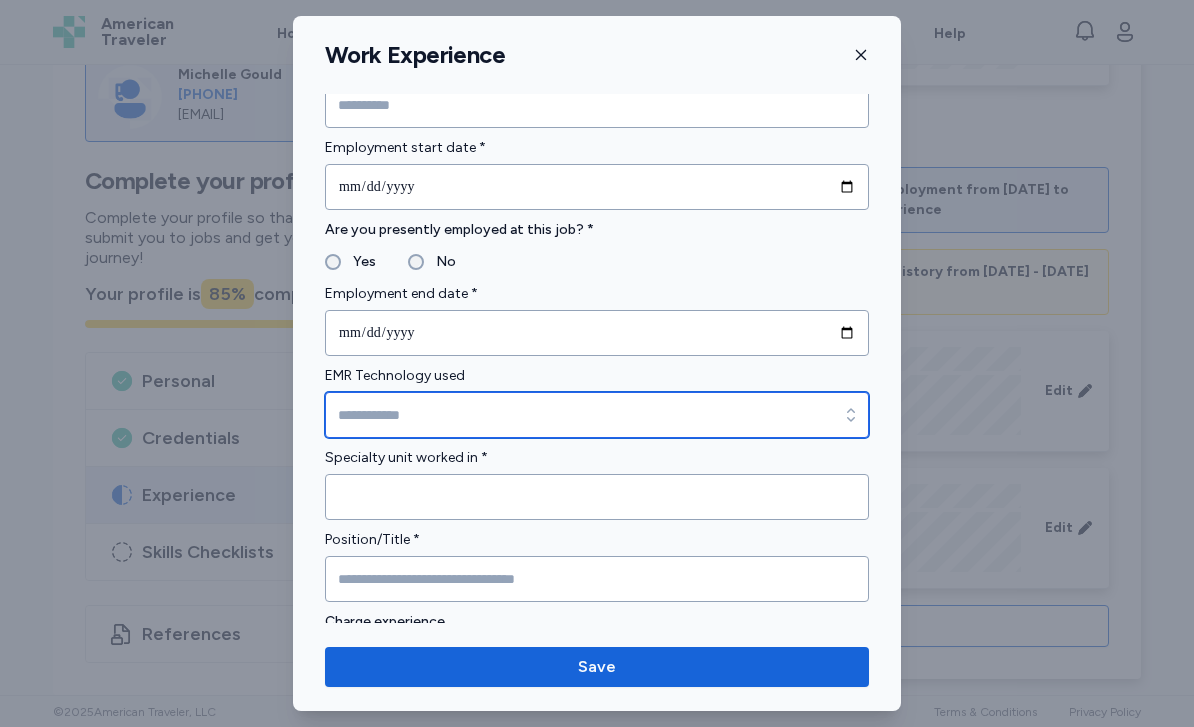 click on "EMR Technology used" at bounding box center (597, 415) 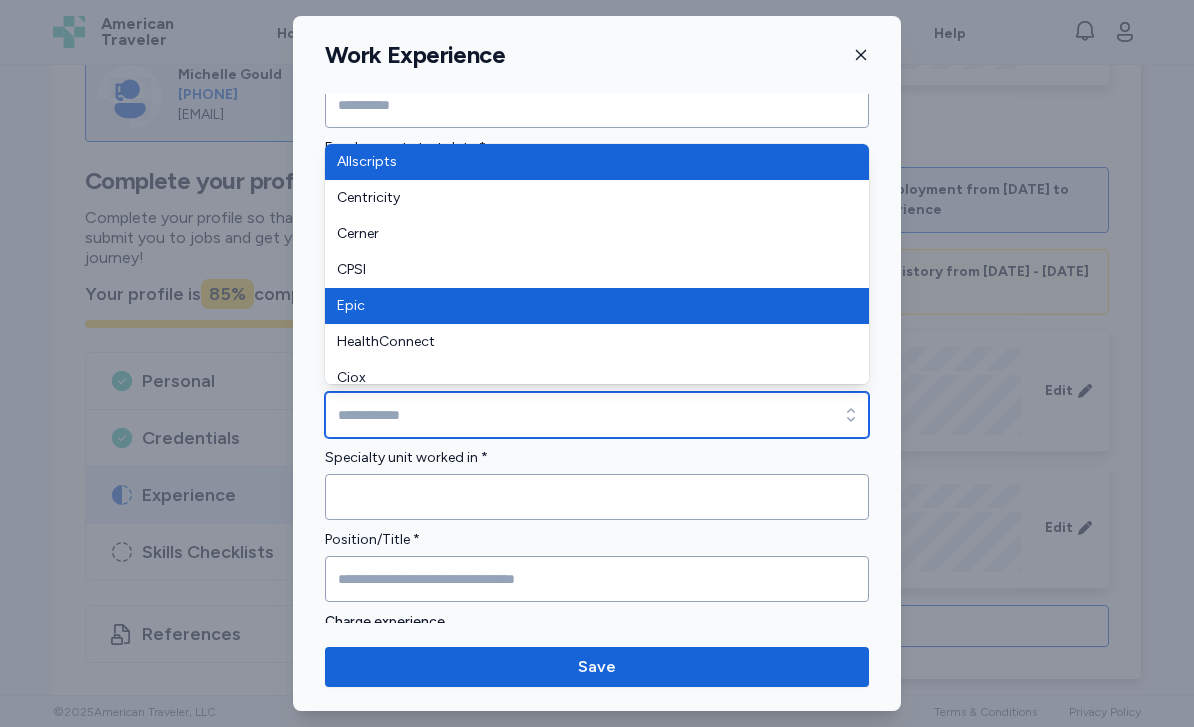 type on "****" 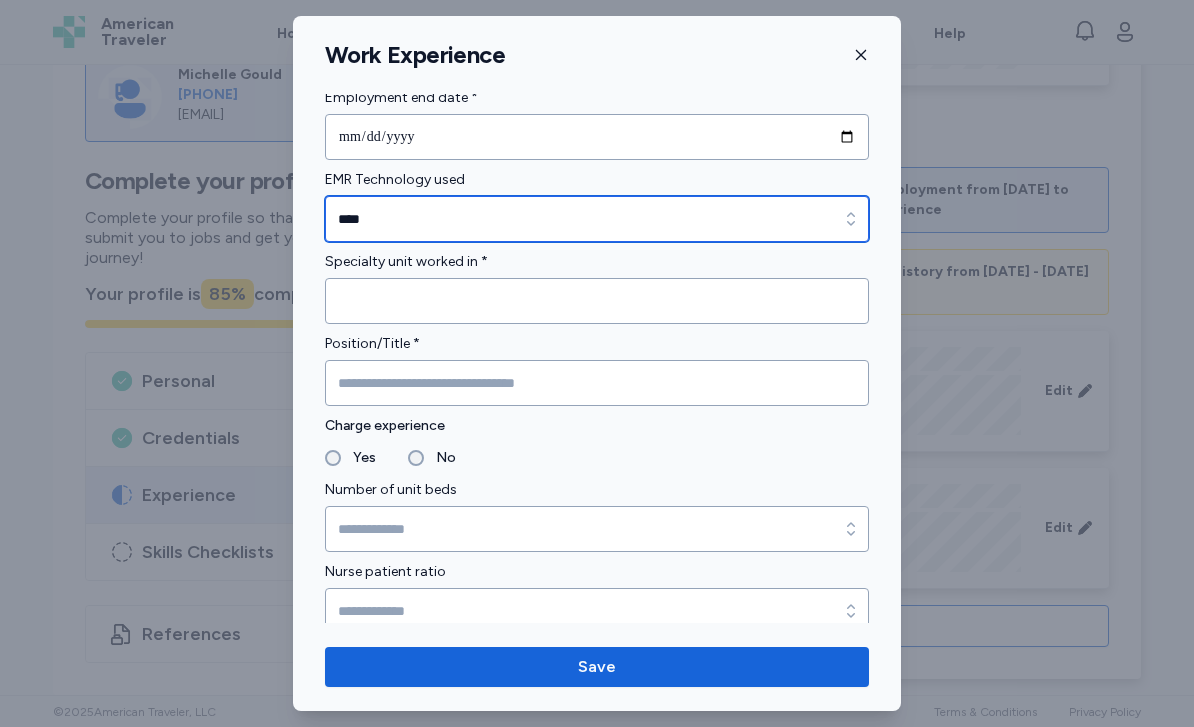 scroll, scrollTop: 1185, scrollLeft: 0, axis: vertical 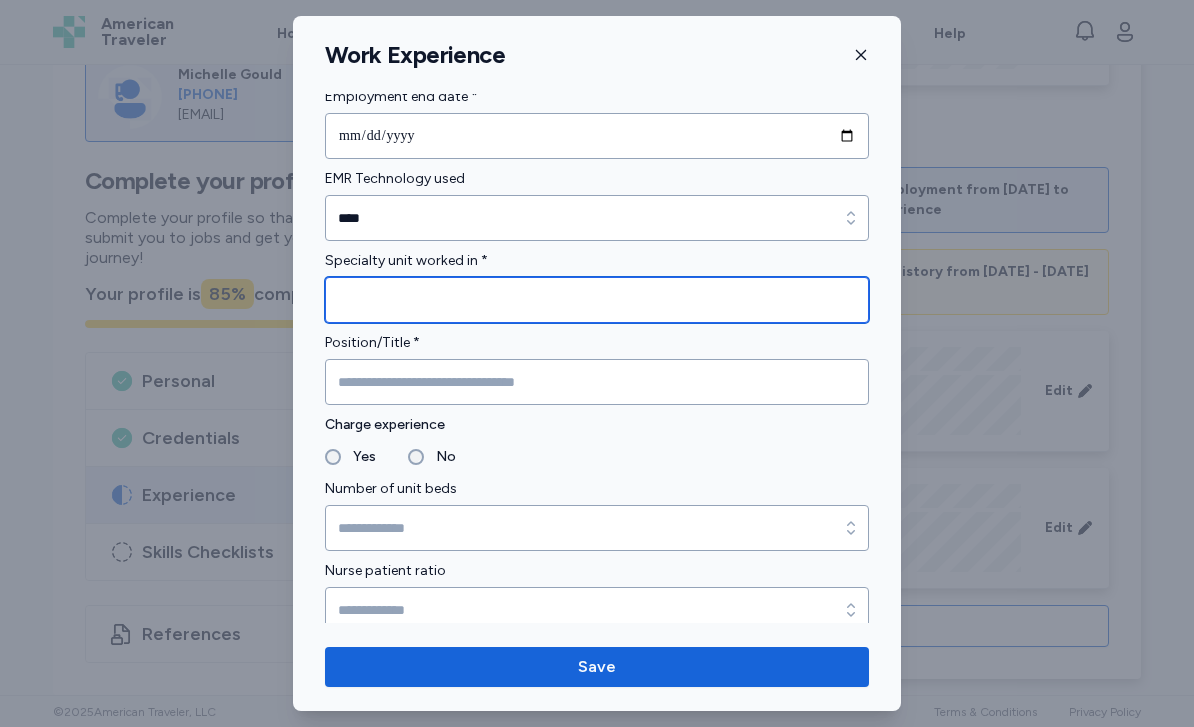 click at bounding box center (597, 300) 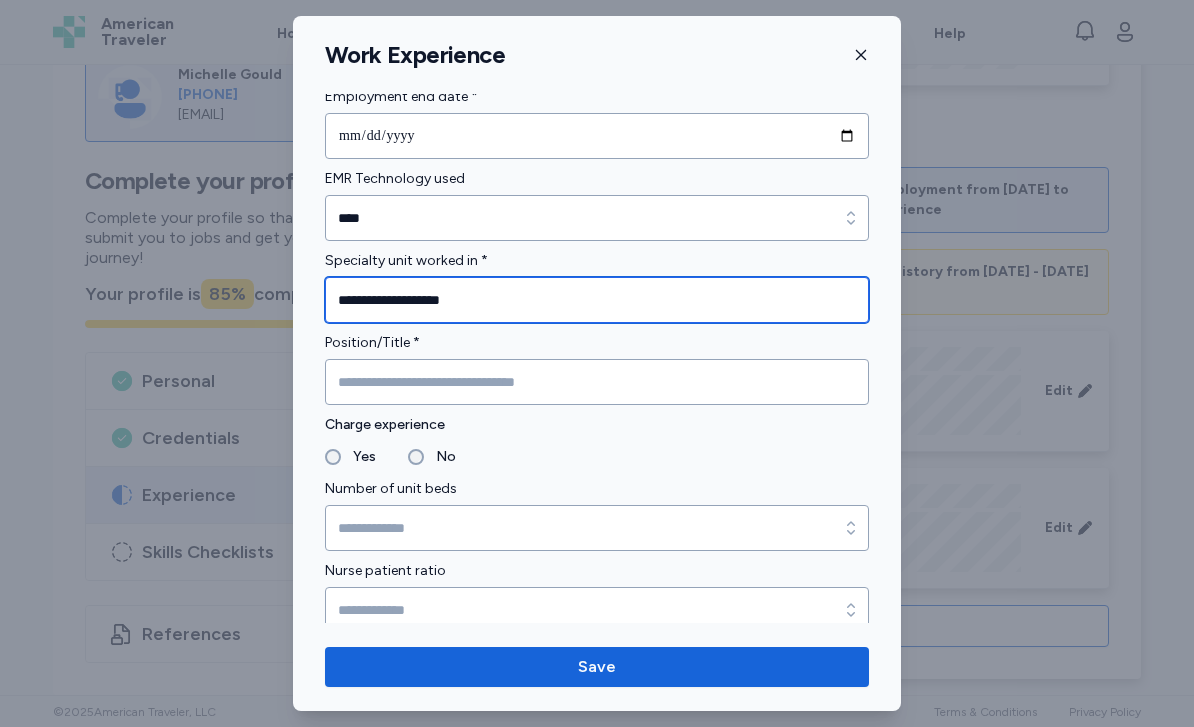 type on "**********" 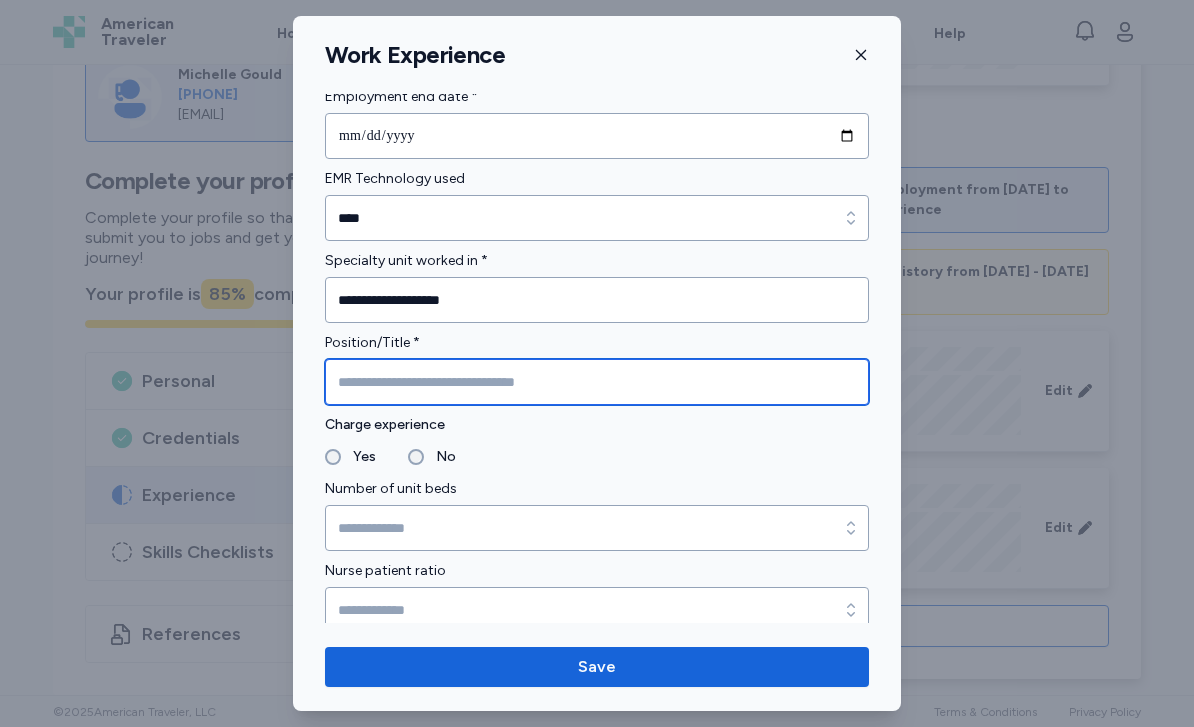 click at bounding box center (597, 382) 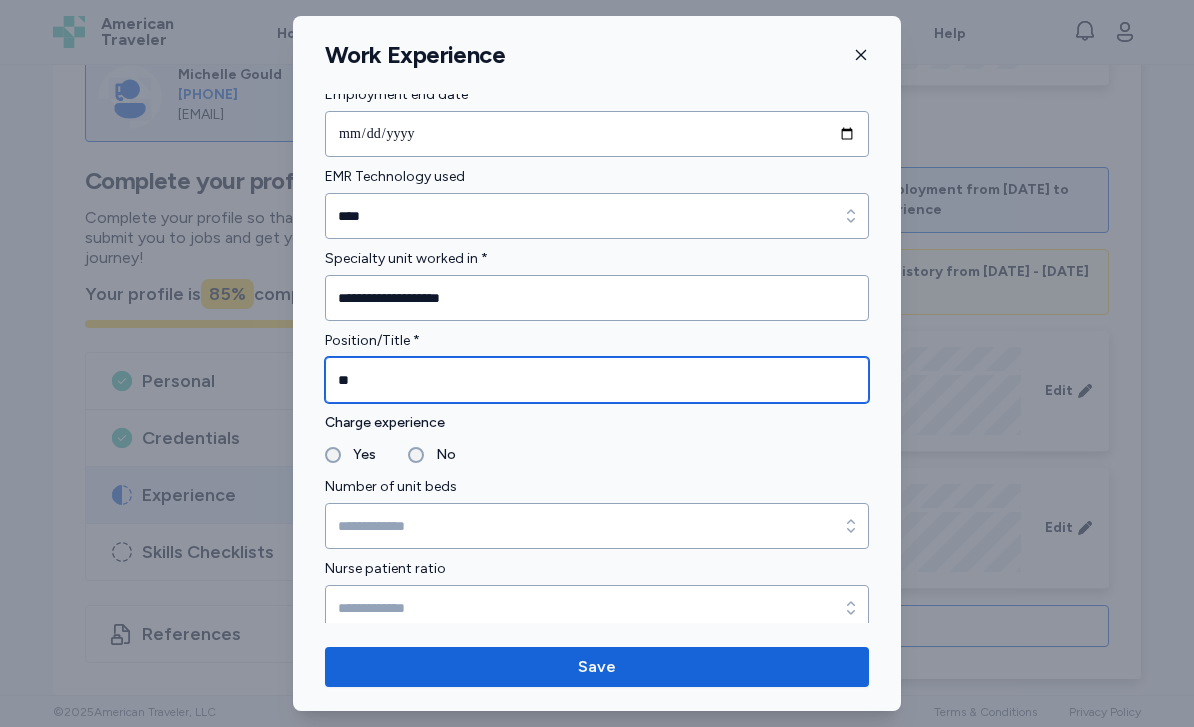 scroll, scrollTop: 1216, scrollLeft: 0, axis: vertical 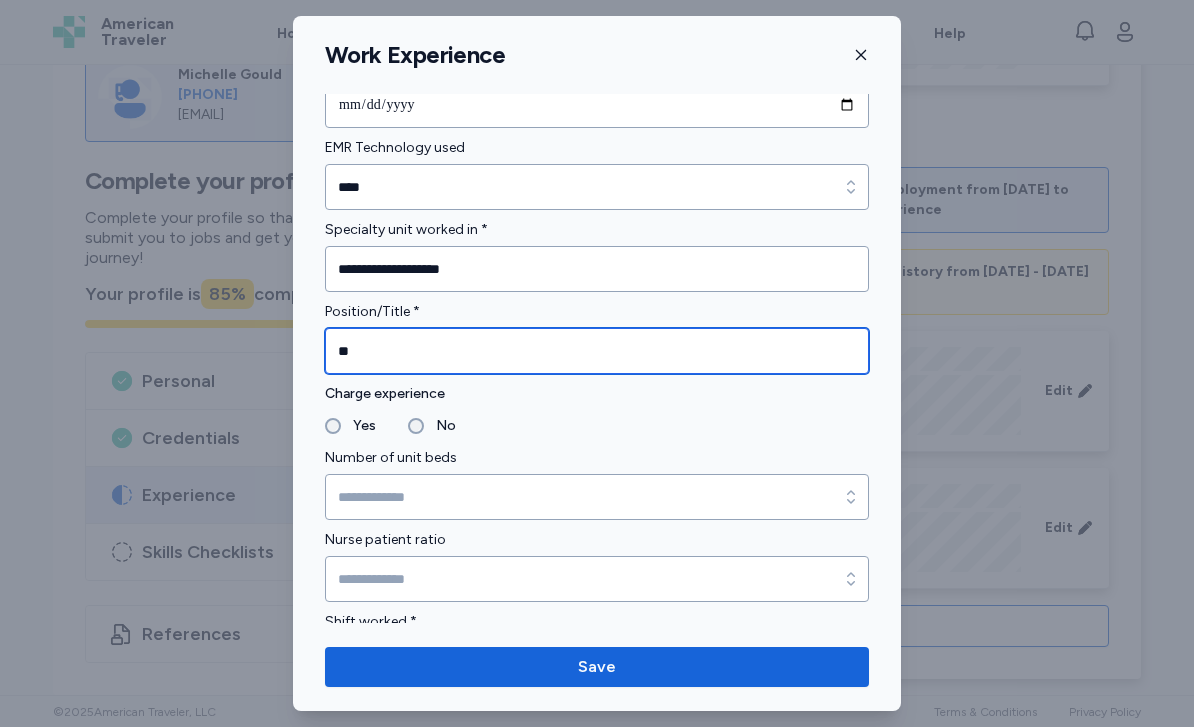 type on "**" 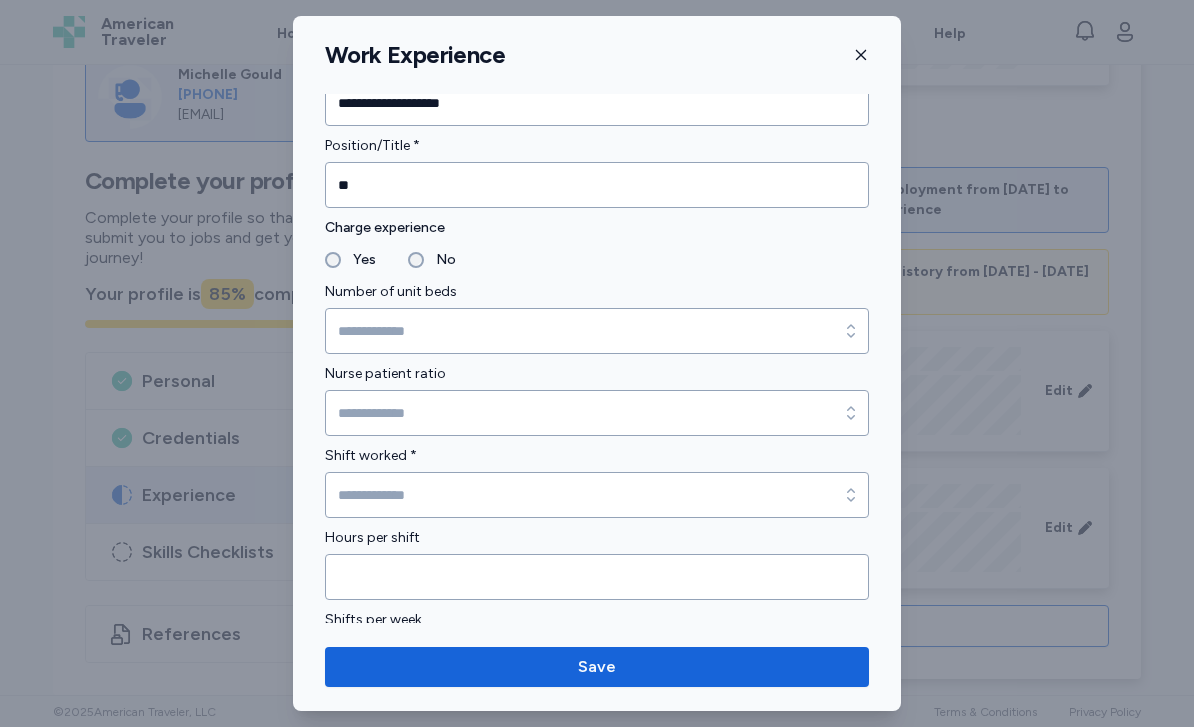 scroll, scrollTop: 1394, scrollLeft: 0, axis: vertical 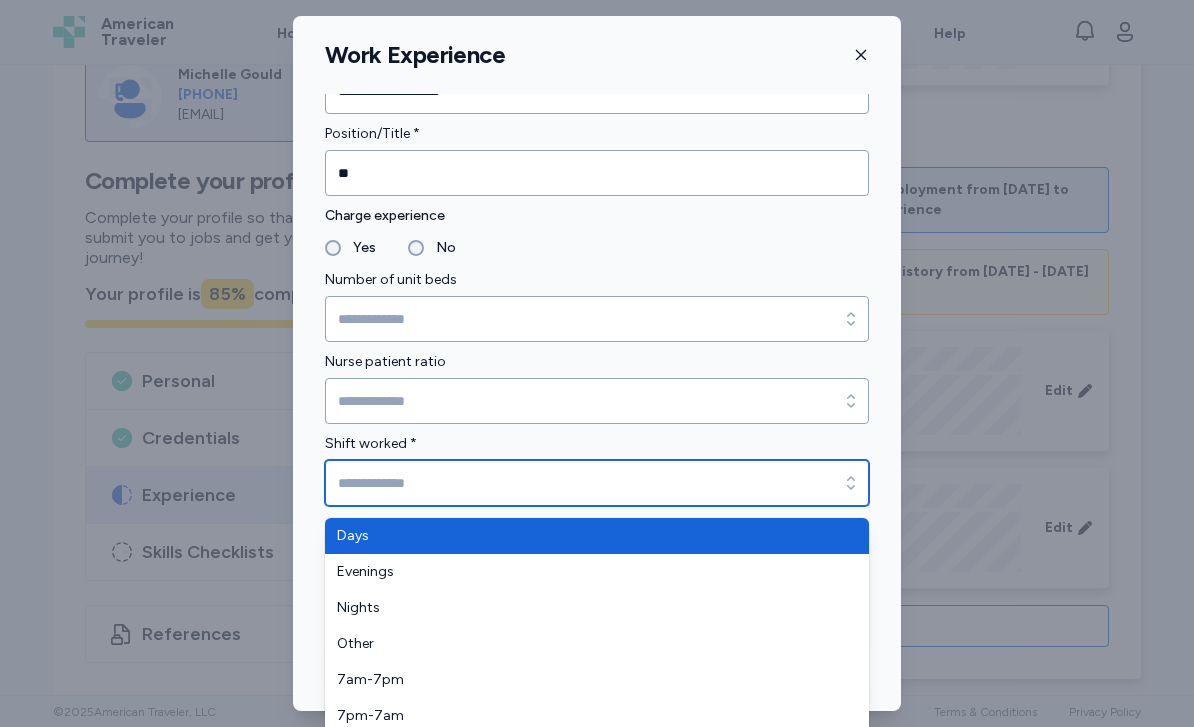 click on "Shift worked *" at bounding box center [597, 483] 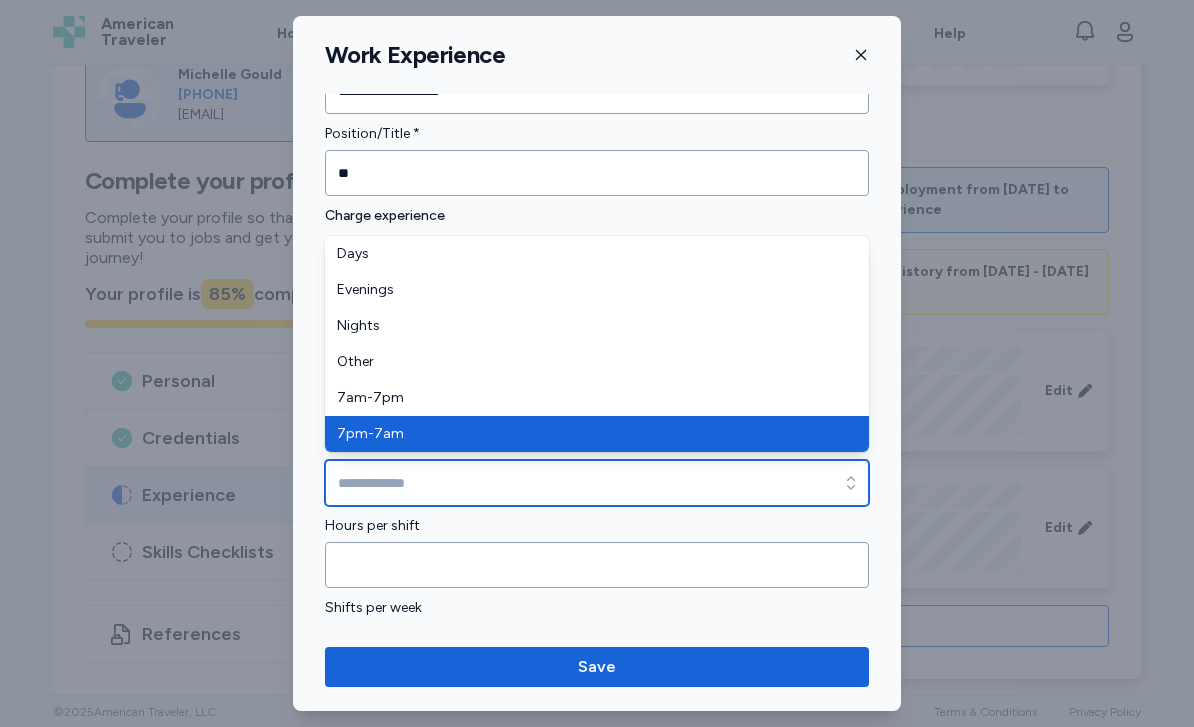 type on "*******" 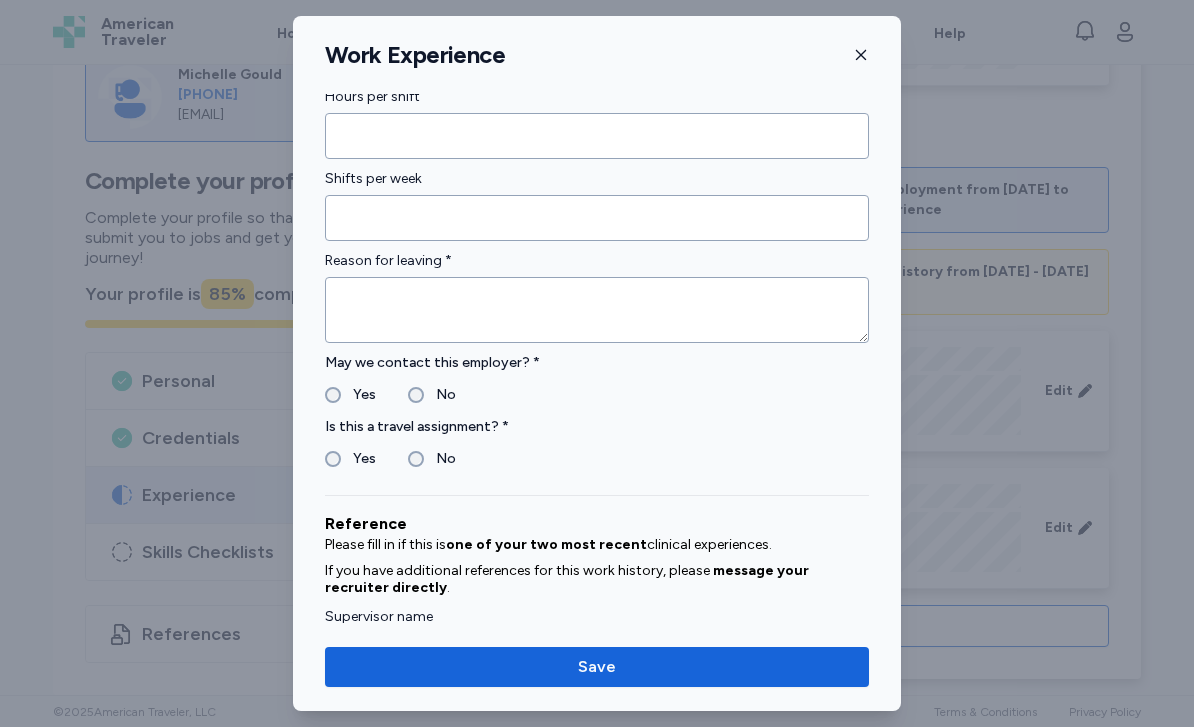 scroll, scrollTop: 1884, scrollLeft: 0, axis: vertical 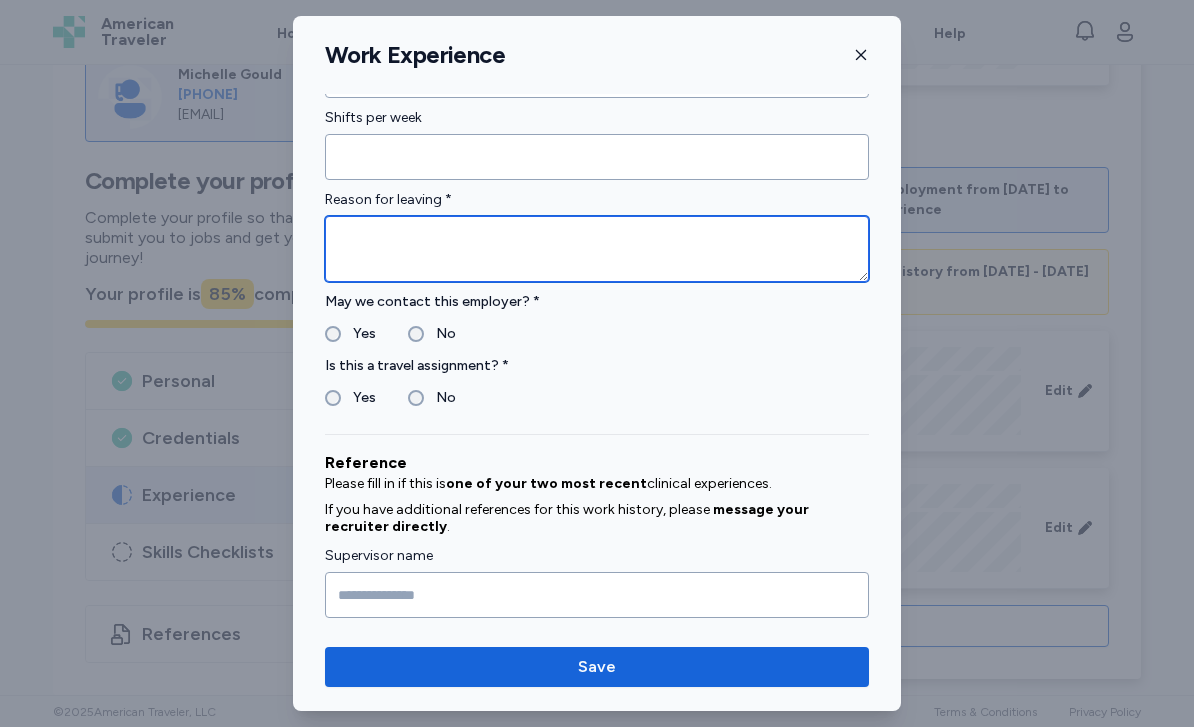 click at bounding box center [597, 249] 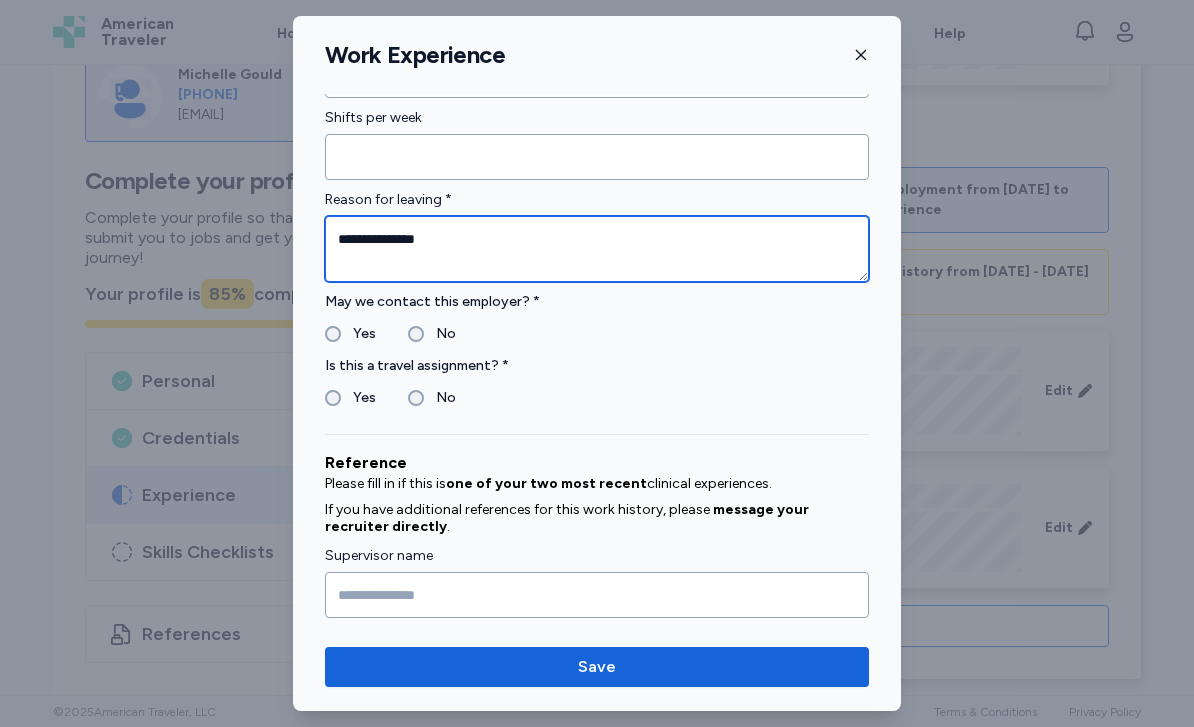 scroll, scrollTop: 1910, scrollLeft: 0, axis: vertical 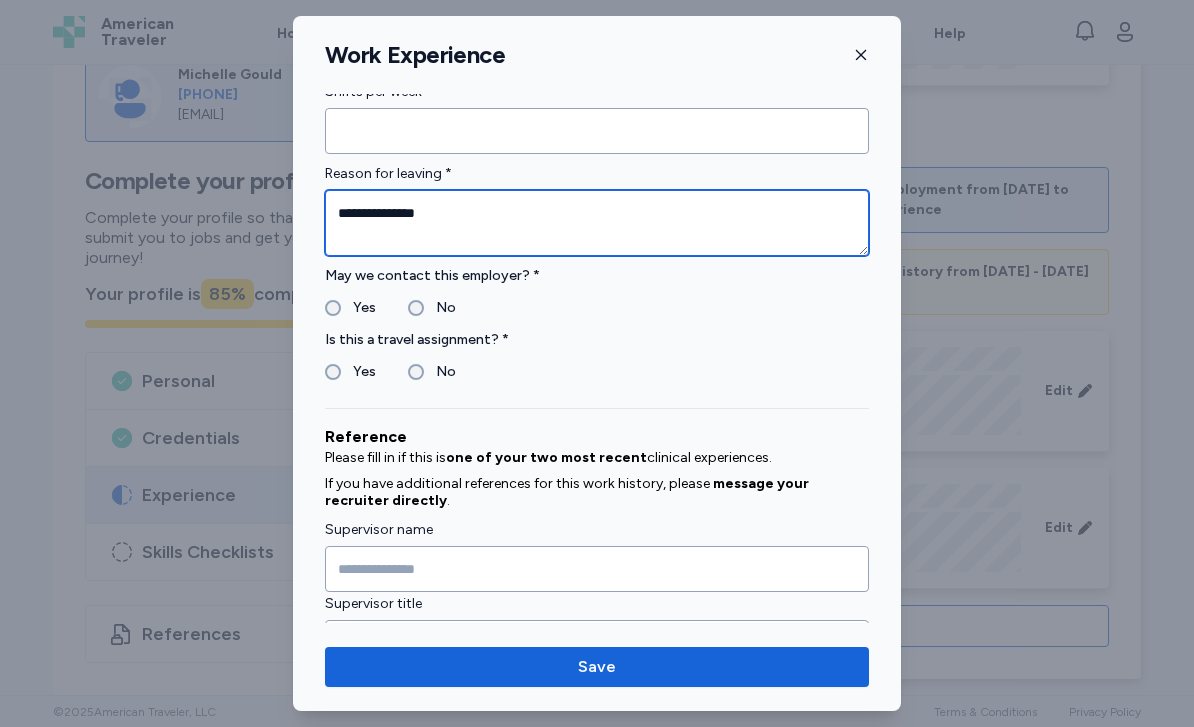 type on "**********" 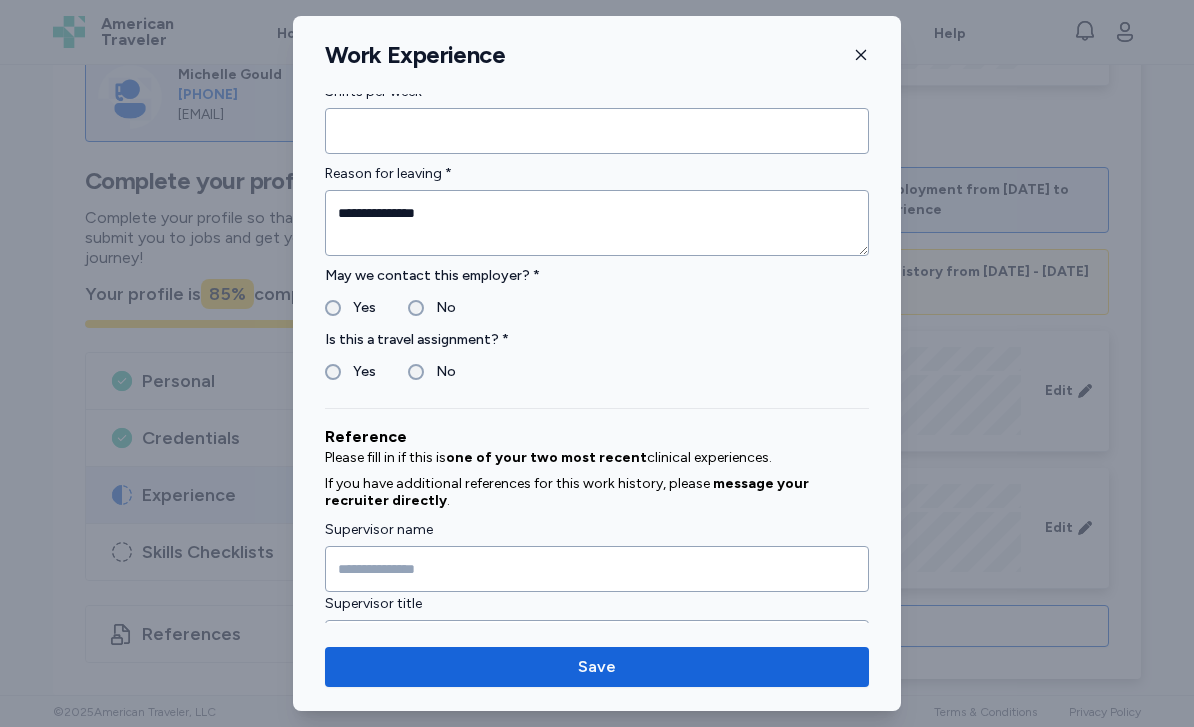 click on "Yes" at bounding box center (358, 372) 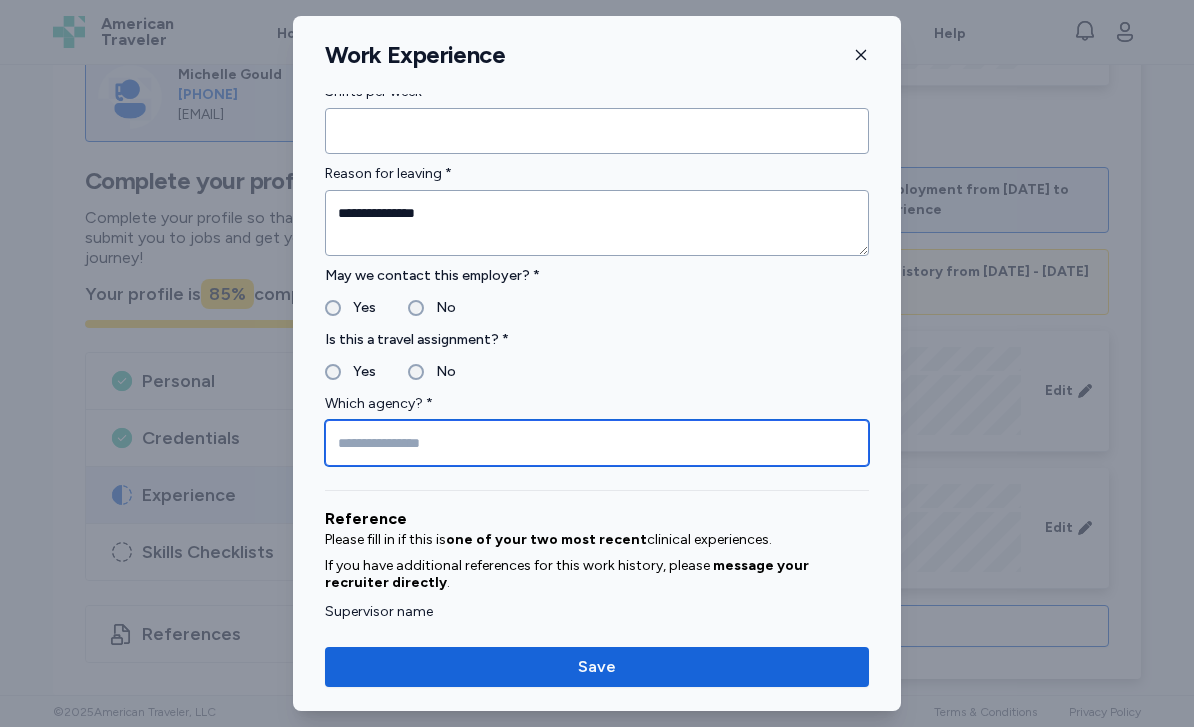 click at bounding box center (597, 443) 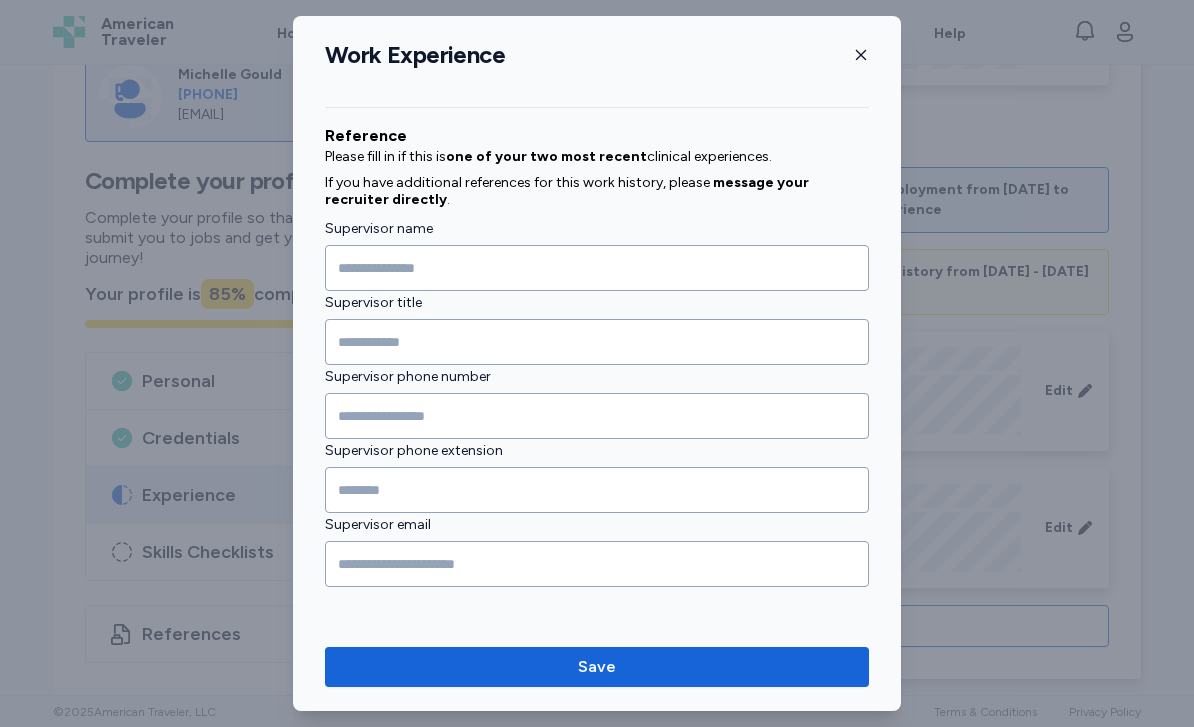 scroll, scrollTop: 2293, scrollLeft: 0, axis: vertical 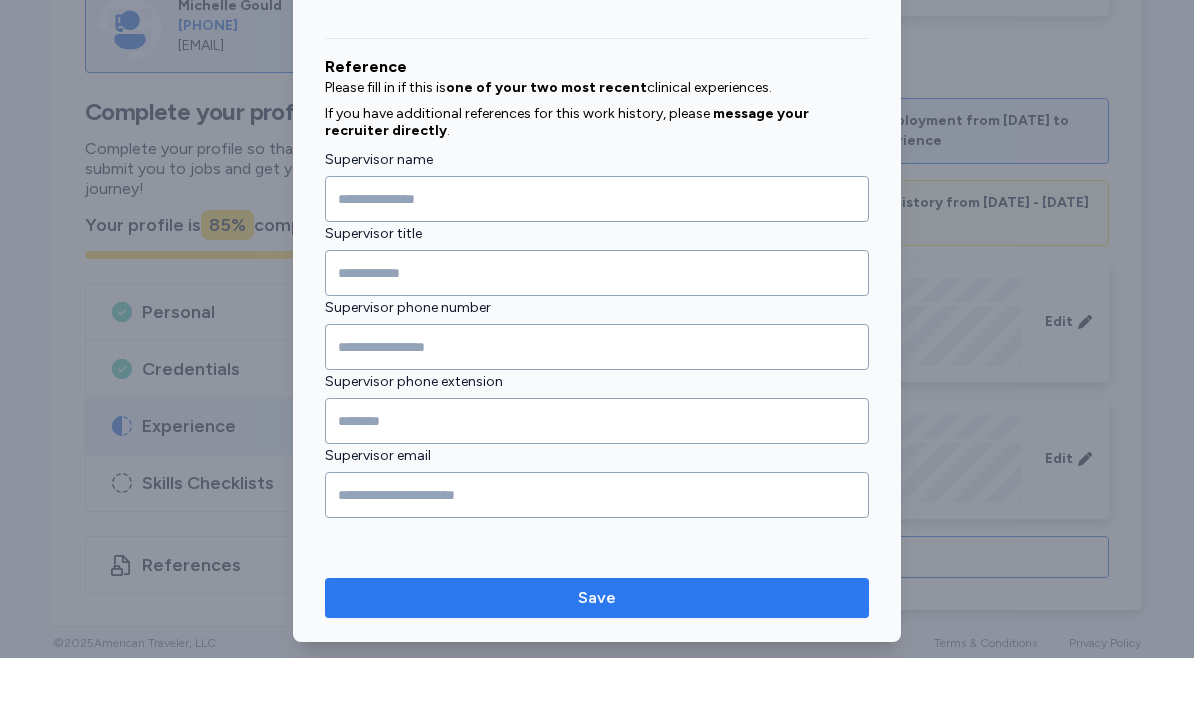 type on "*****" 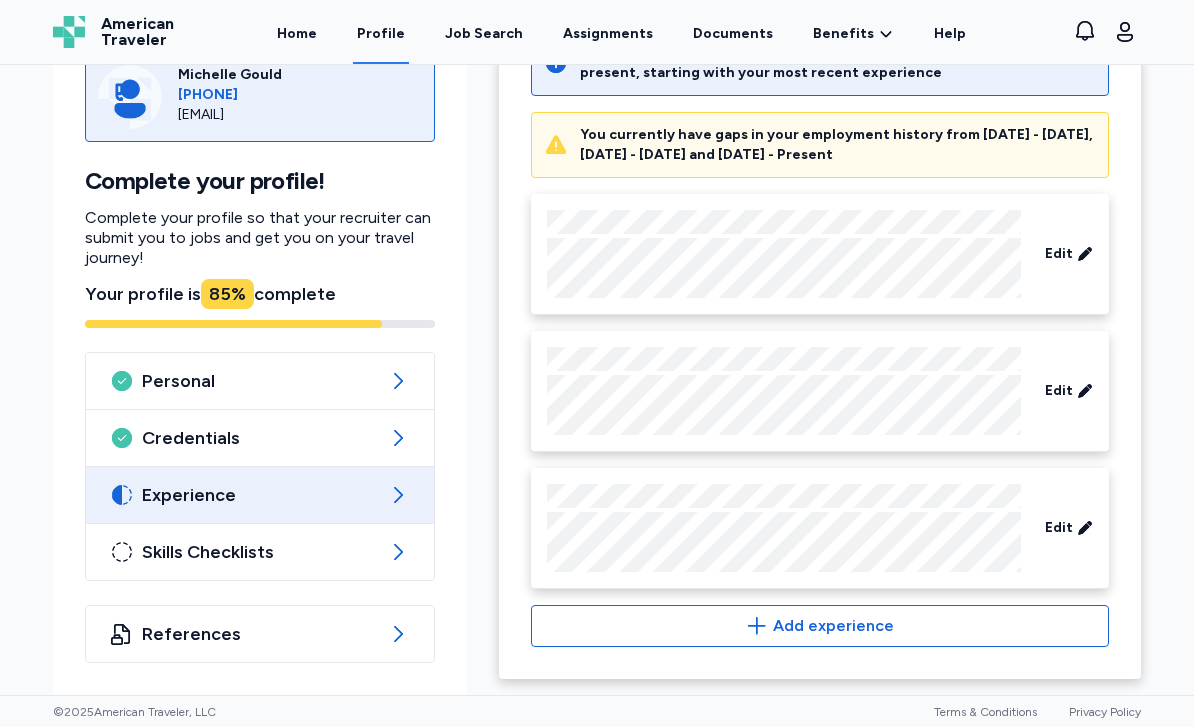 scroll, scrollTop: 462, scrollLeft: 0, axis: vertical 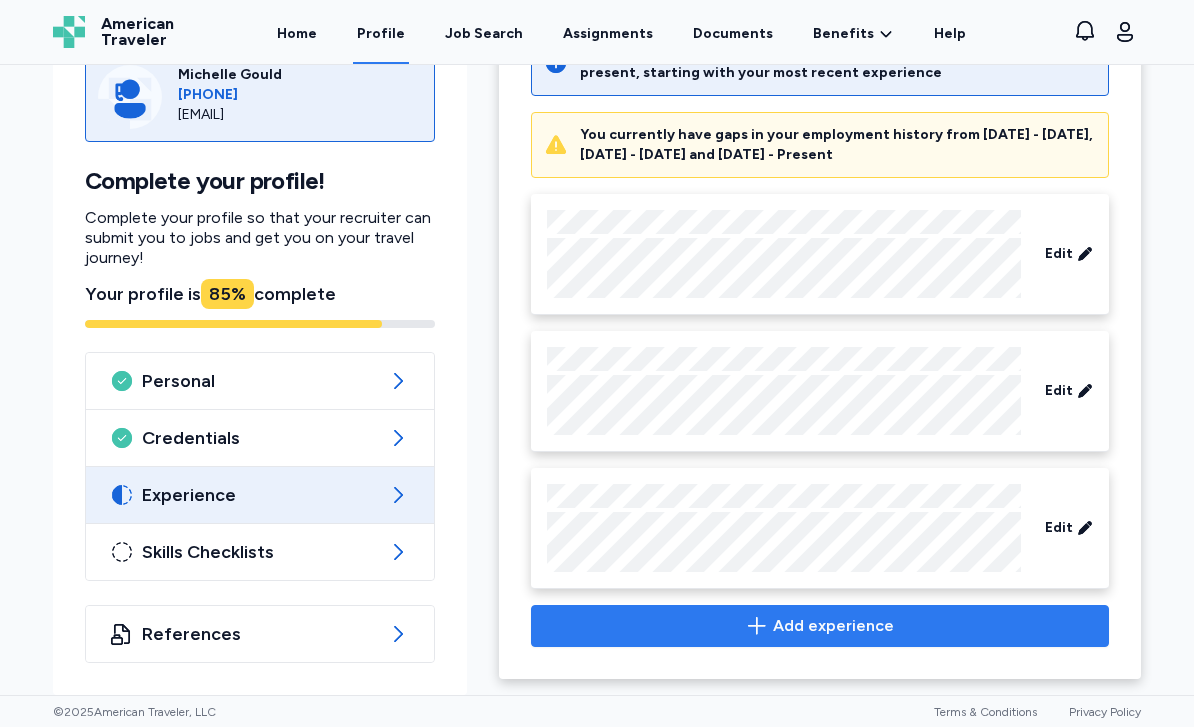 click 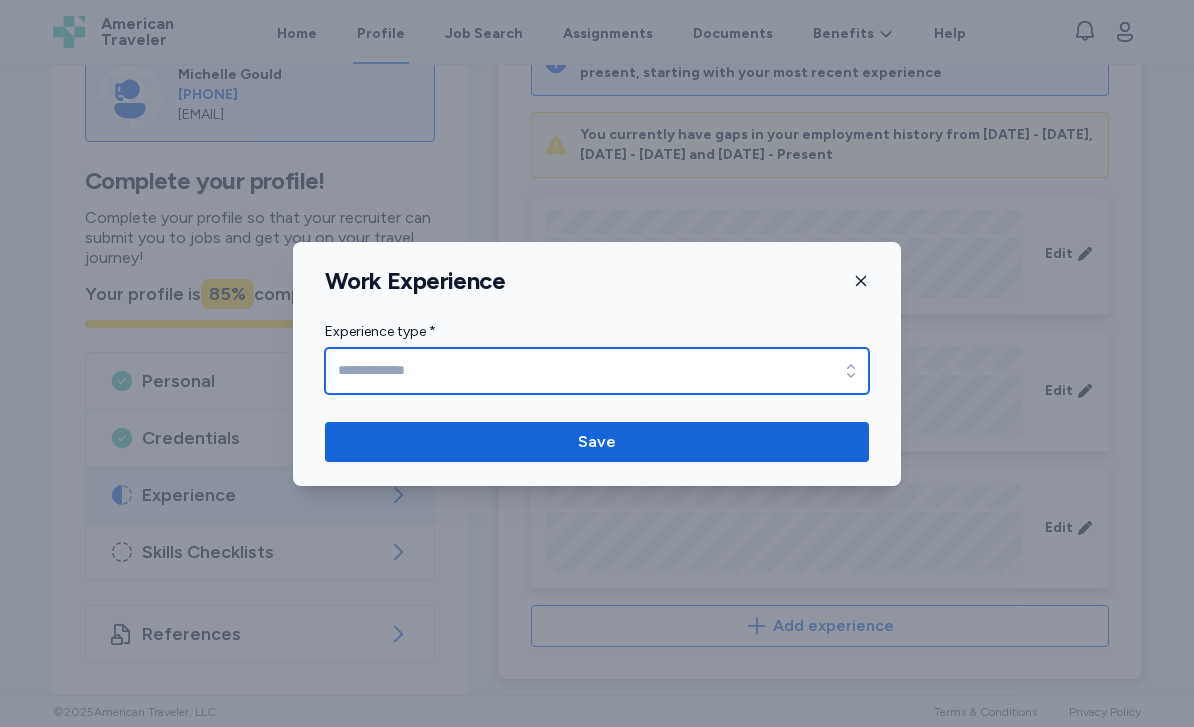 click on "Experience type *" at bounding box center (597, 371) 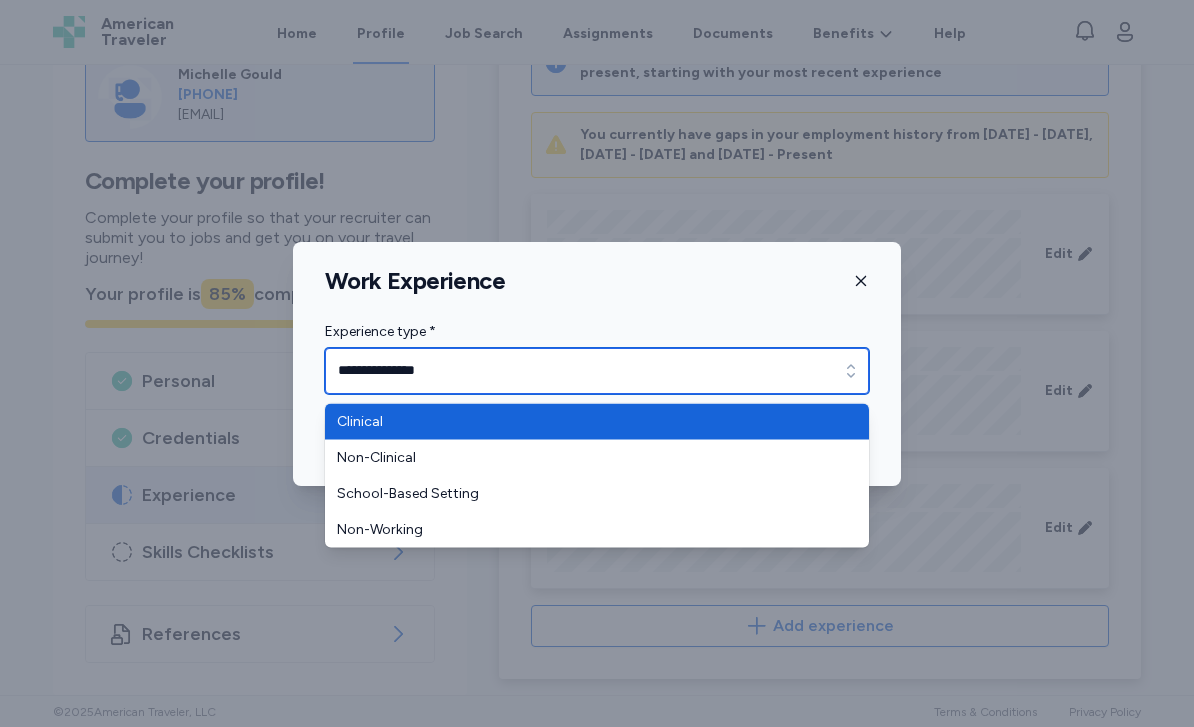 type on "********" 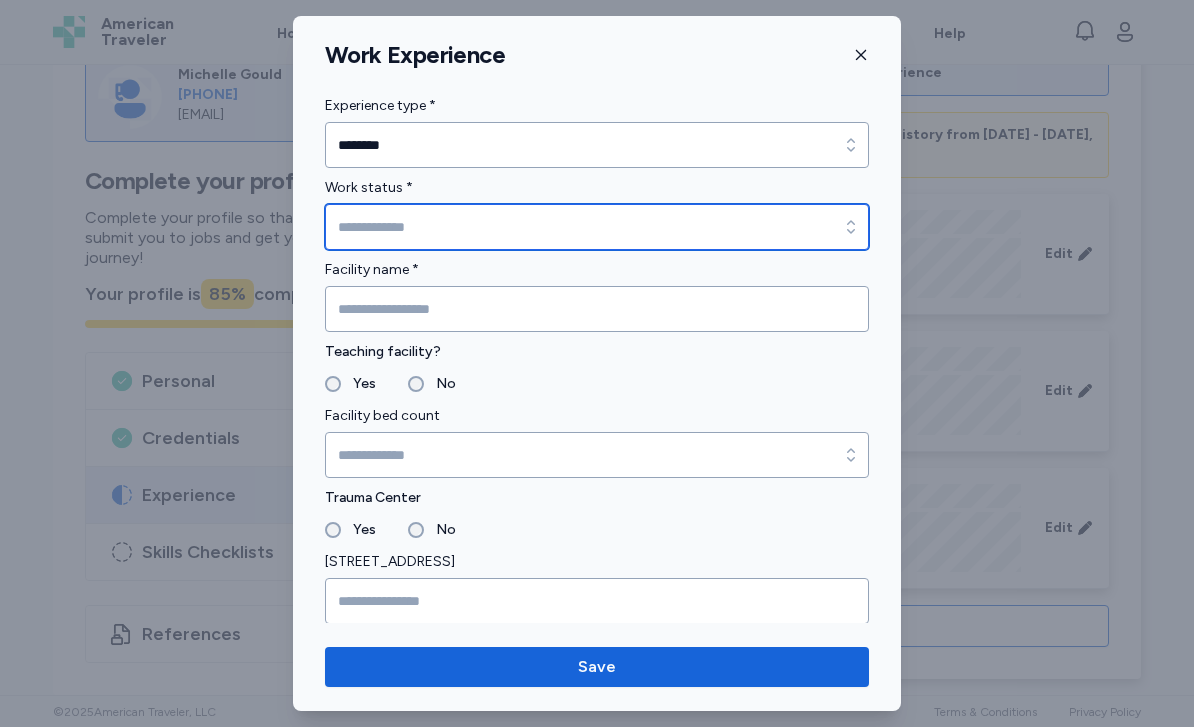 click on "Work status *" at bounding box center (597, 227) 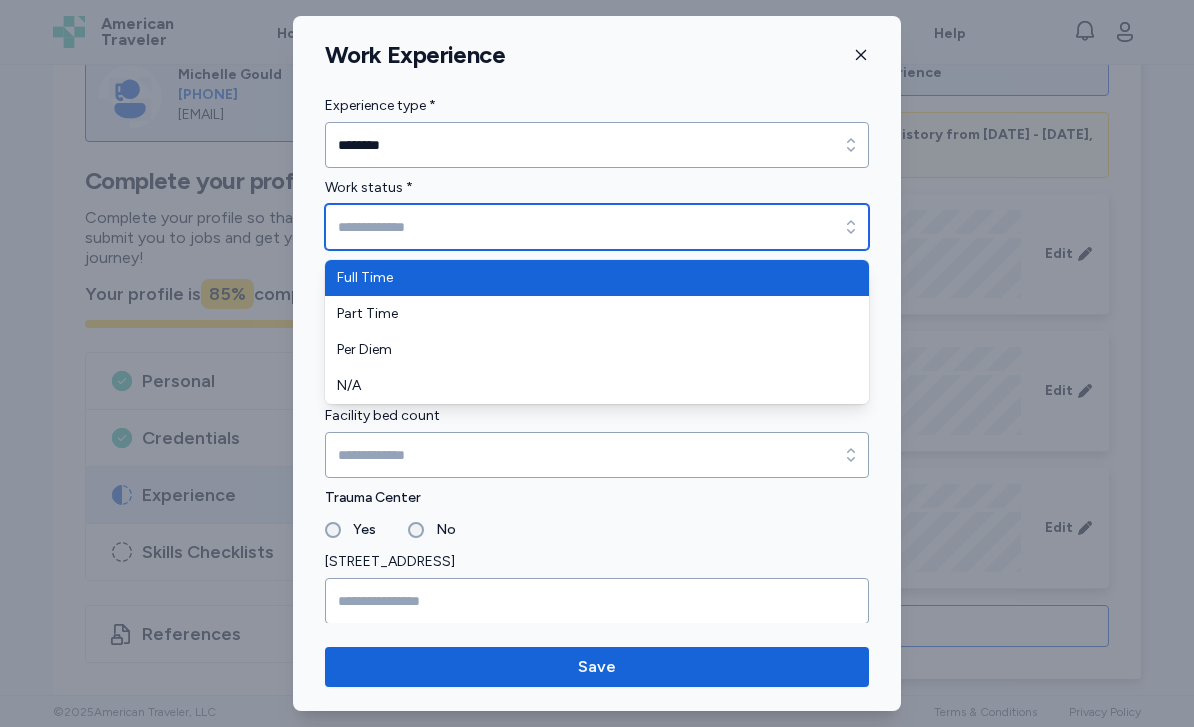type on "*********" 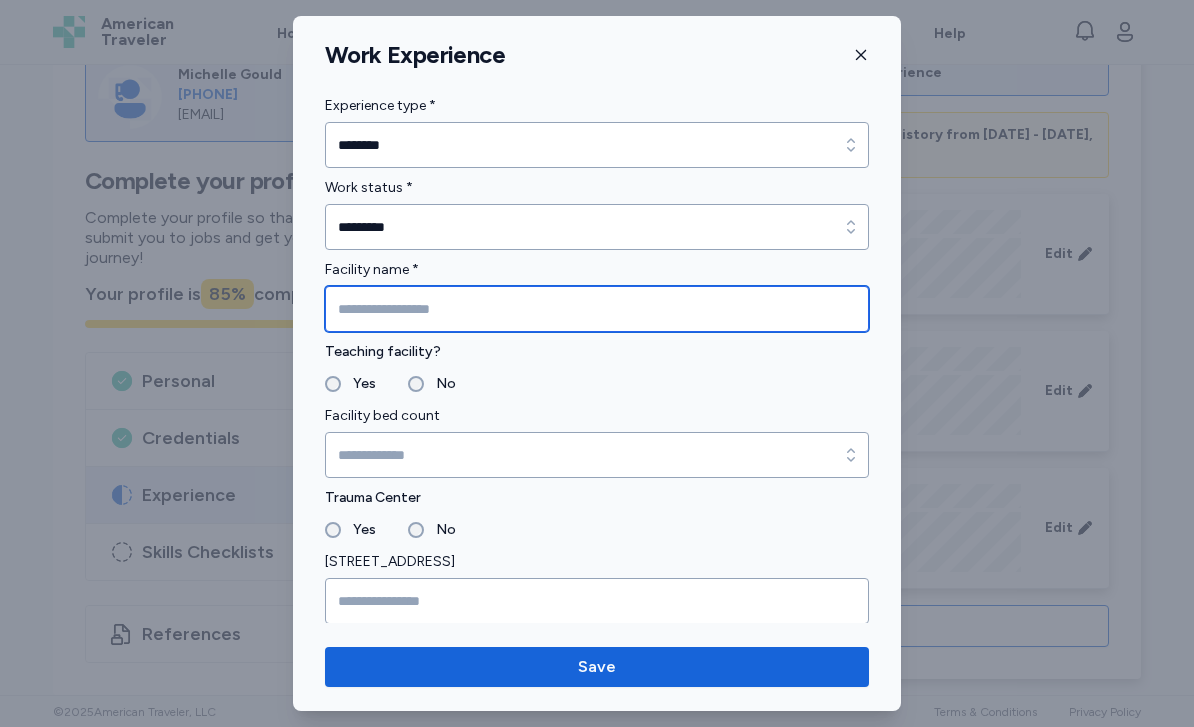 click at bounding box center [597, 309] 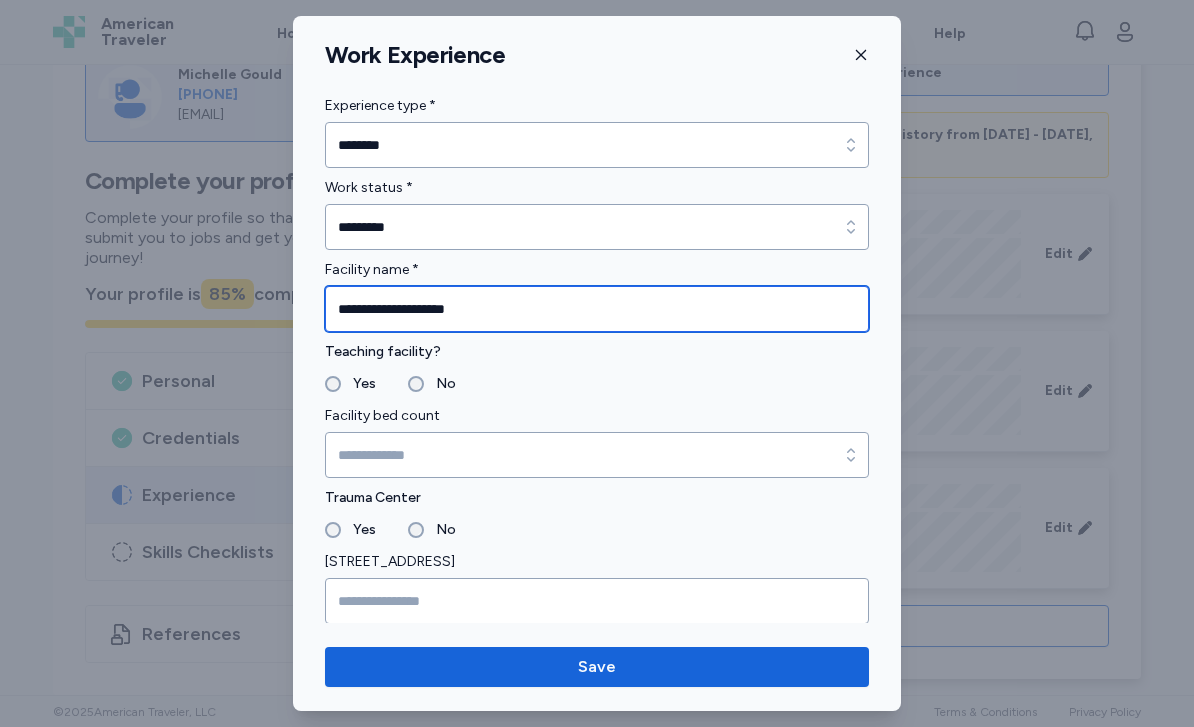 type on "**********" 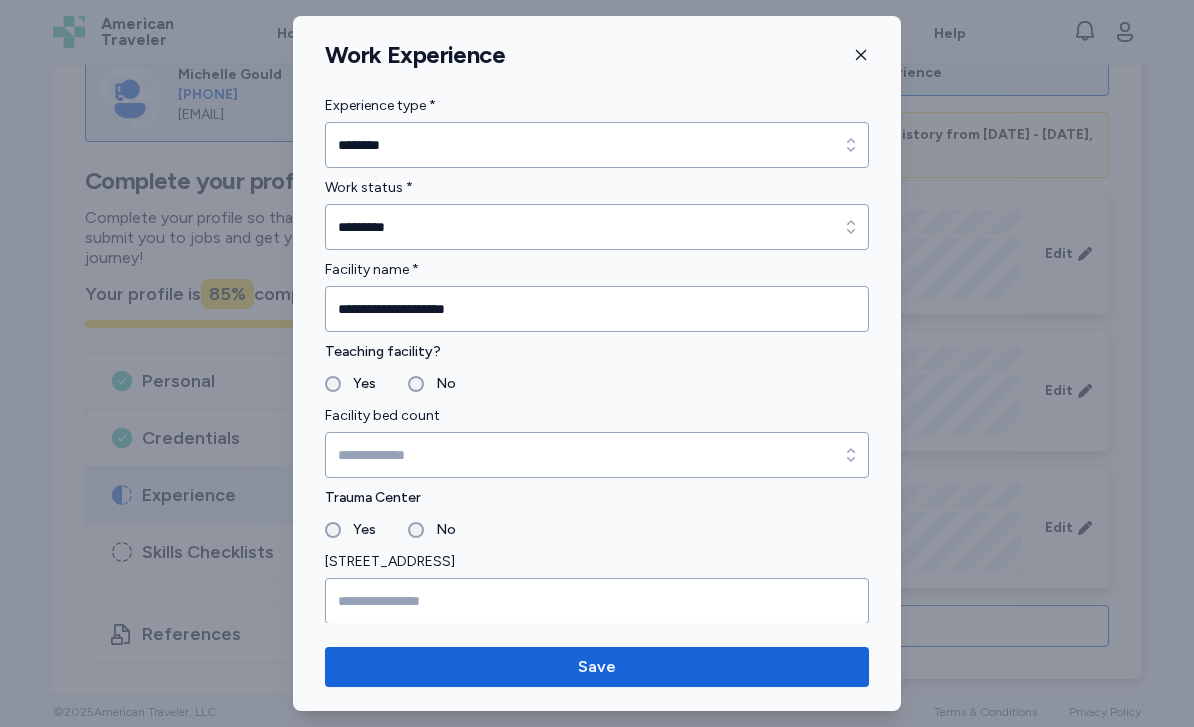 click on "Yes" at bounding box center [358, 384] 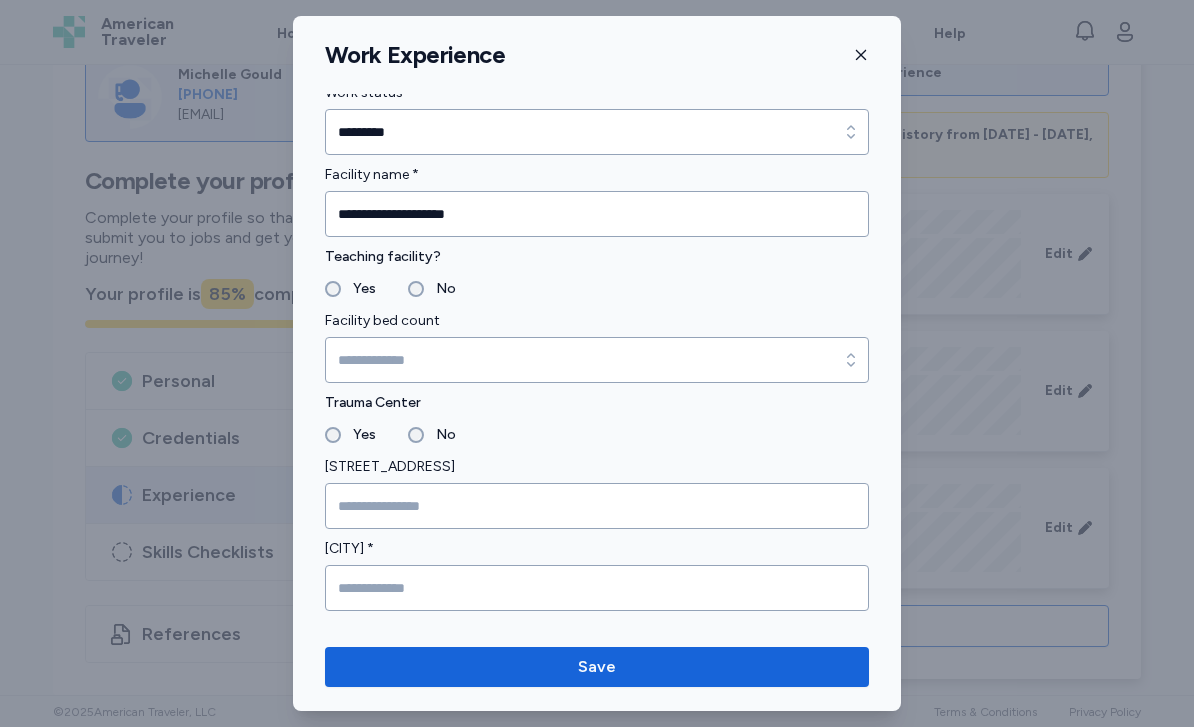 scroll, scrollTop: 97, scrollLeft: 0, axis: vertical 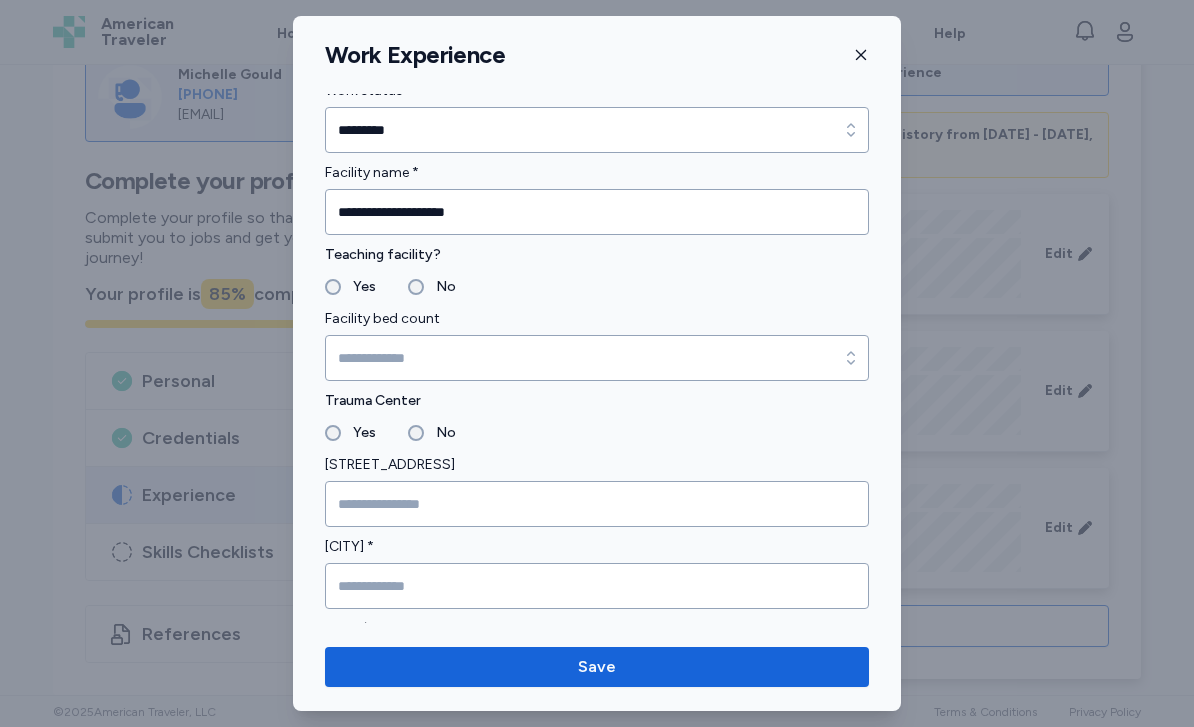 click on "[STREET_ADDRESS]" at bounding box center [597, 465] 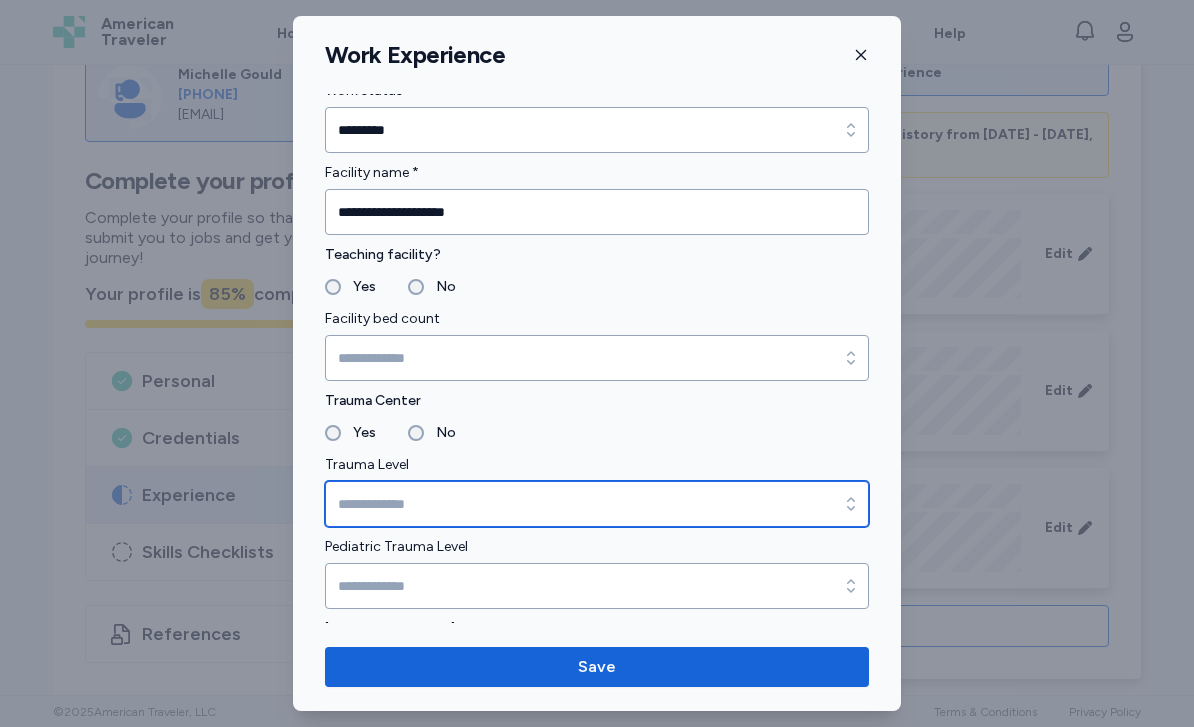 click 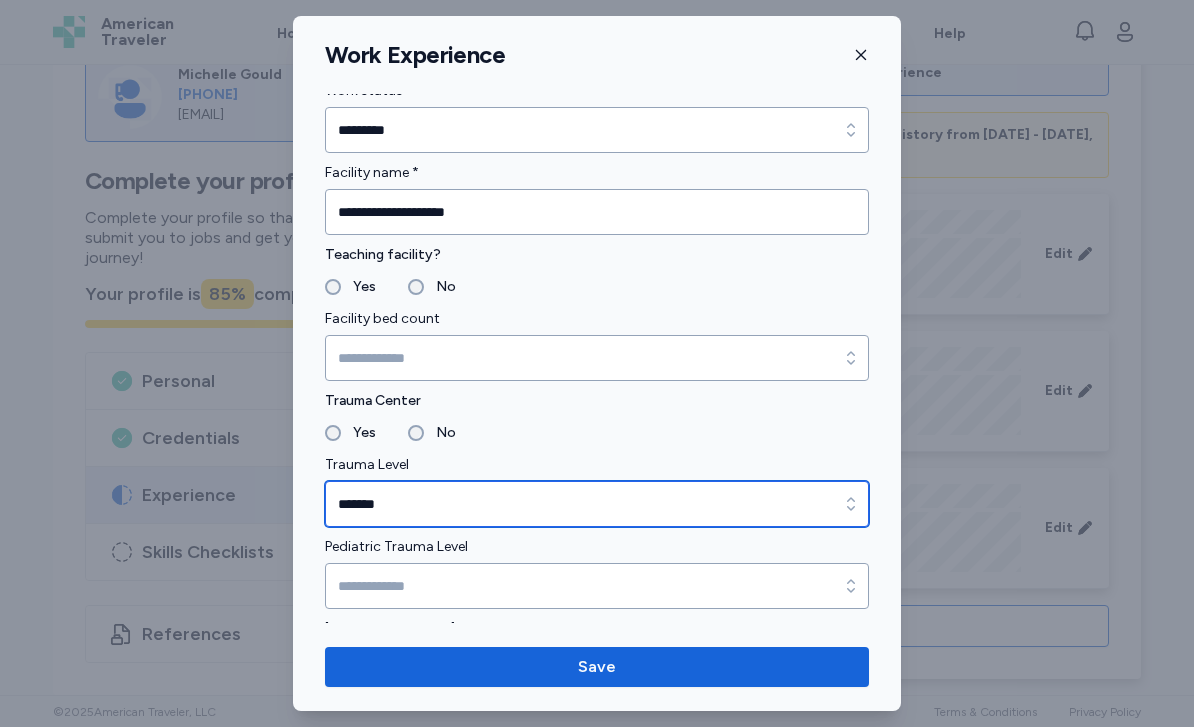 click 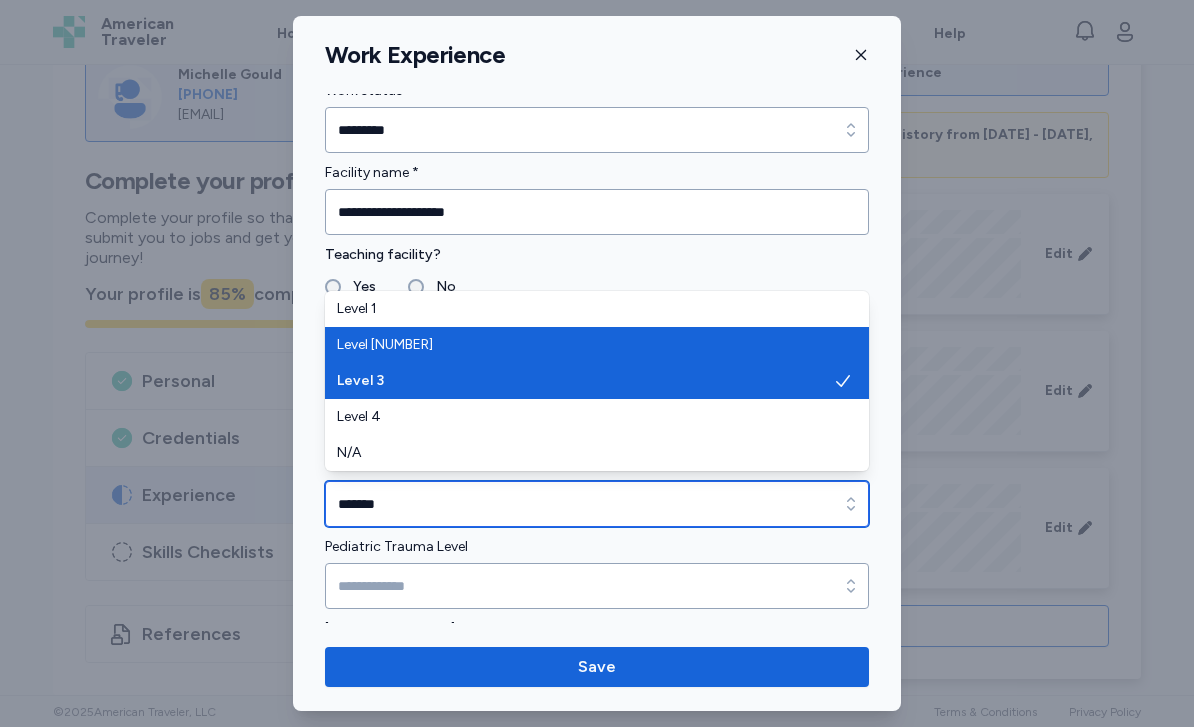 type on "*******" 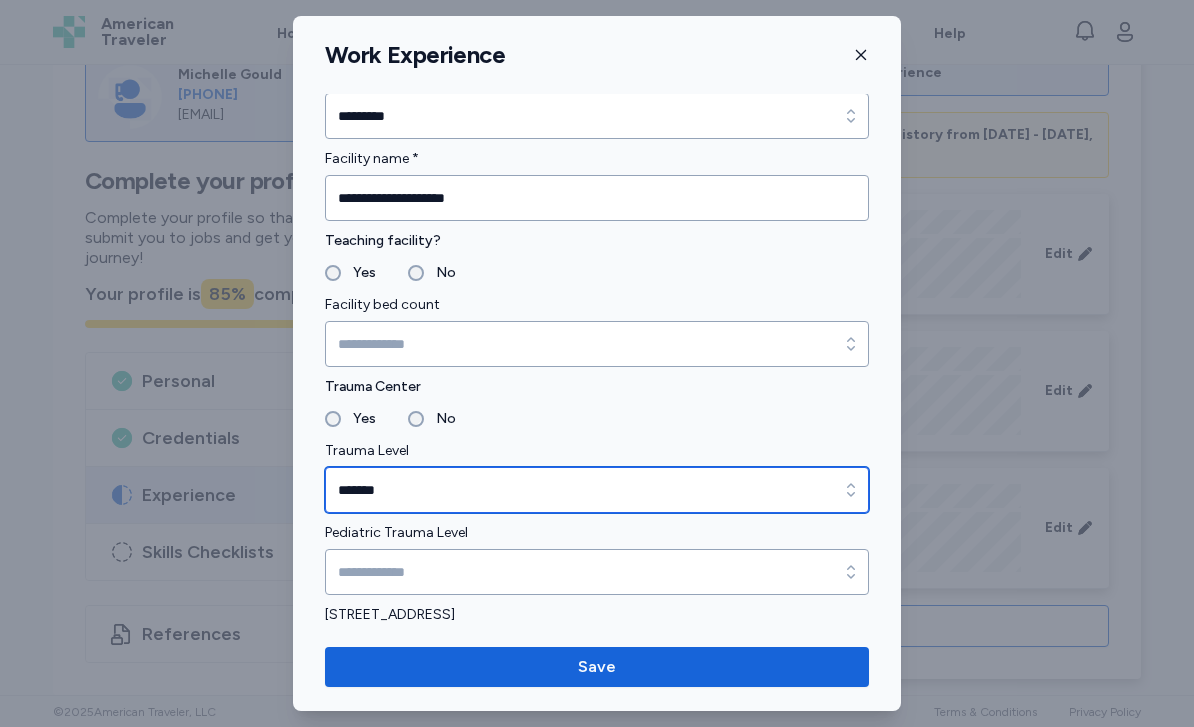 scroll, scrollTop: 122, scrollLeft: 0, axis: vertical 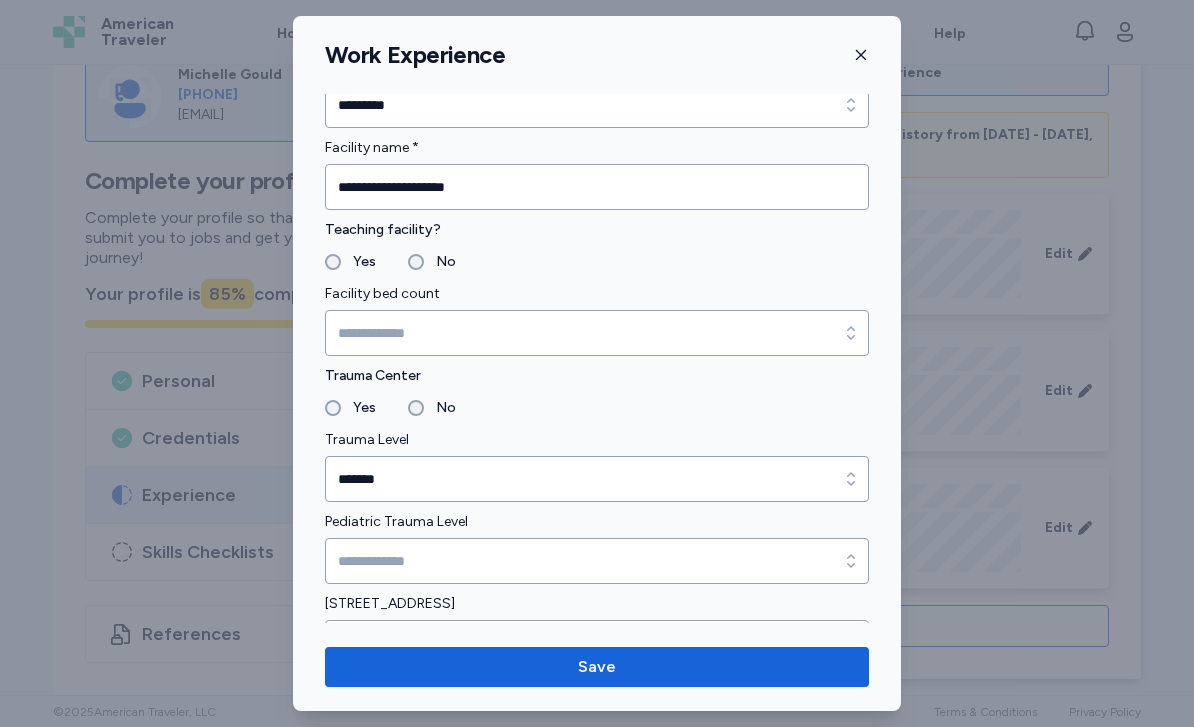 click on "No" at bounding box center (440, 408) 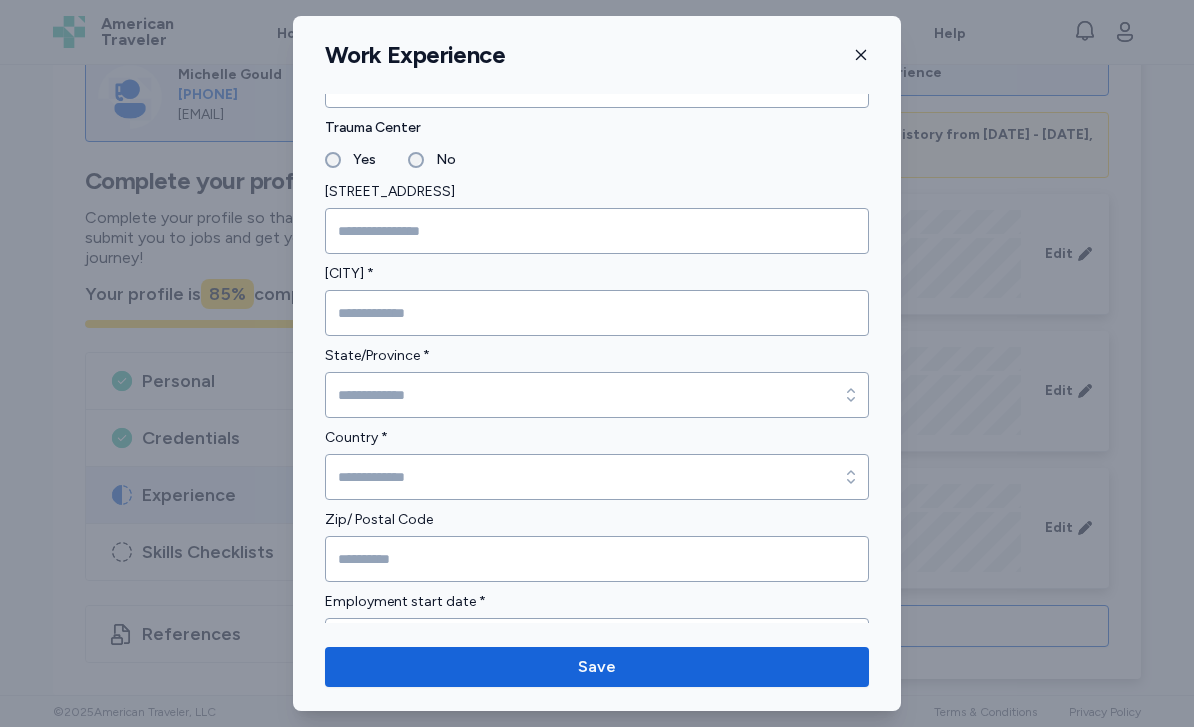 scroll, scrollTop: 368, scrollLeft: 0, axis: vertical 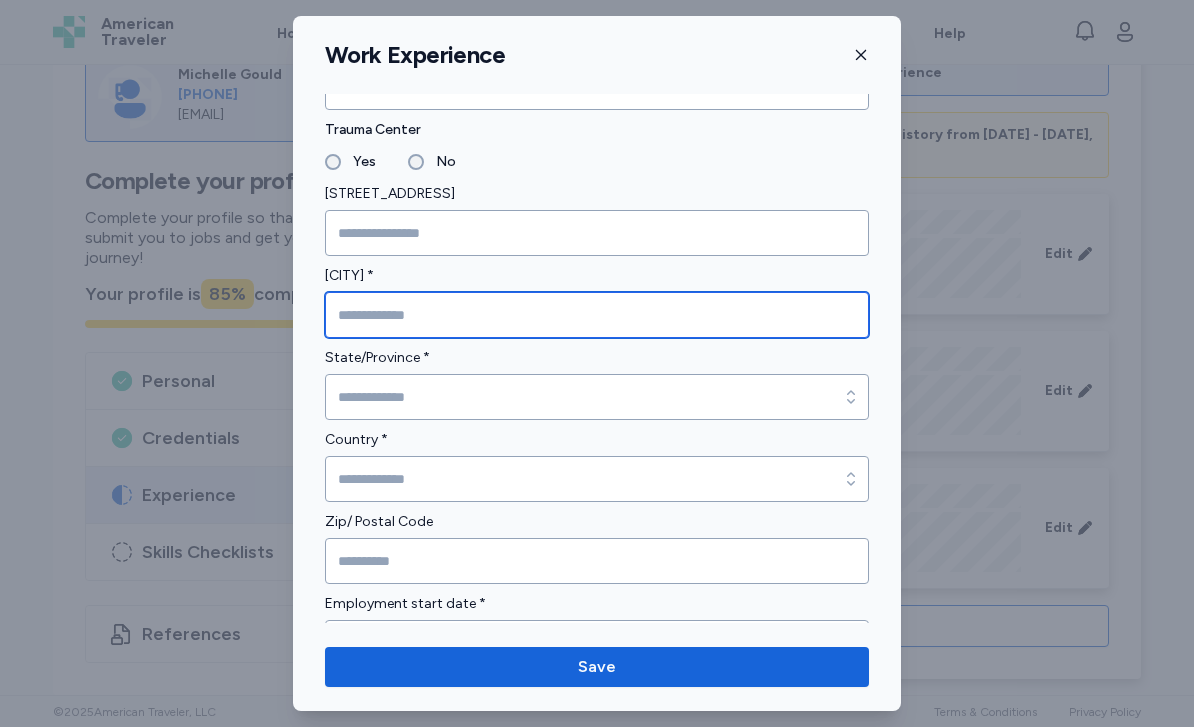 click at bounding box center [597, 315] 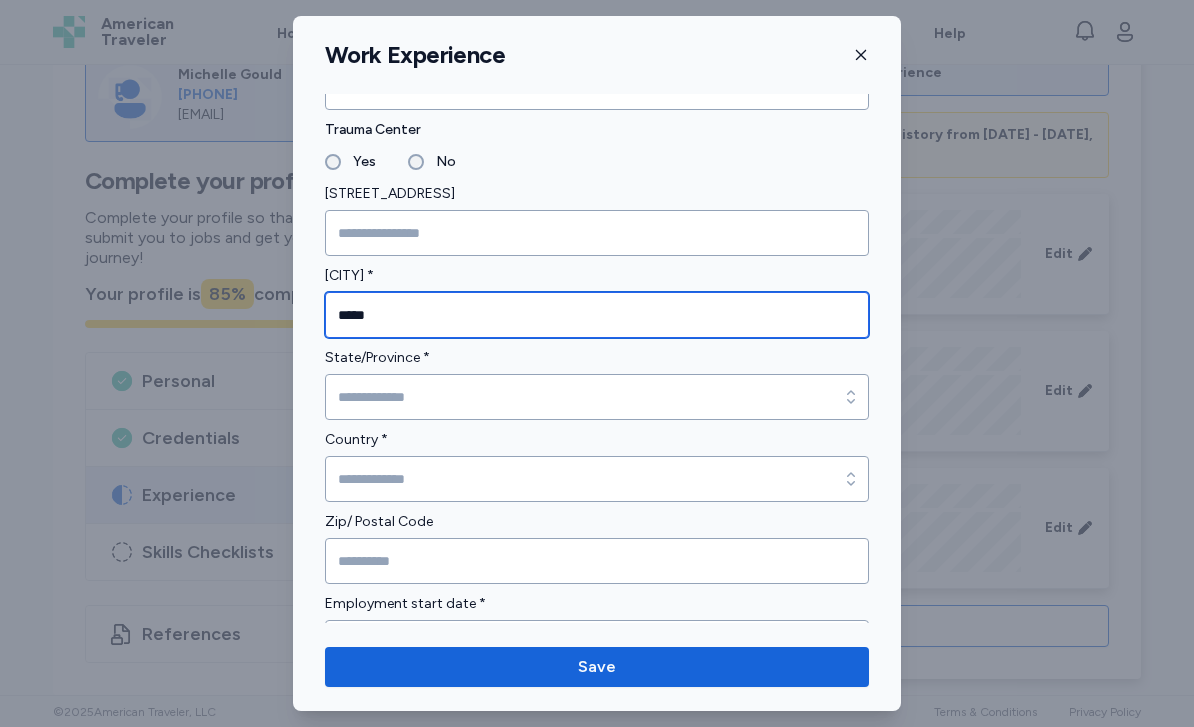 type on "*****" 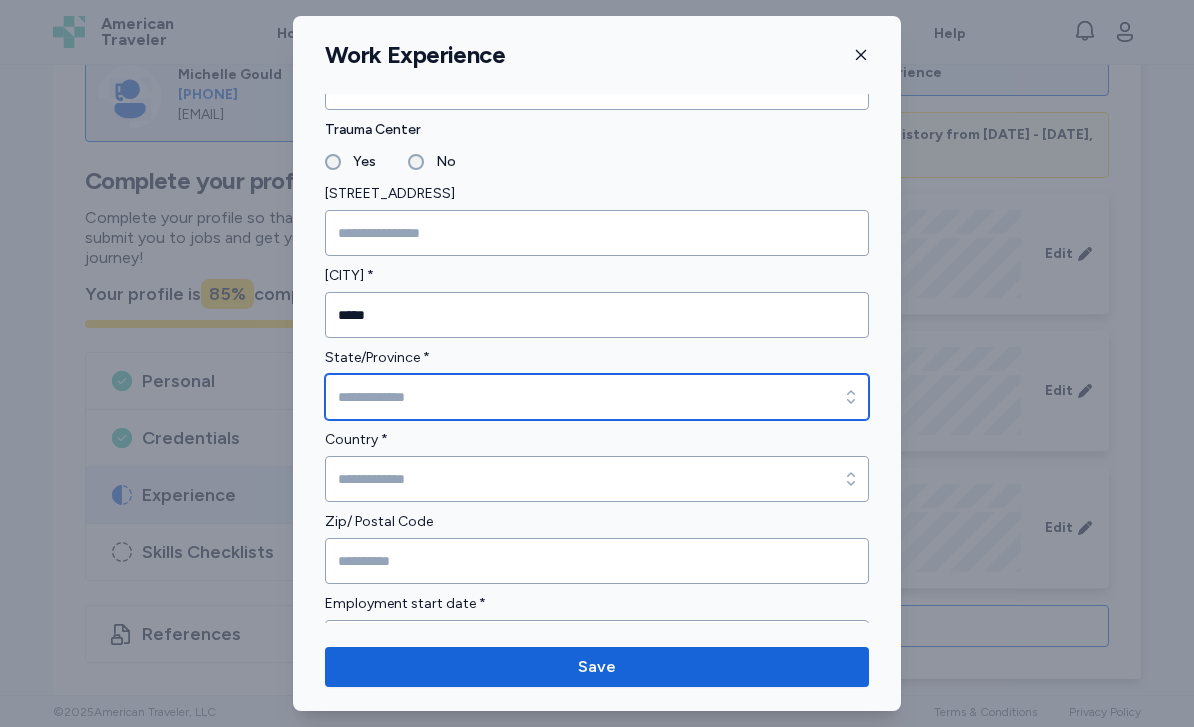 click on "State/Province *" at bounding box center (597, 397) 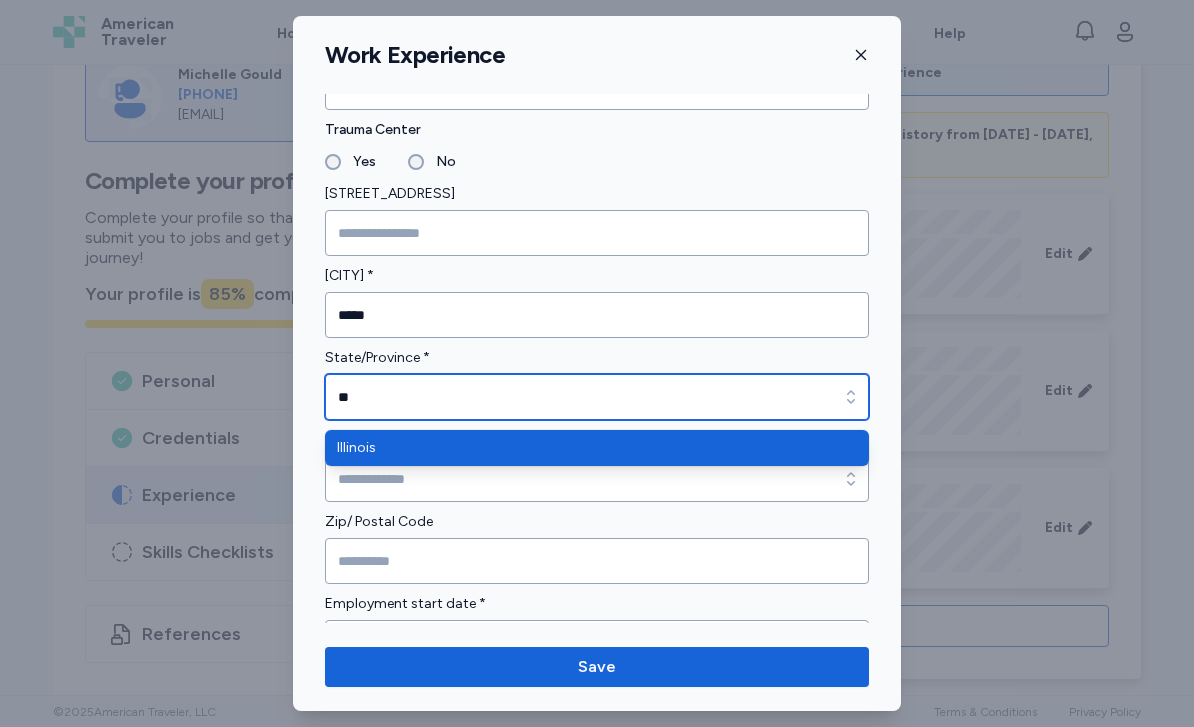 type on "********" 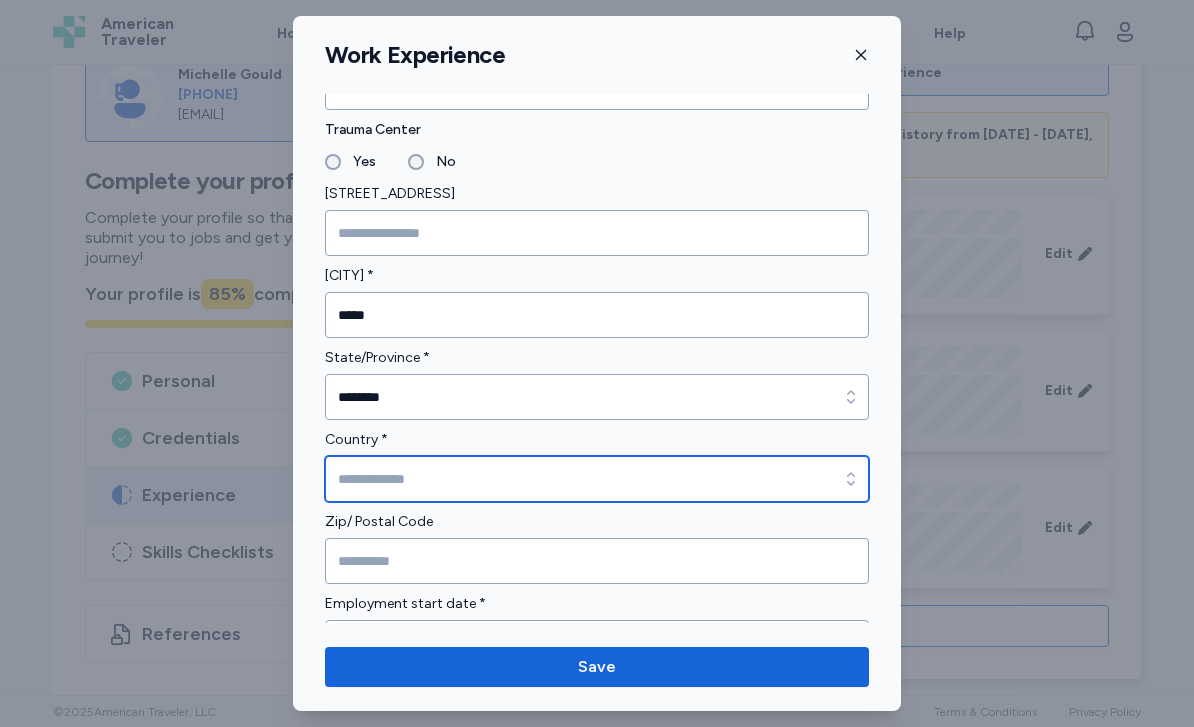 click on "Country *" at bounding box center (597, 479) 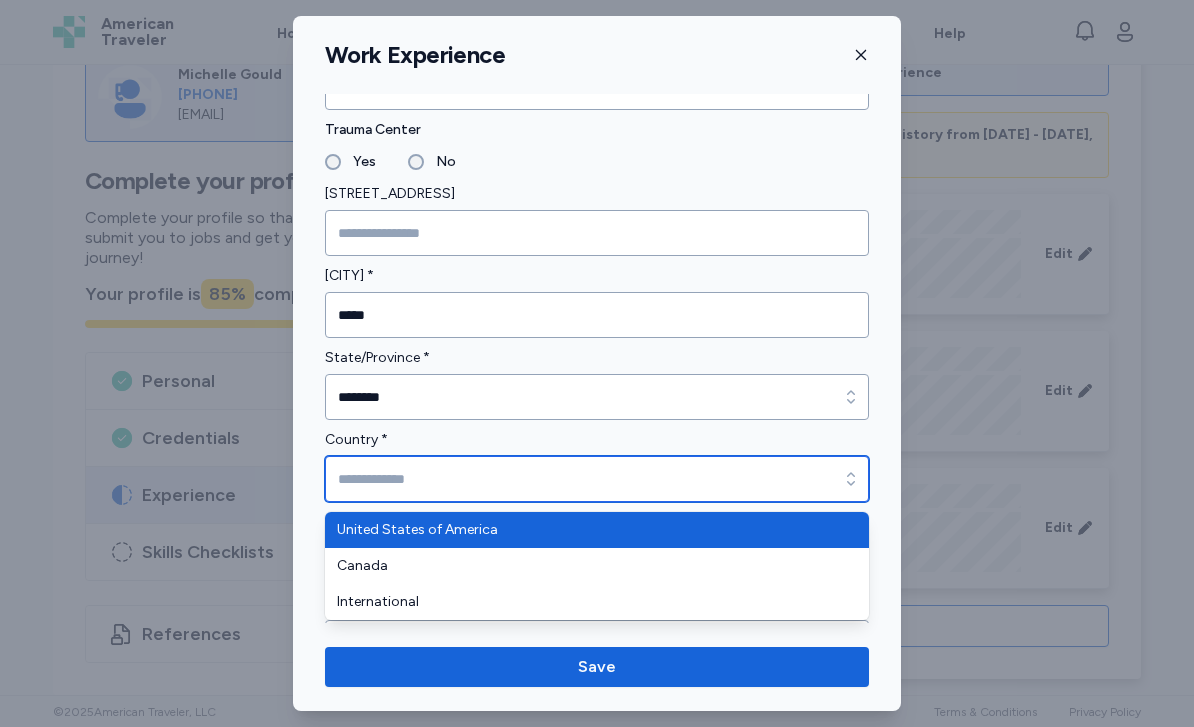 type on "**********" 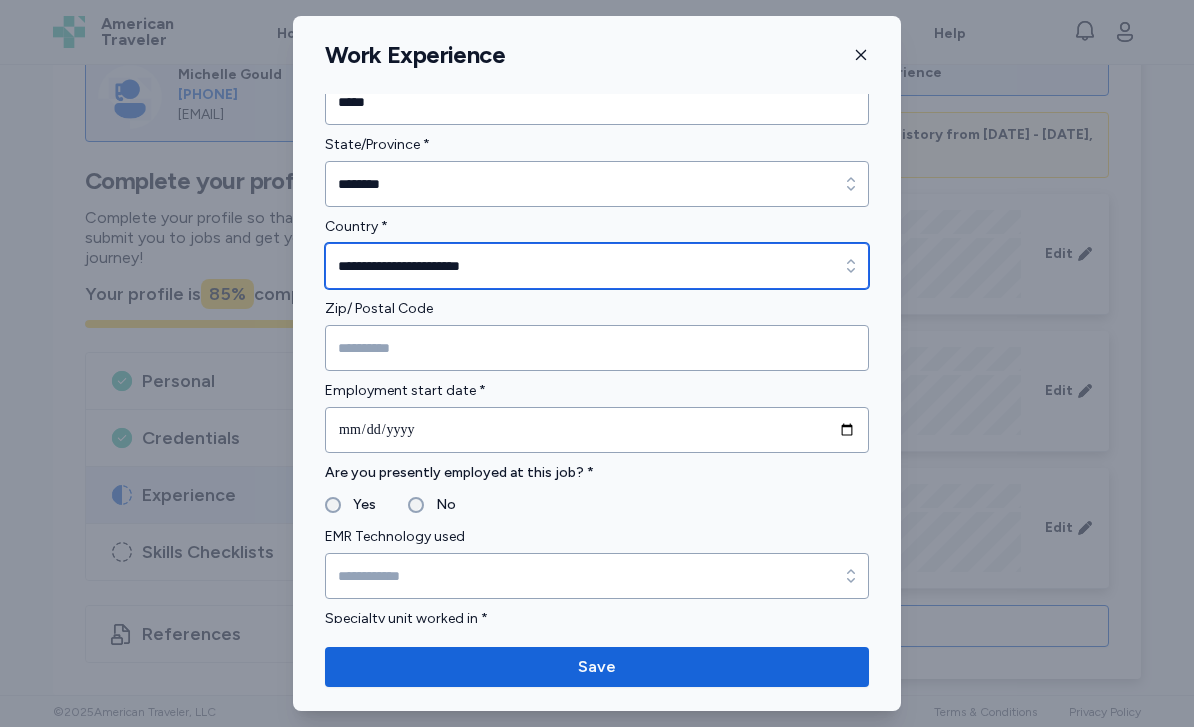 scroll, scrollTop: 628, scrollLeft: 0, axis: vertical 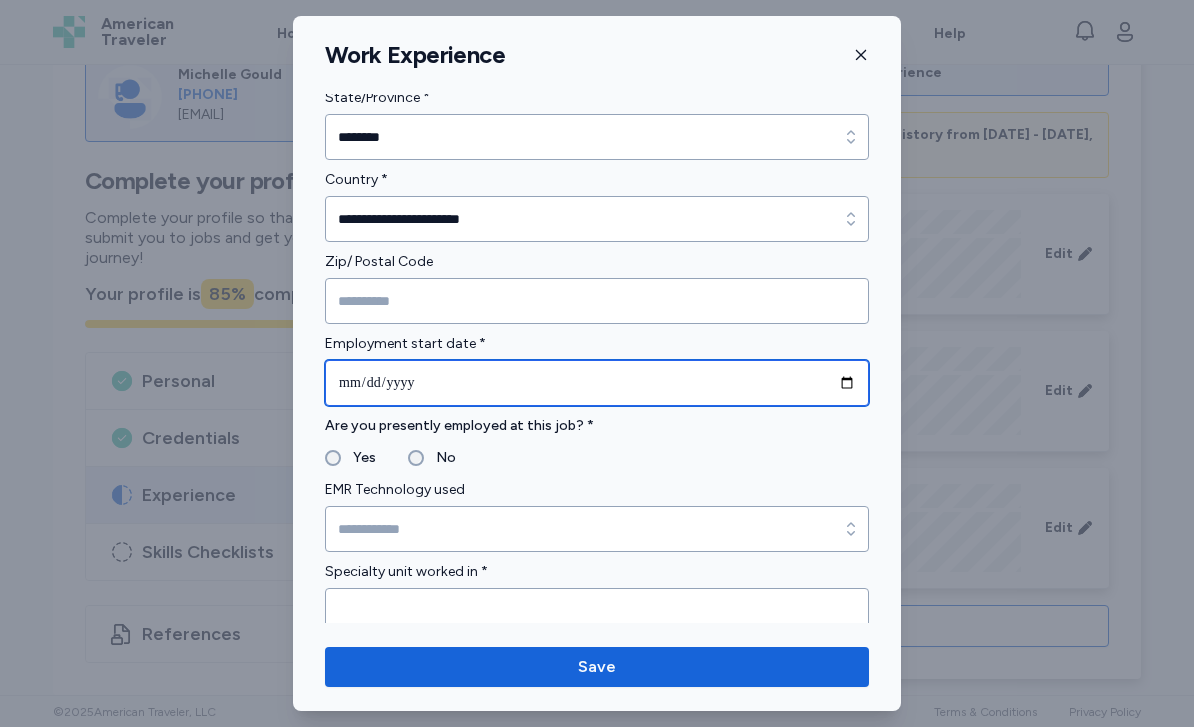 click at bounding box center [597, 383] 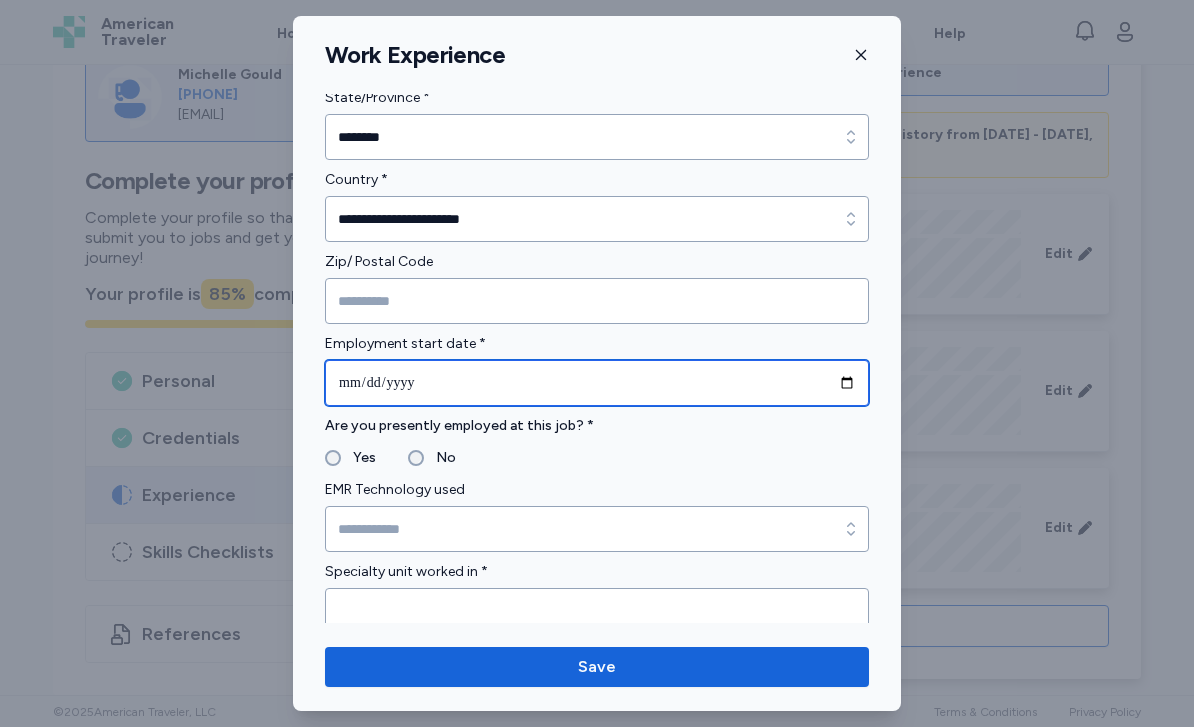 type on "**********" 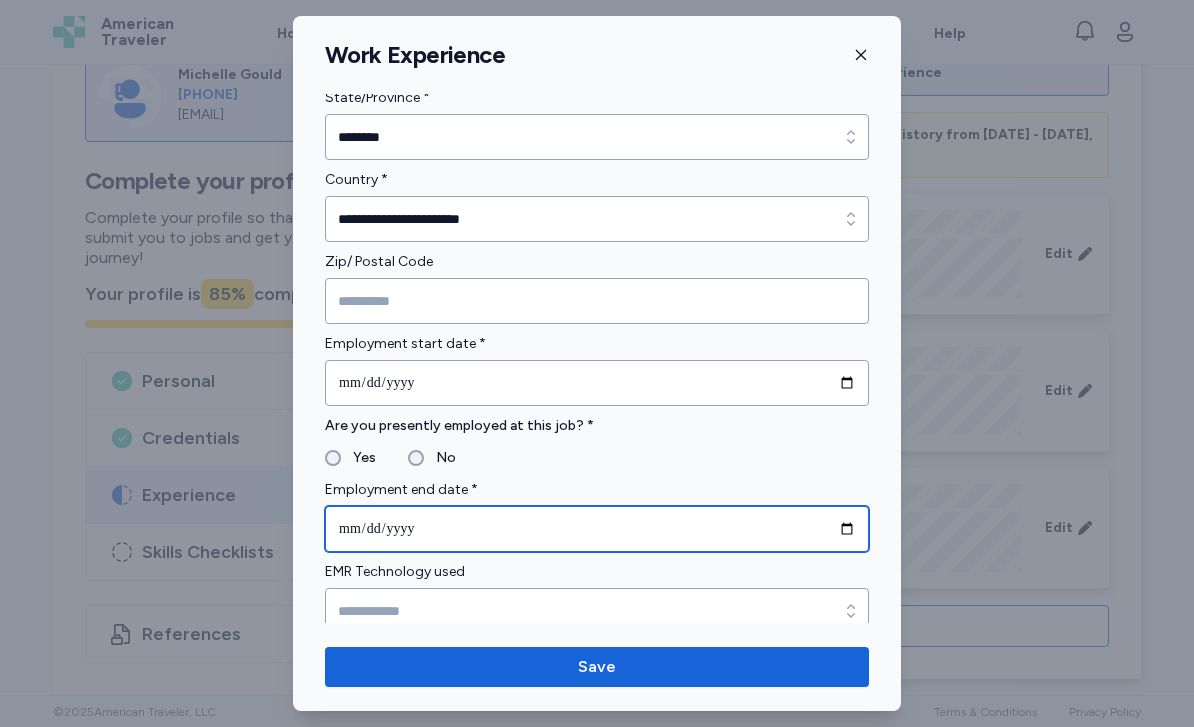 click at bounding box center [597, 529] 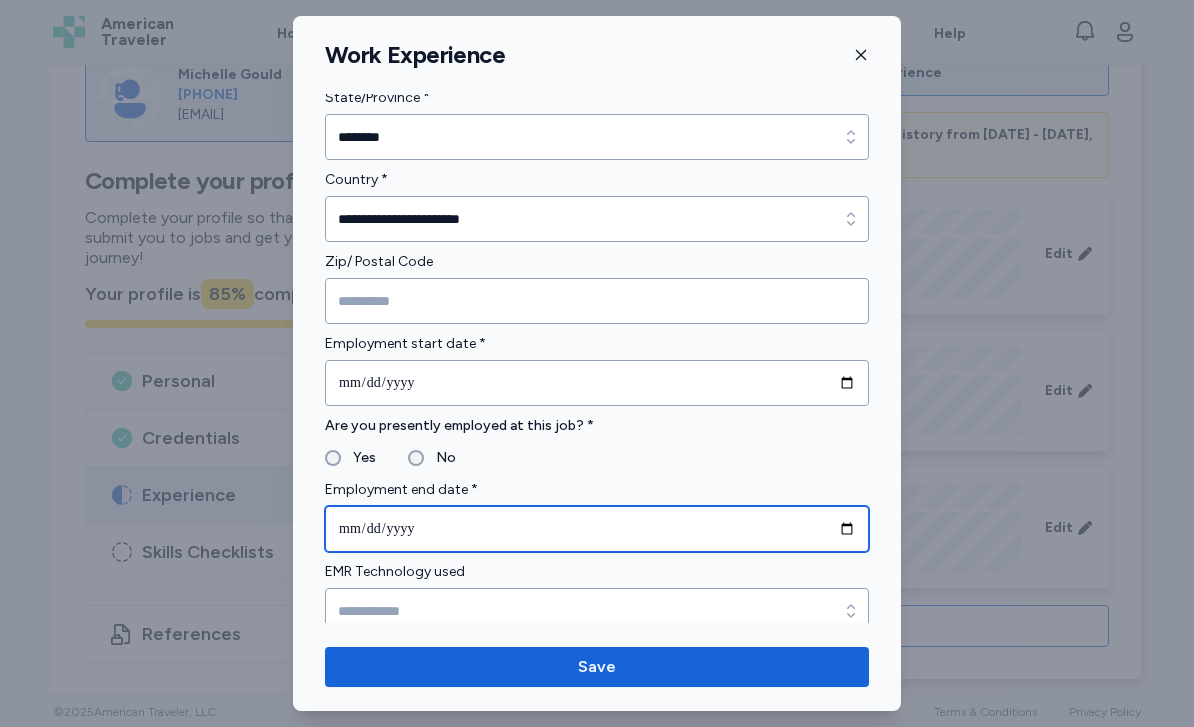 type on "**********" 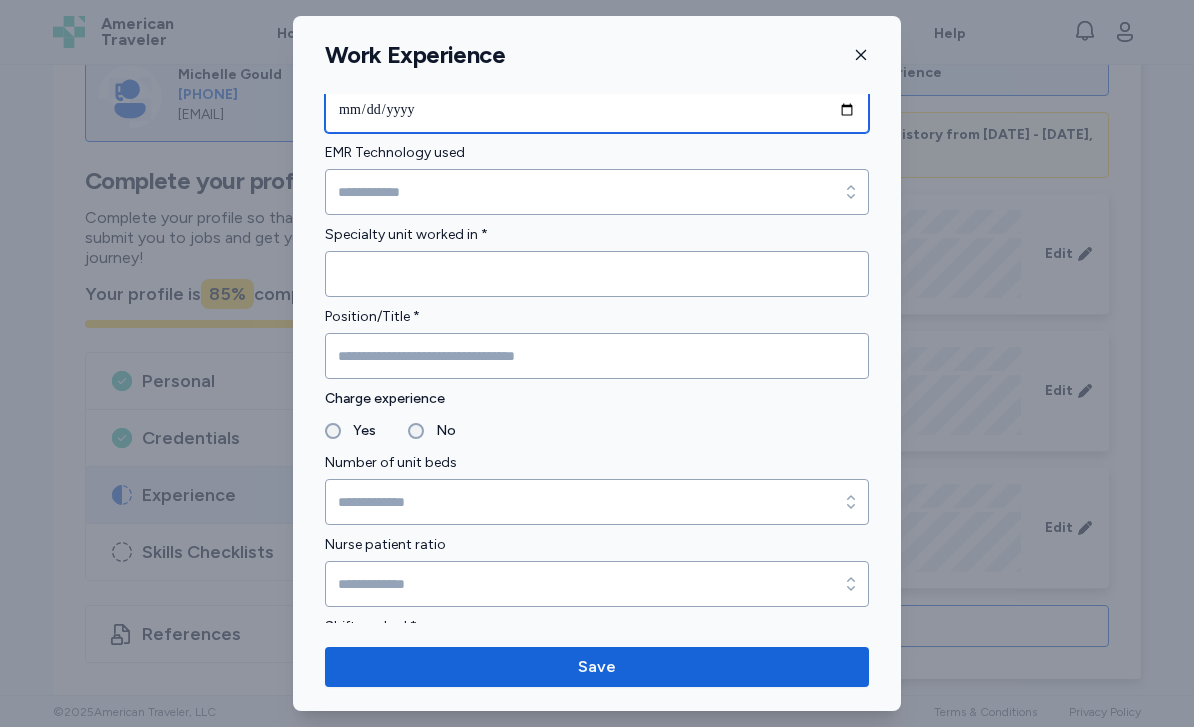scroll, scrollTop: 1045, scrollLeft: 0, axis: vertical 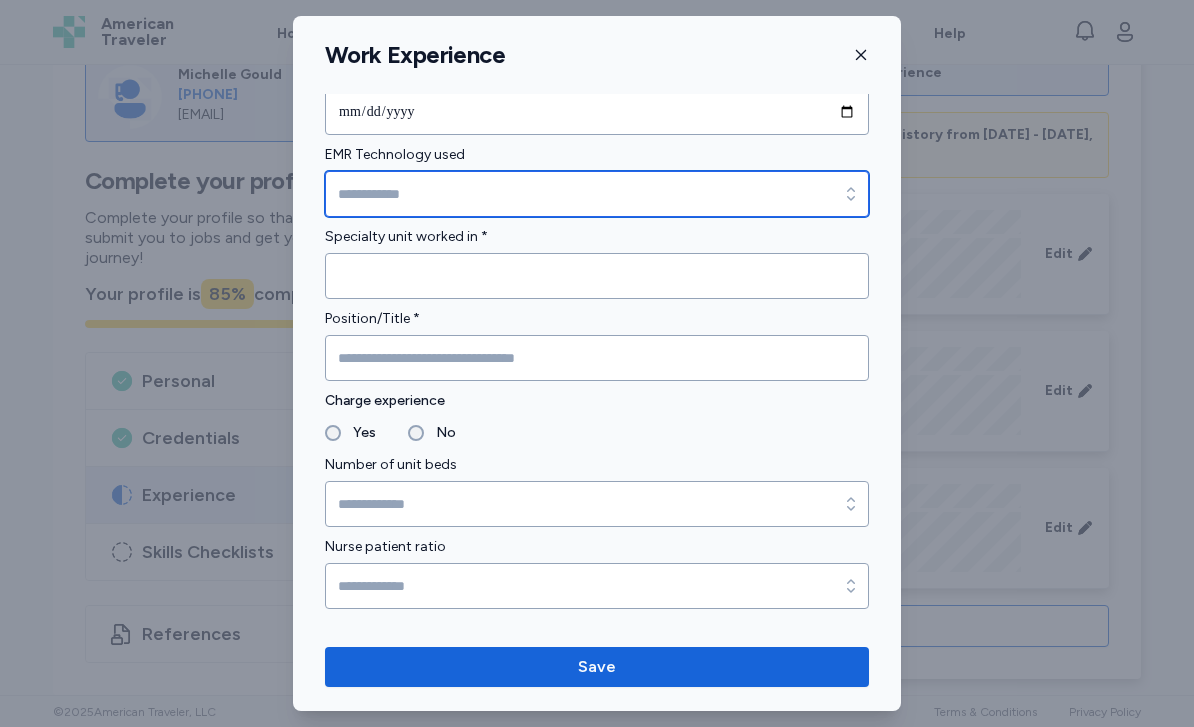 click on "EMR Technology used" at bounding box center (597, 194) 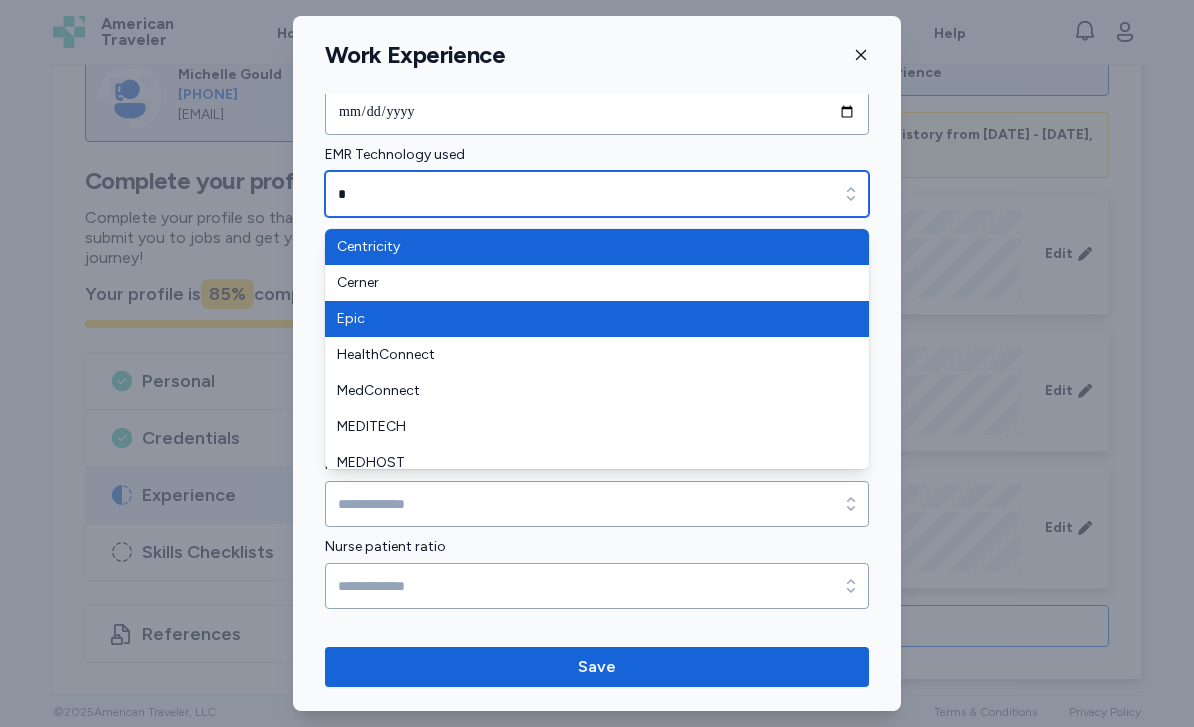 type on "****" 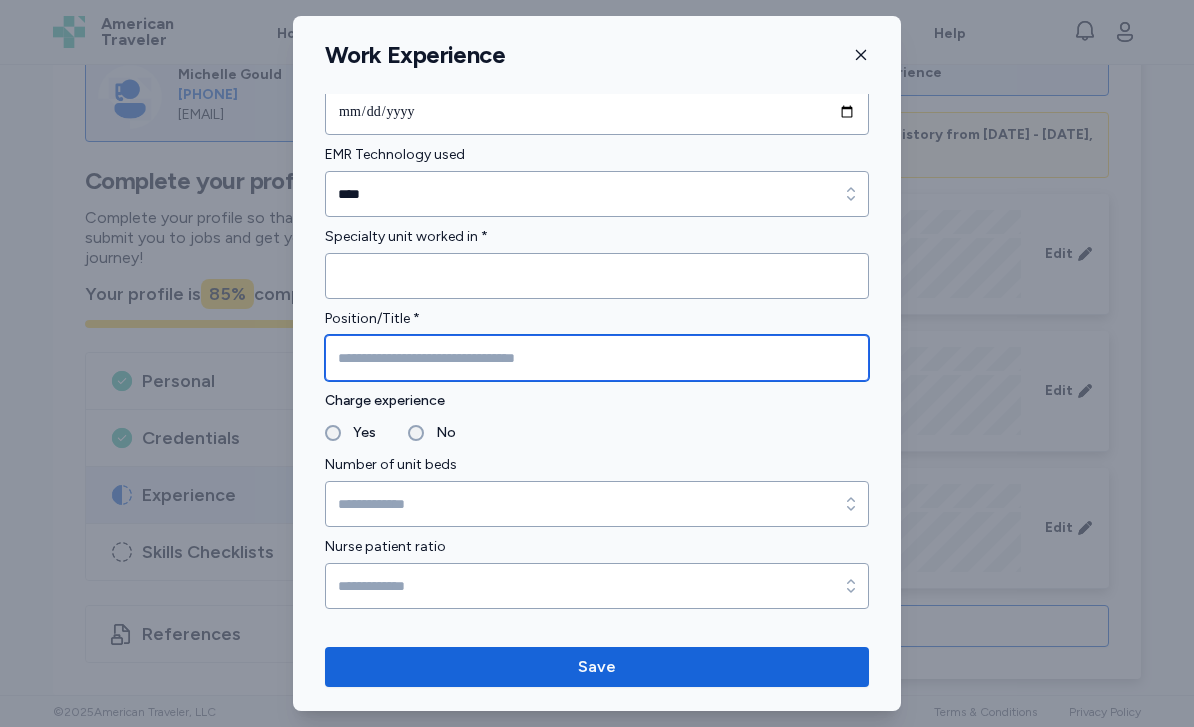 click at bounding box center (597, 358) 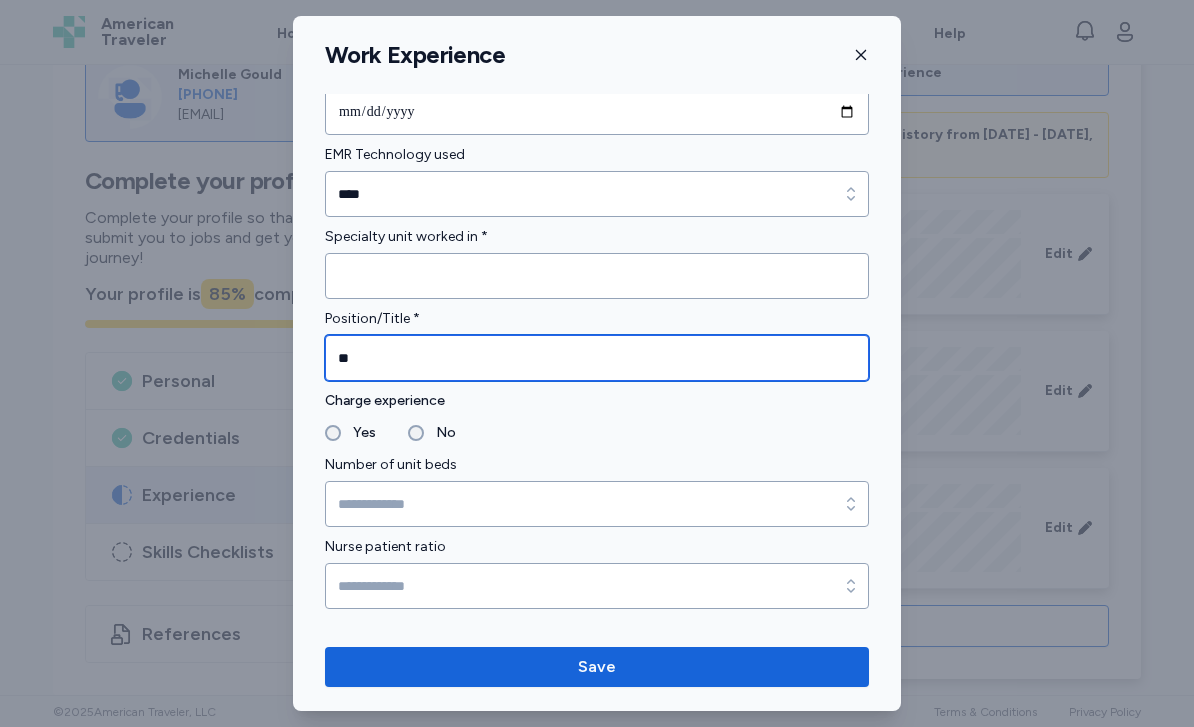 type on "**" 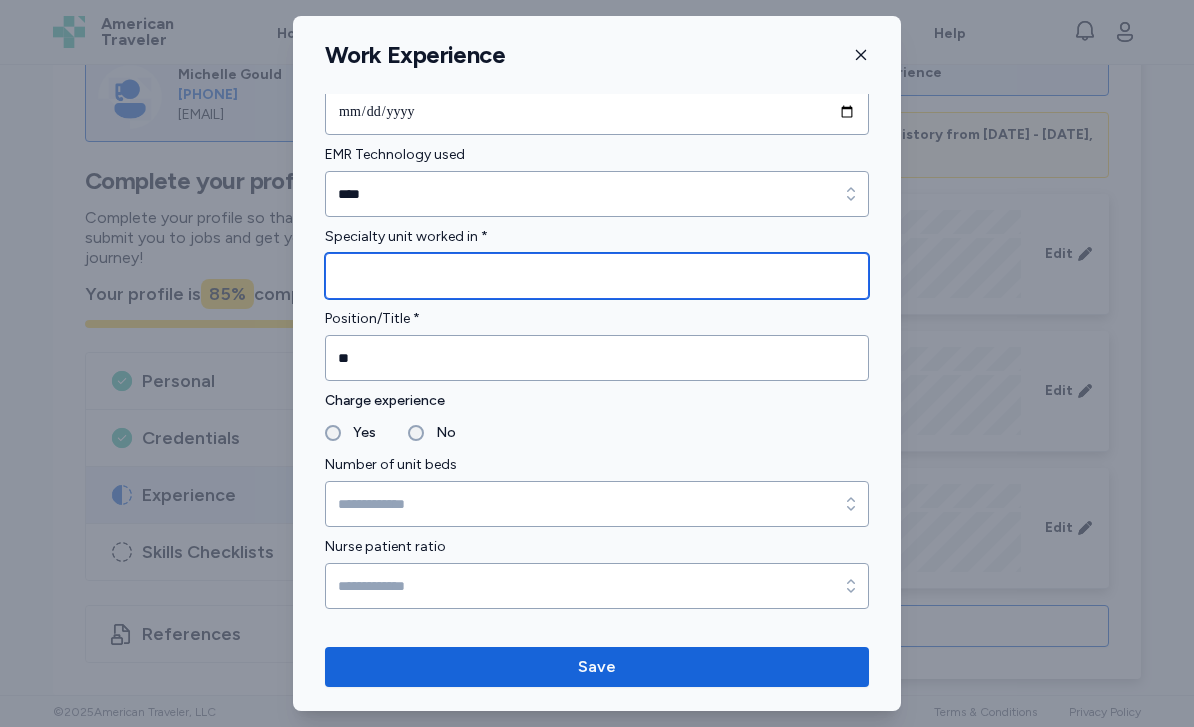 click at bounding box center (597, 276) 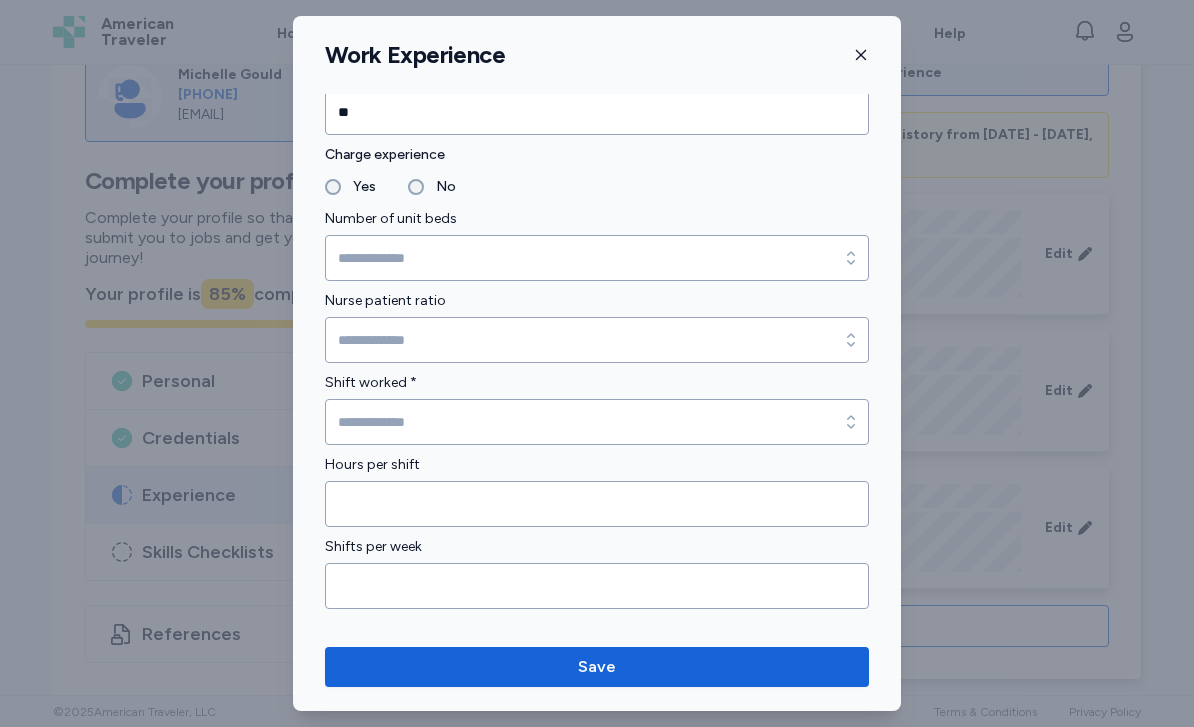 scroll, scrollTop: 1294, scrollLeft: 0, axis: vertical 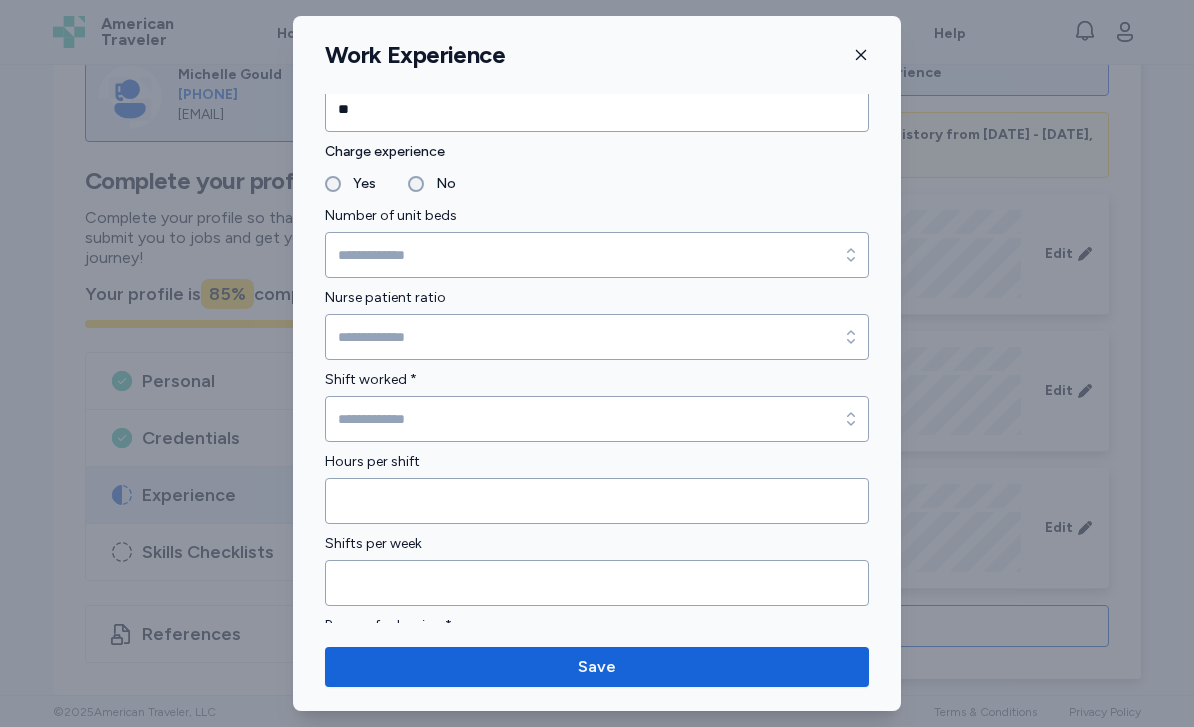 type on "**********" 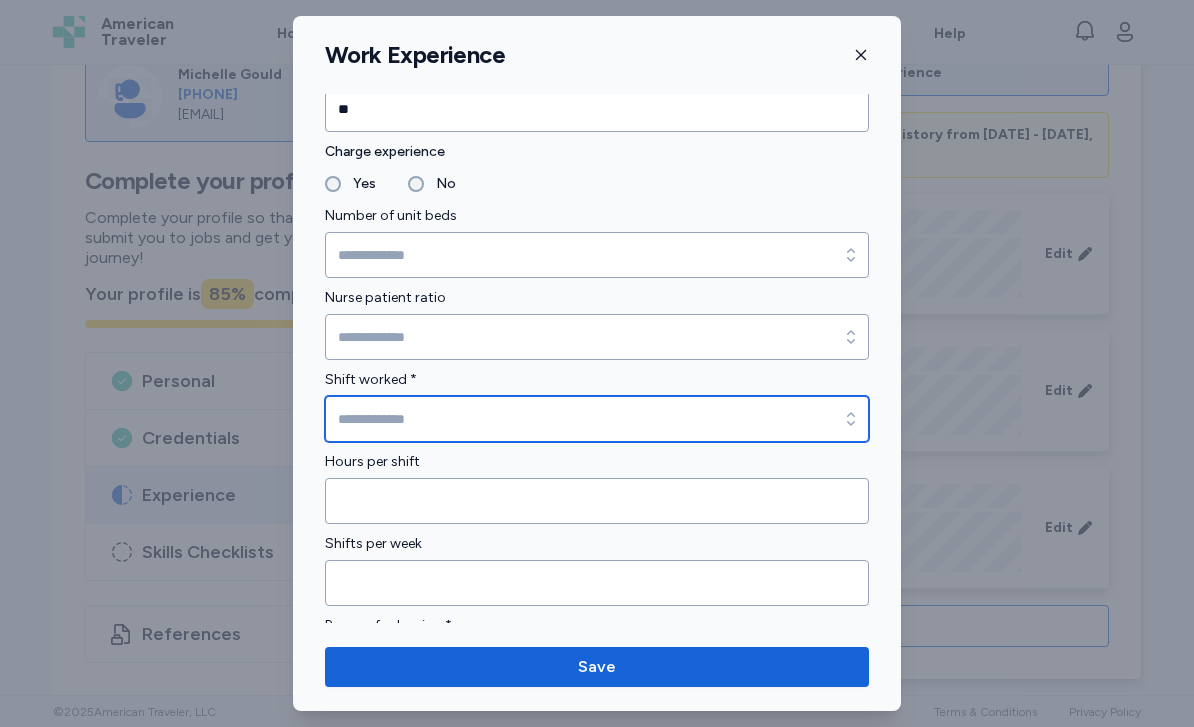 click on "Shift worked *" at bounding box center (597, 419) 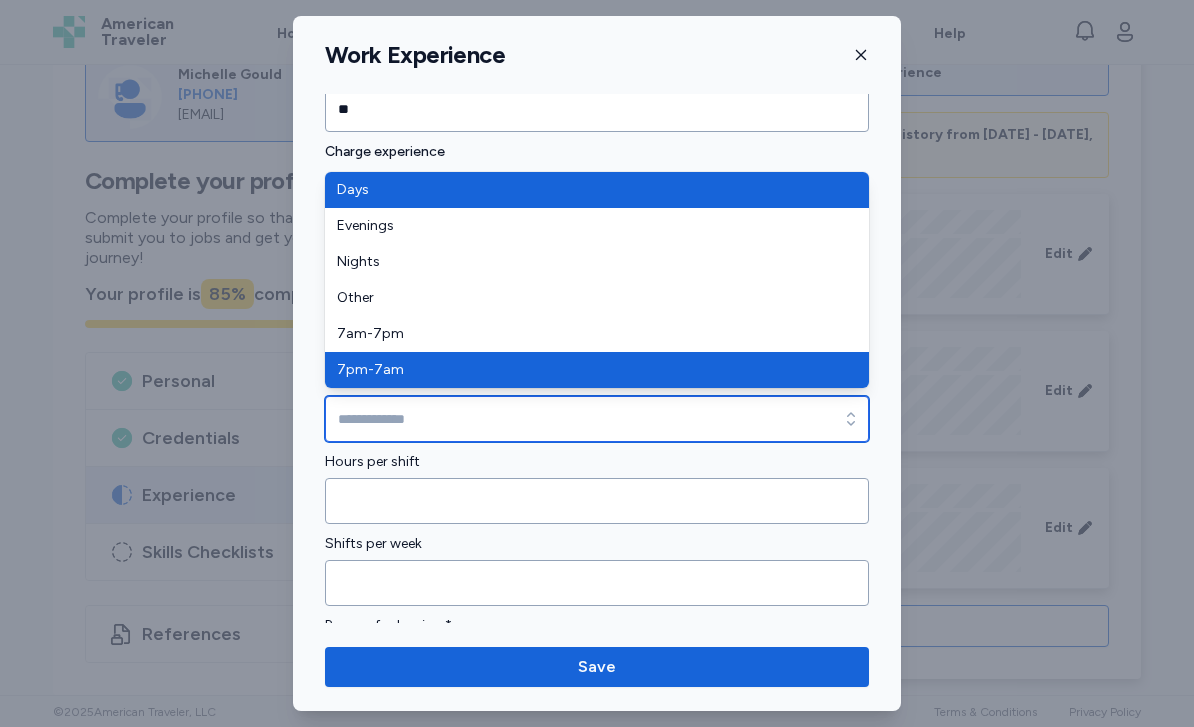 type on "*******" 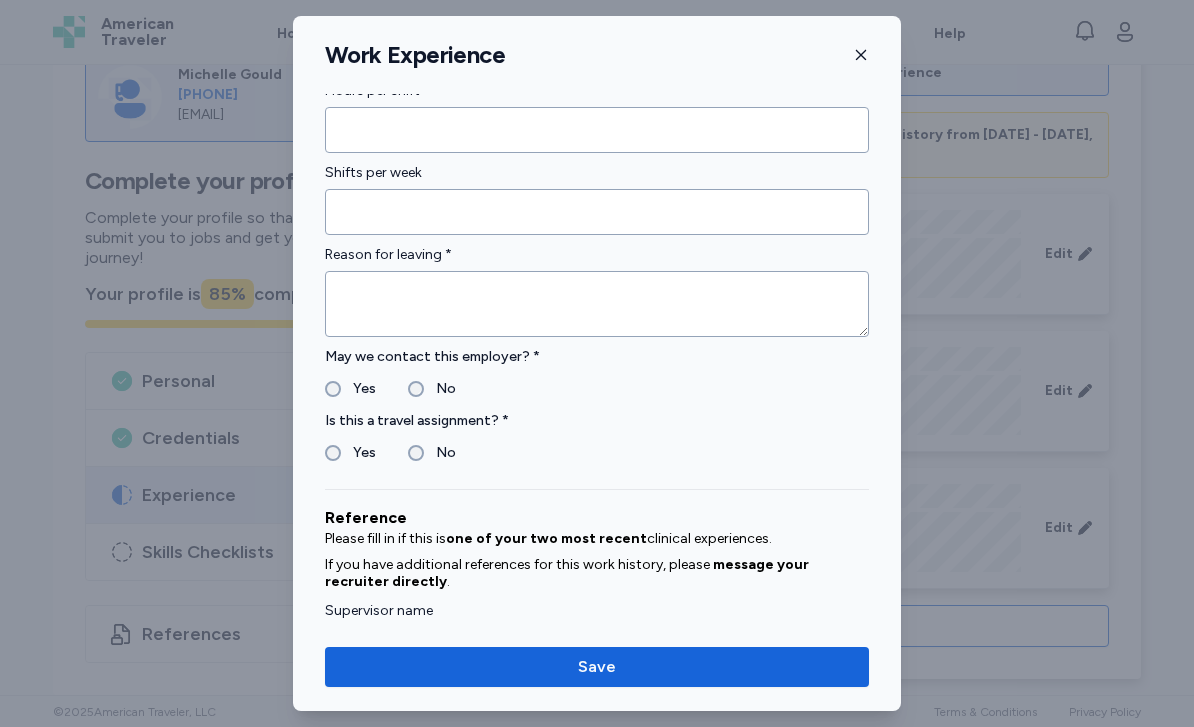scroll, scrollTop: 1664, scrollLeft: 0, axis: vertical 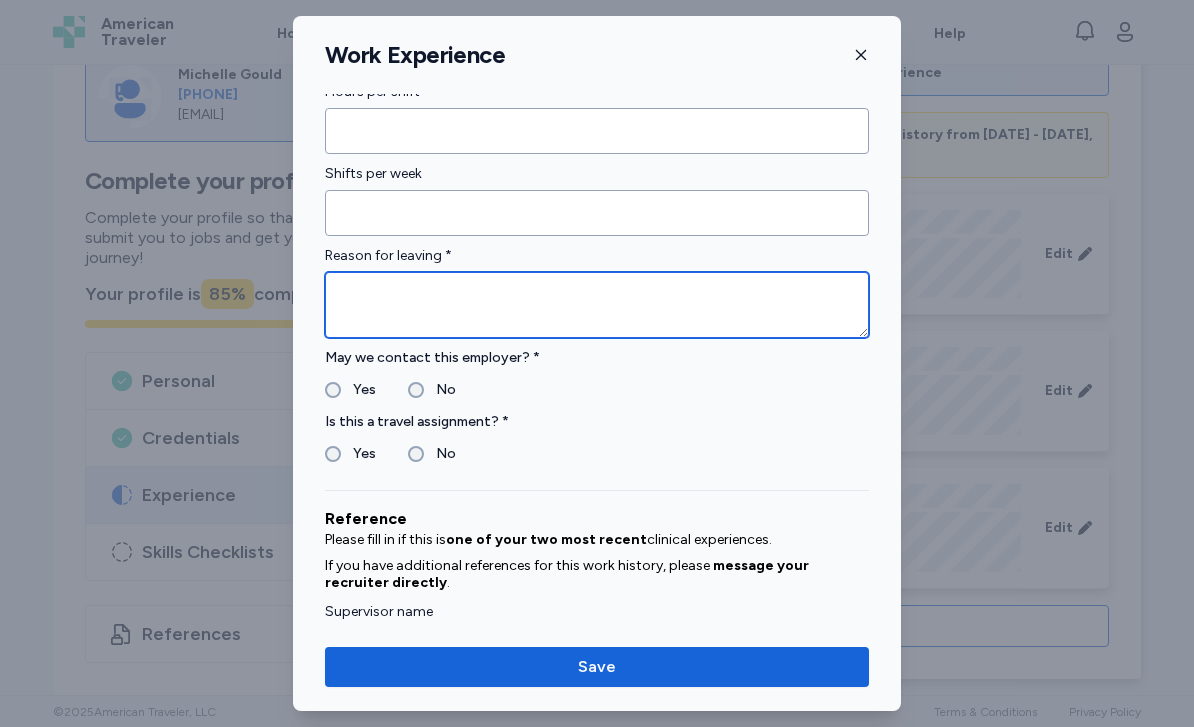 click at bounding box center [597, 305] 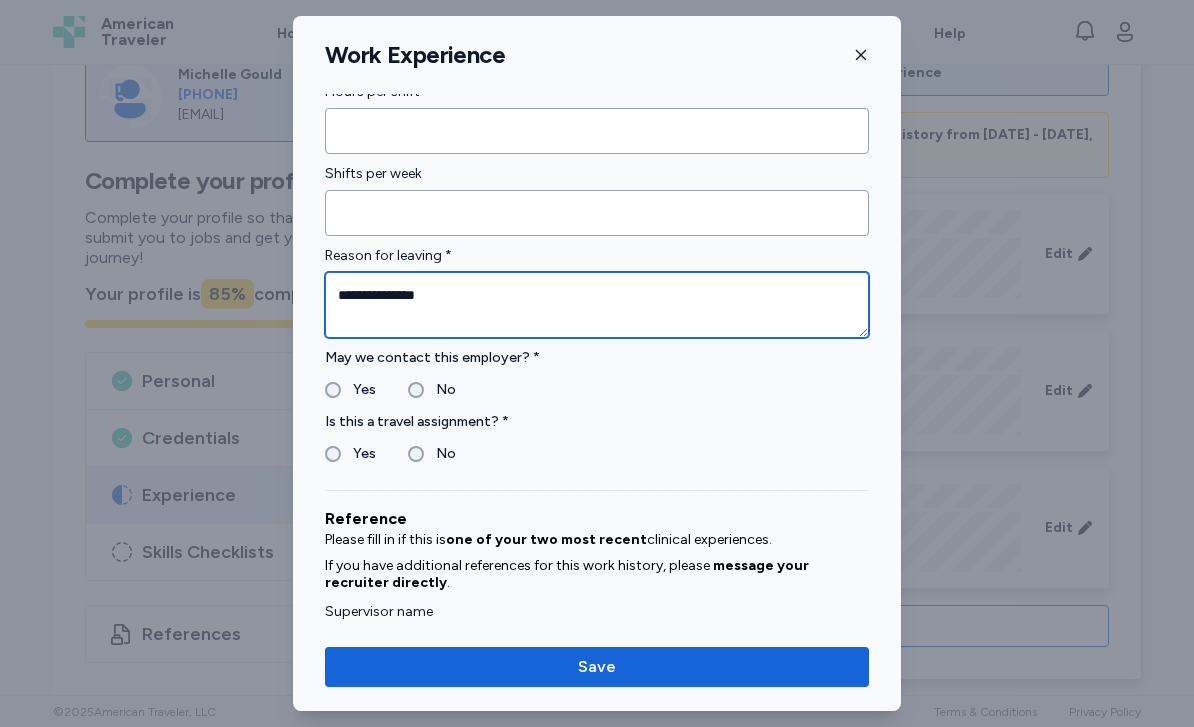 type on "**********" 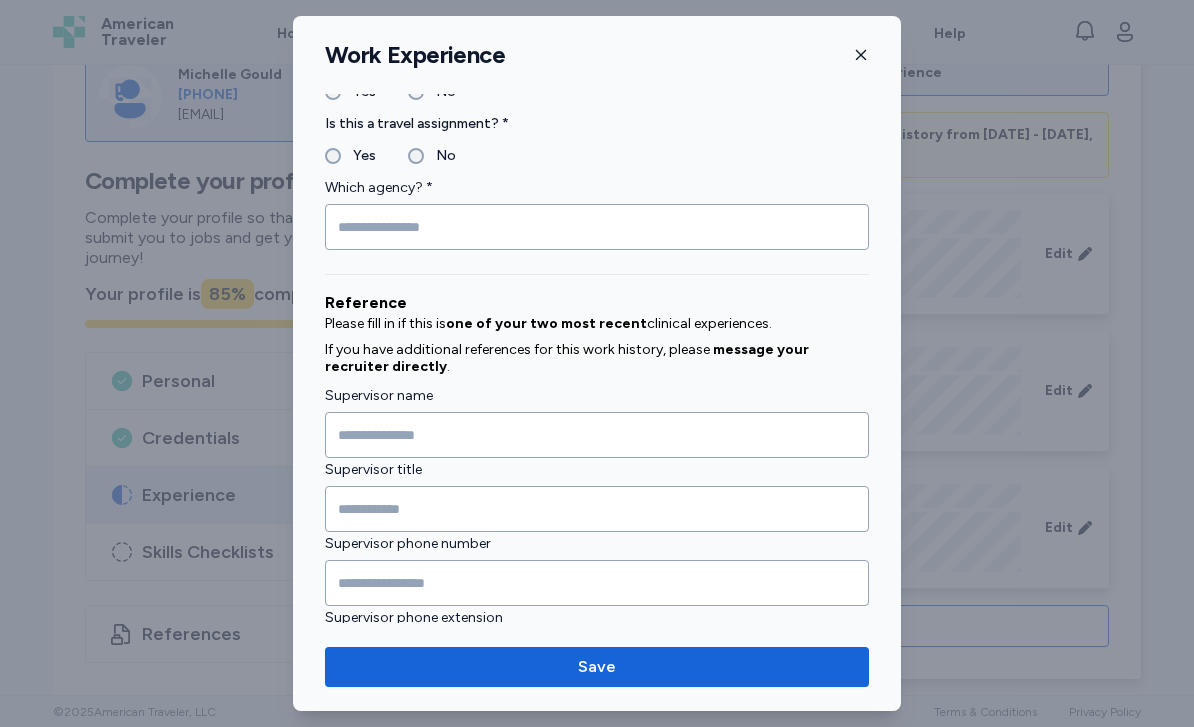 scroll, scrollTop: 1954, scrollLeft: 0, axis: vertical 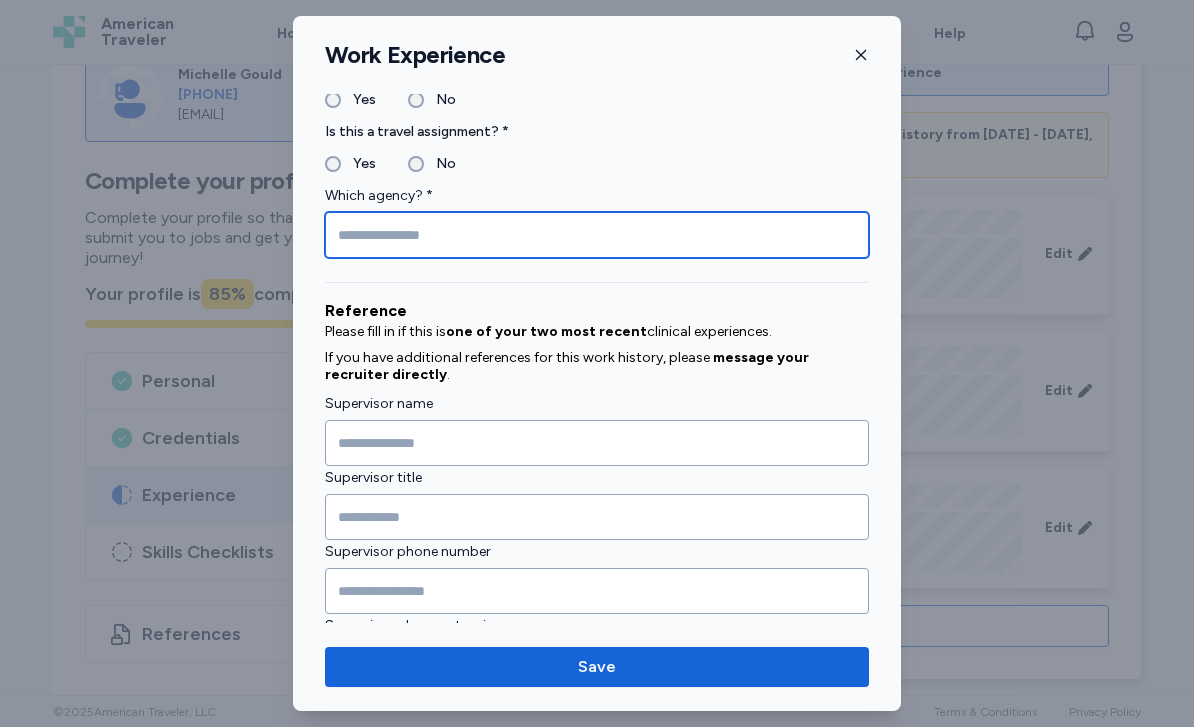 click at bounding box center [597, 235] 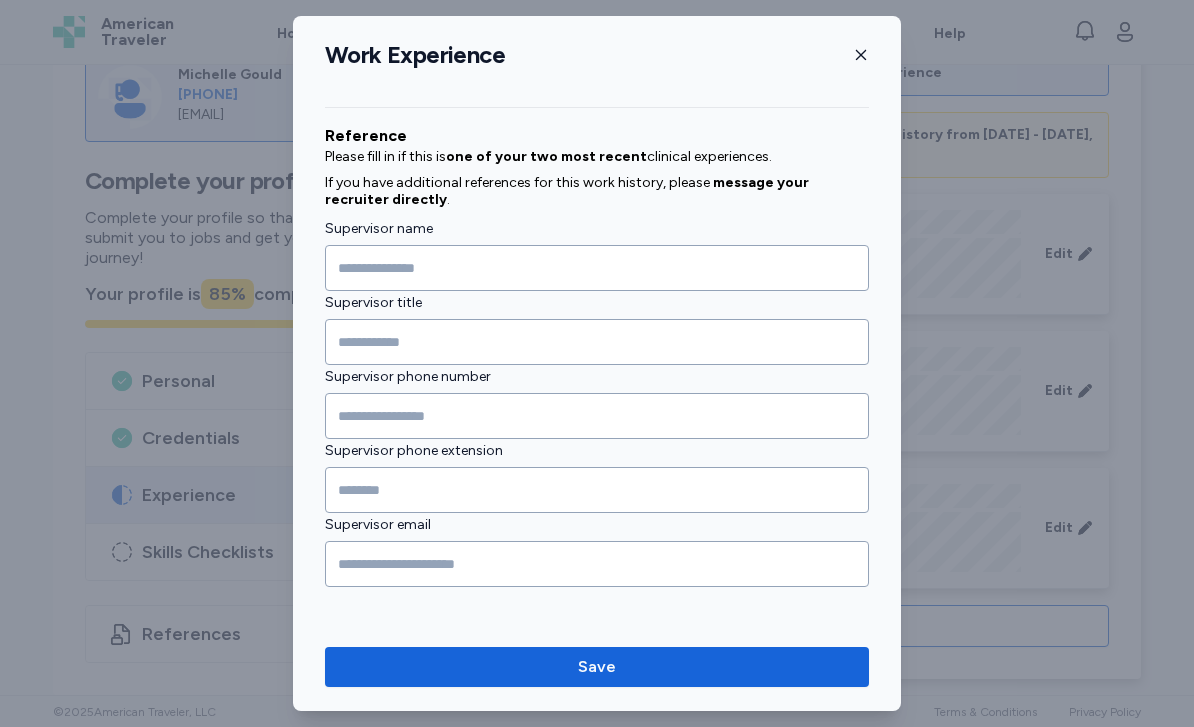 scroll, scrollTop: 2129, scrollLeft: 0, axis: vertical 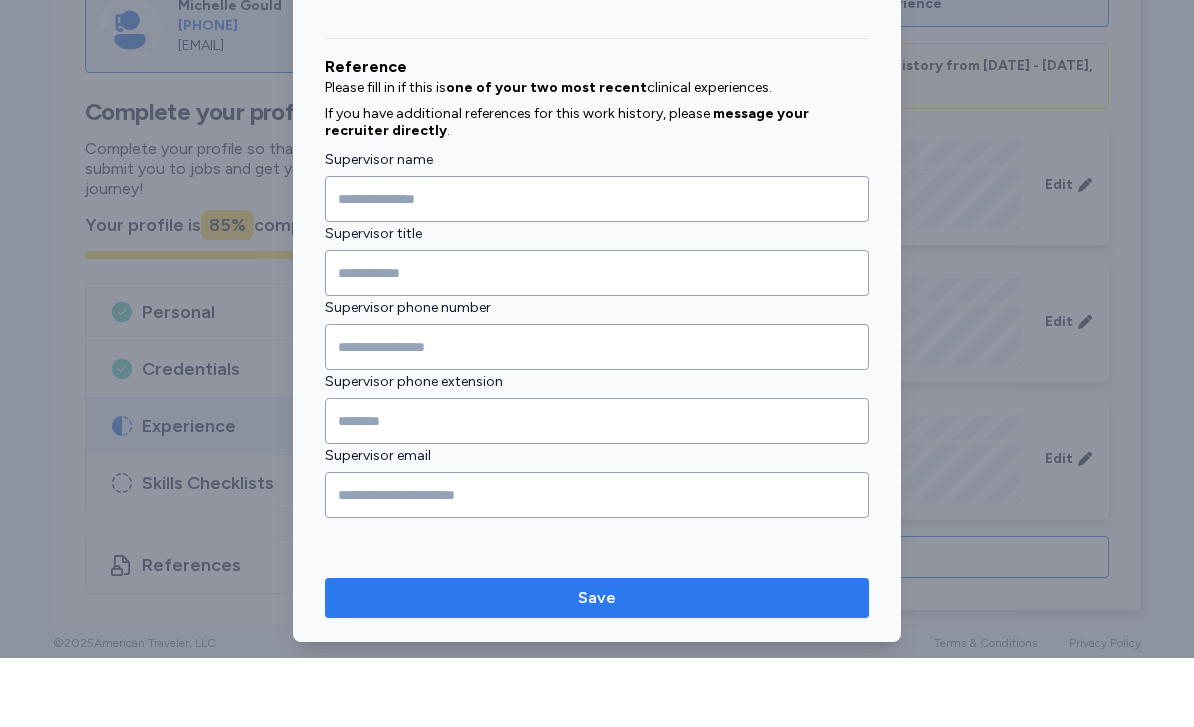 type on "*****" 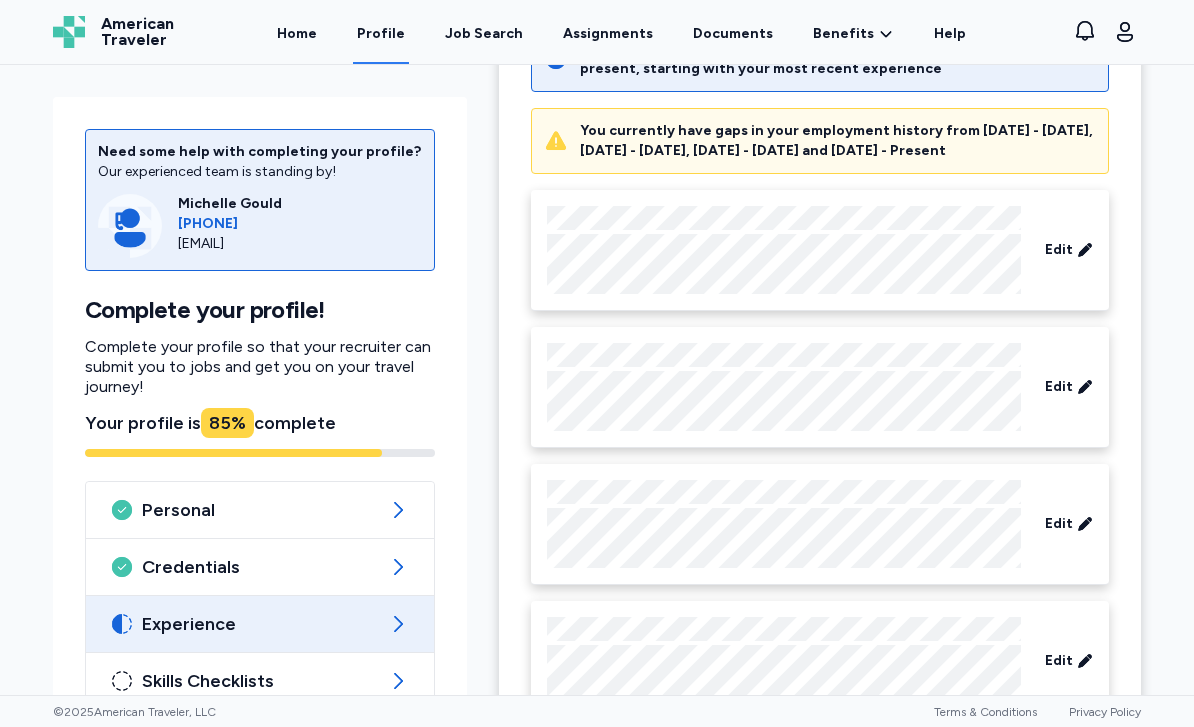 scroll, scrollTop: 452, scrollLeft: 0, axis: vertical 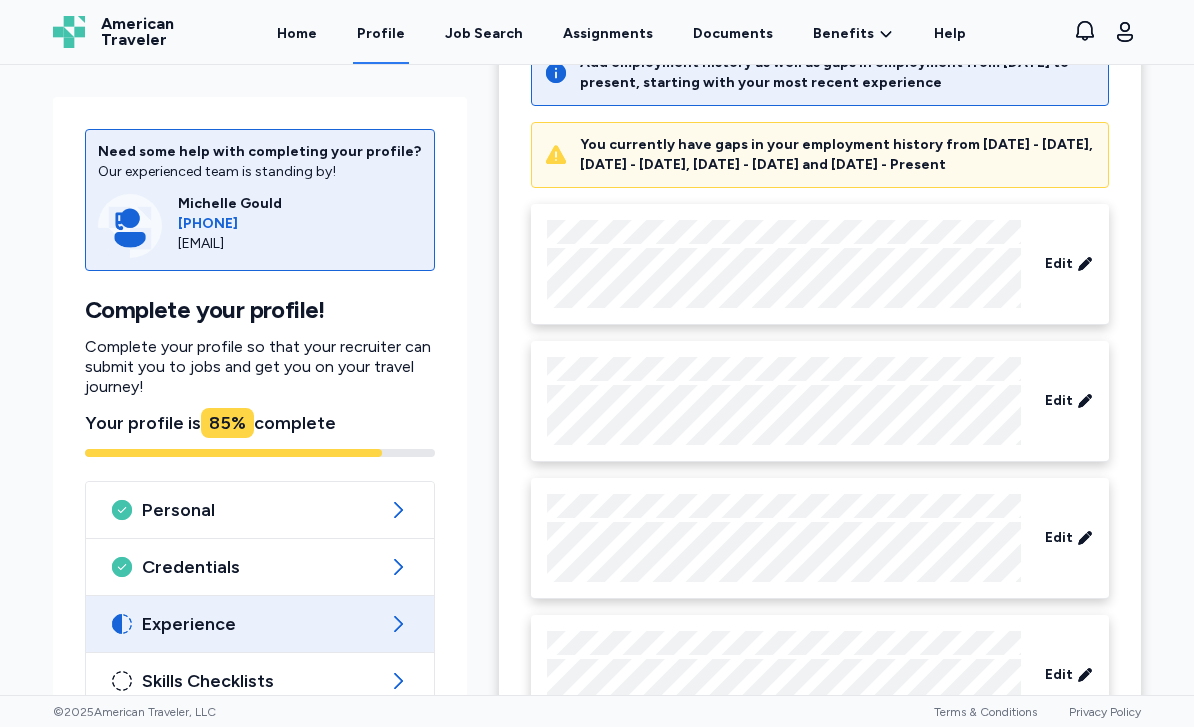 click on "You currently have gaps in your employment history from   [DATE] - [DATE], [DATE] - [DATE], [DATE] - [DATE] and [DATE] - Present" at bounding box center [838, 155] 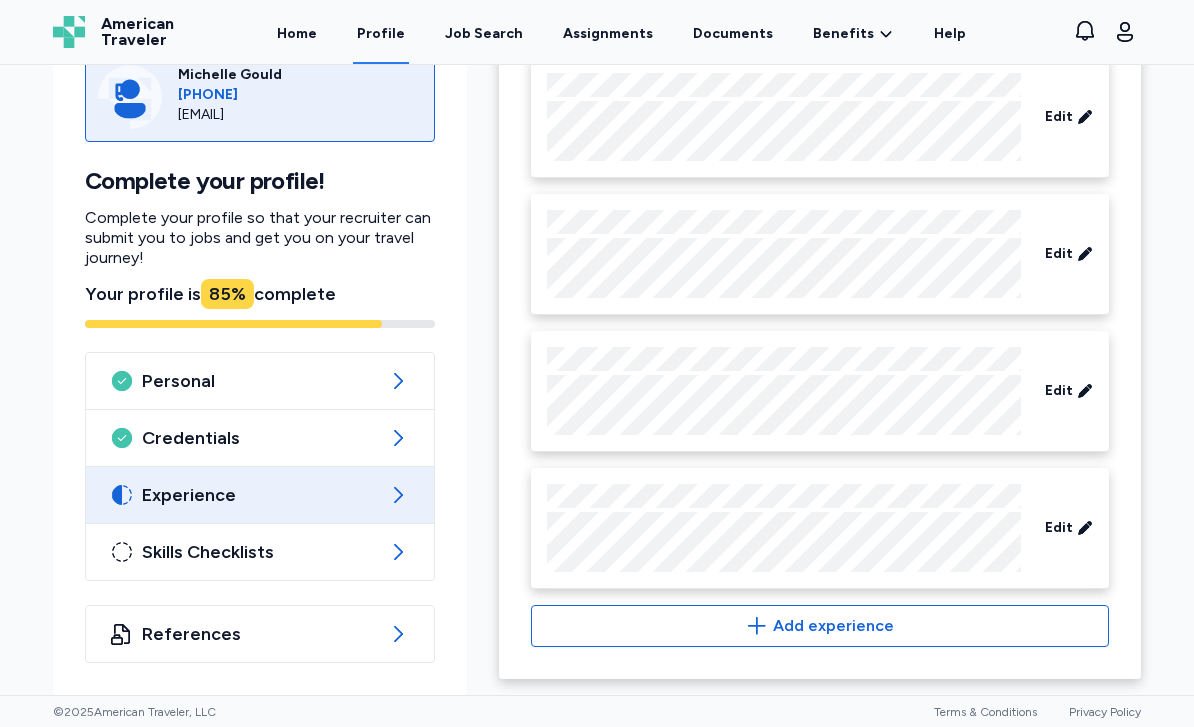 scroll, scrollTop: 619, scrollLeft: 0, axis: vertical 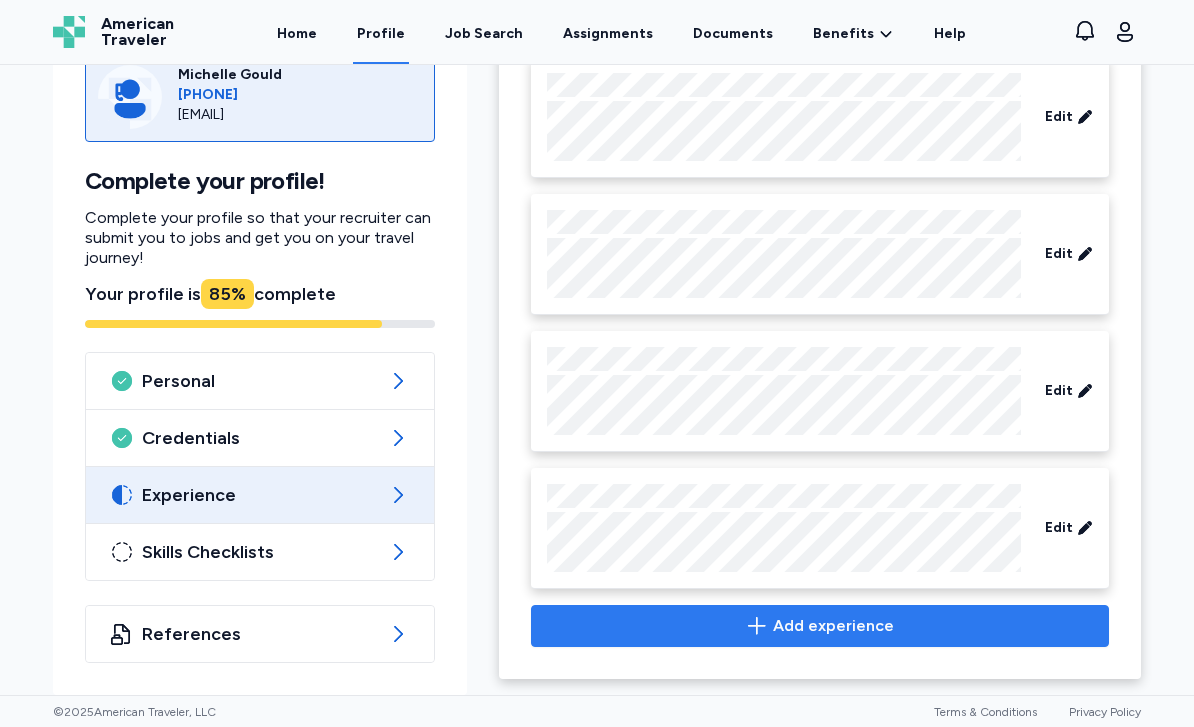 click on "Add experience" at bounding box center [820, 626] 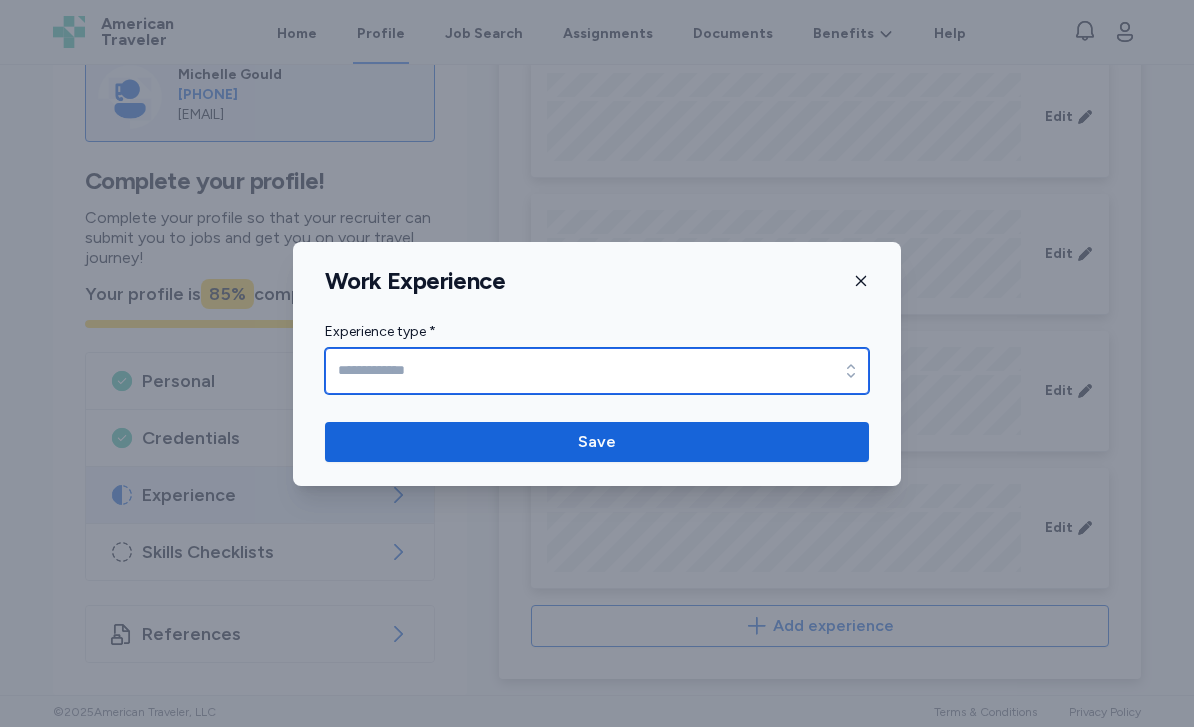 click on "Experience type *" at bounding box center [597, 371] 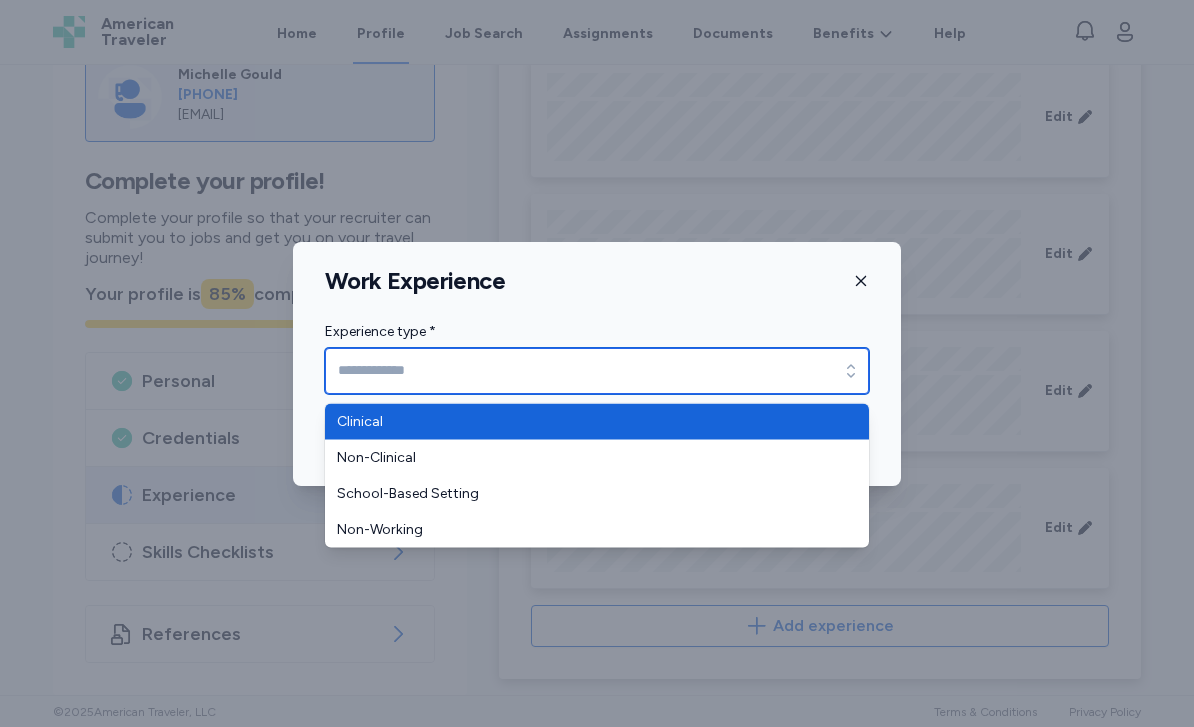 type on "********" 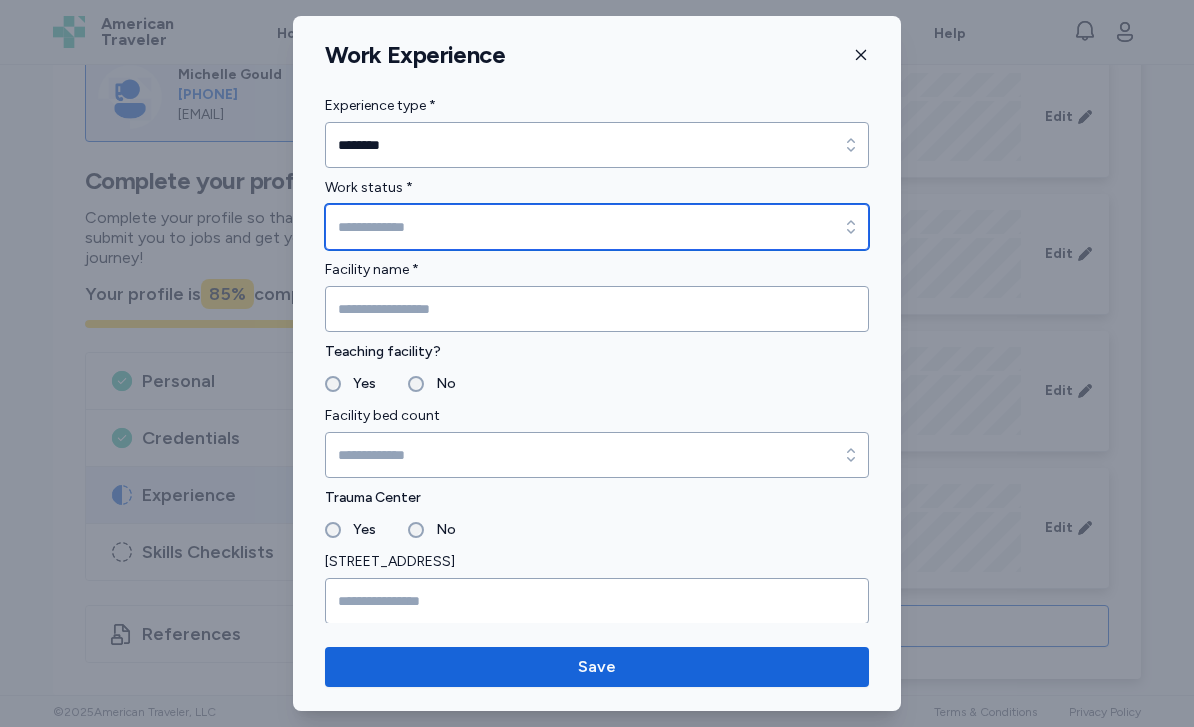 click on "Work status *" at bounding box center (597, 227) 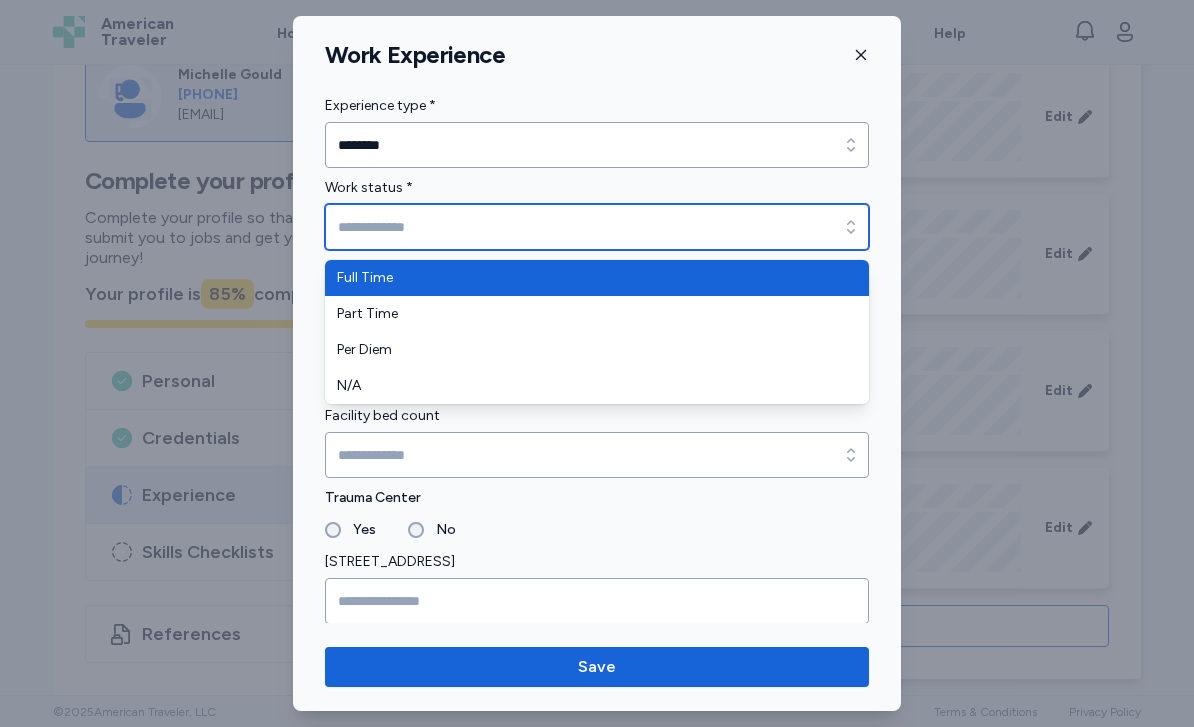 type on "*********" 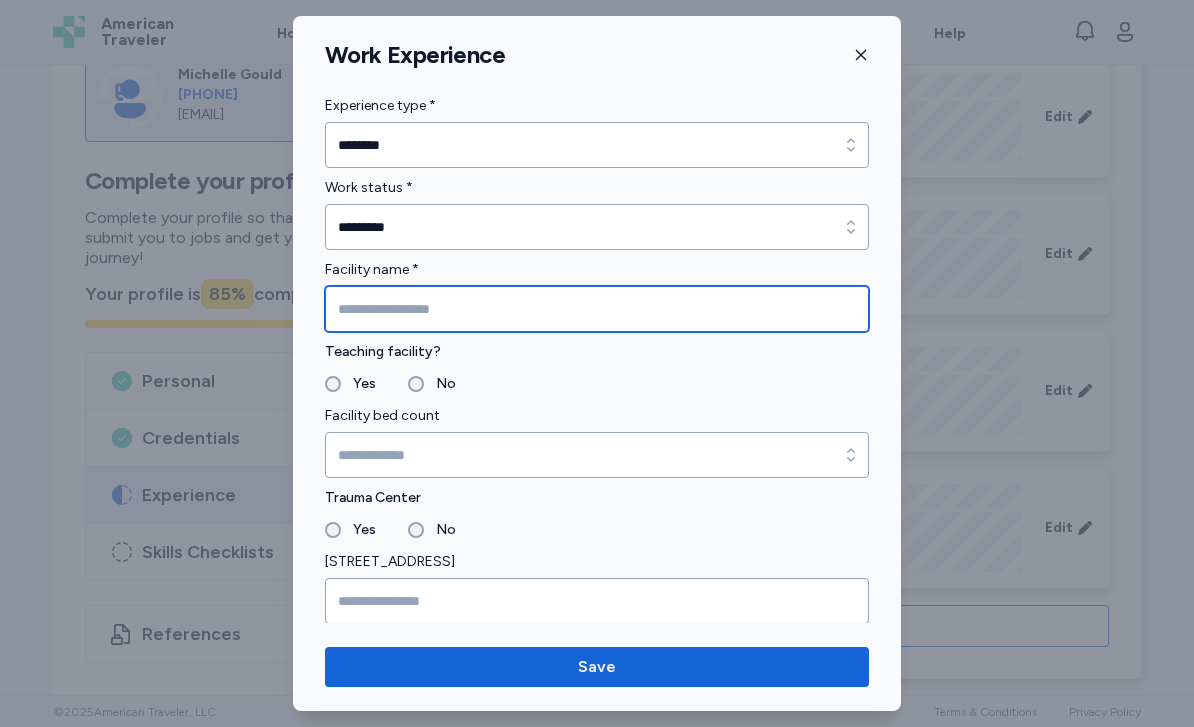 click at bounding box center (597, 309) 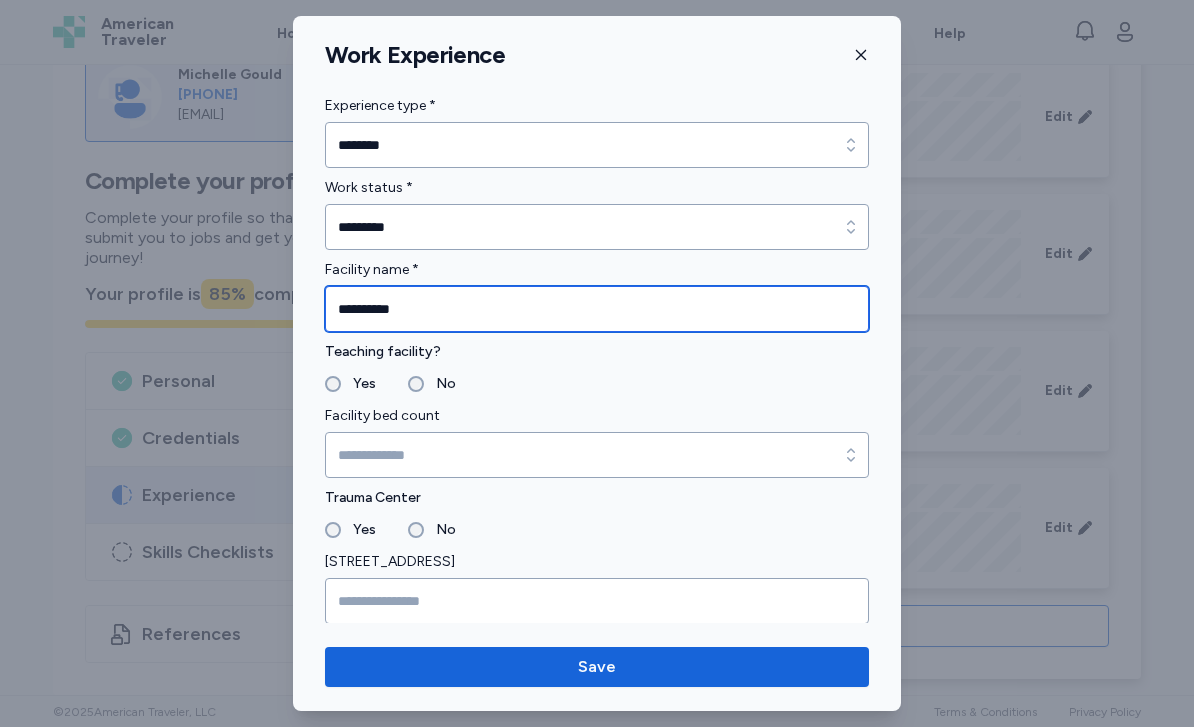 click on "**********" at bounding box center [597, 309] 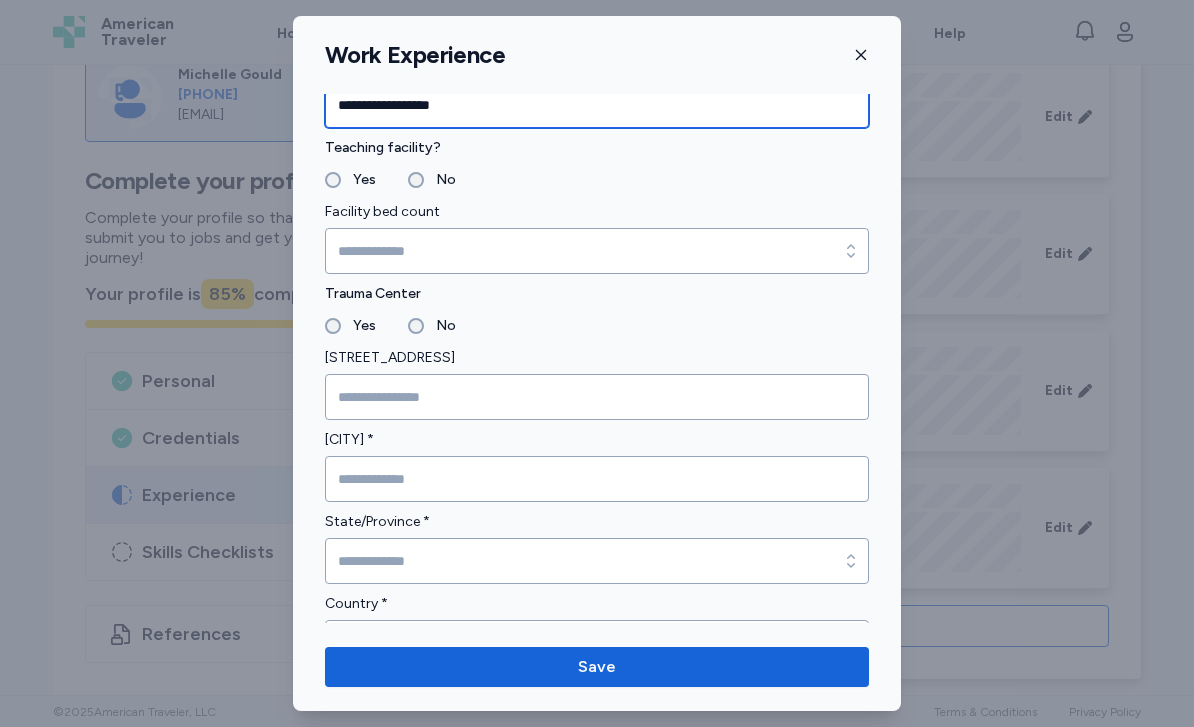 scroll, scrollTop: 218, scrollLeft: 0, axis: vertical 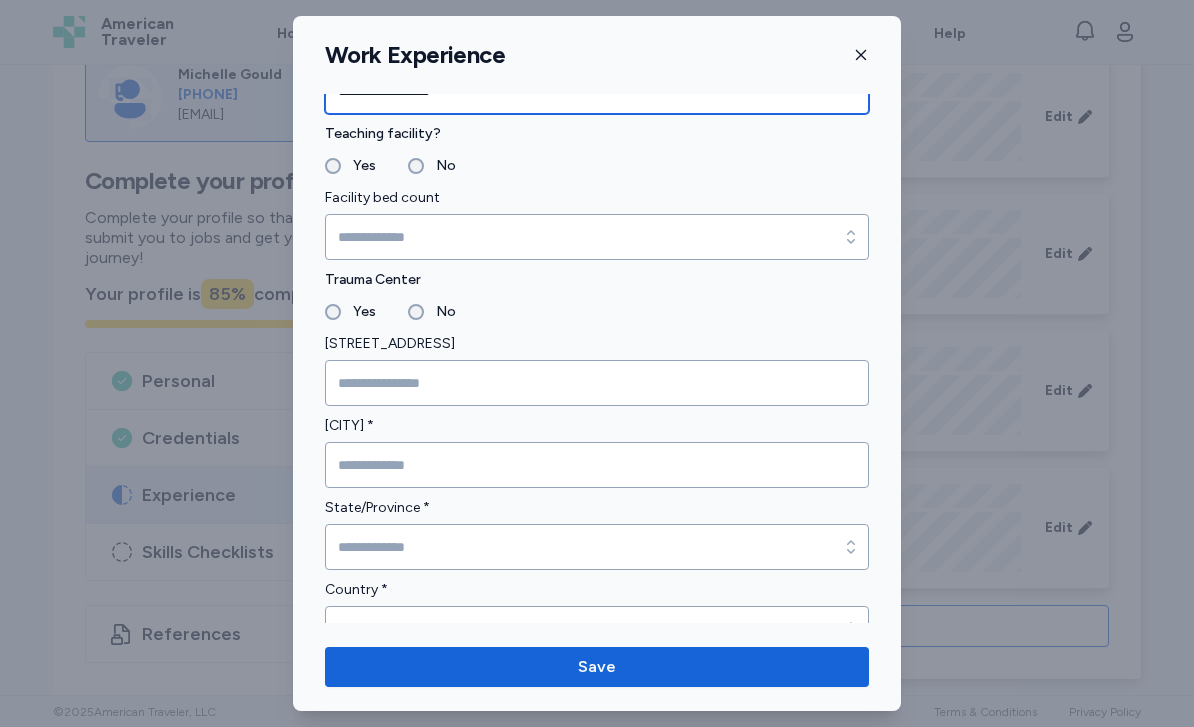 type on "**********" 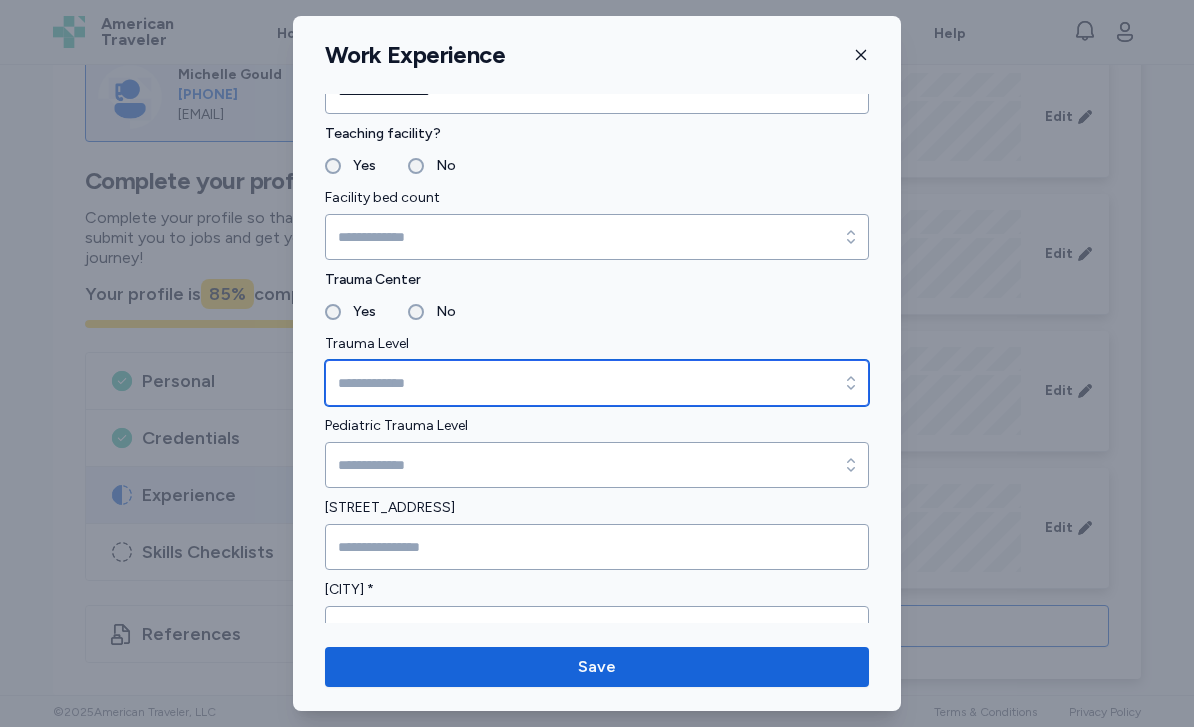 click 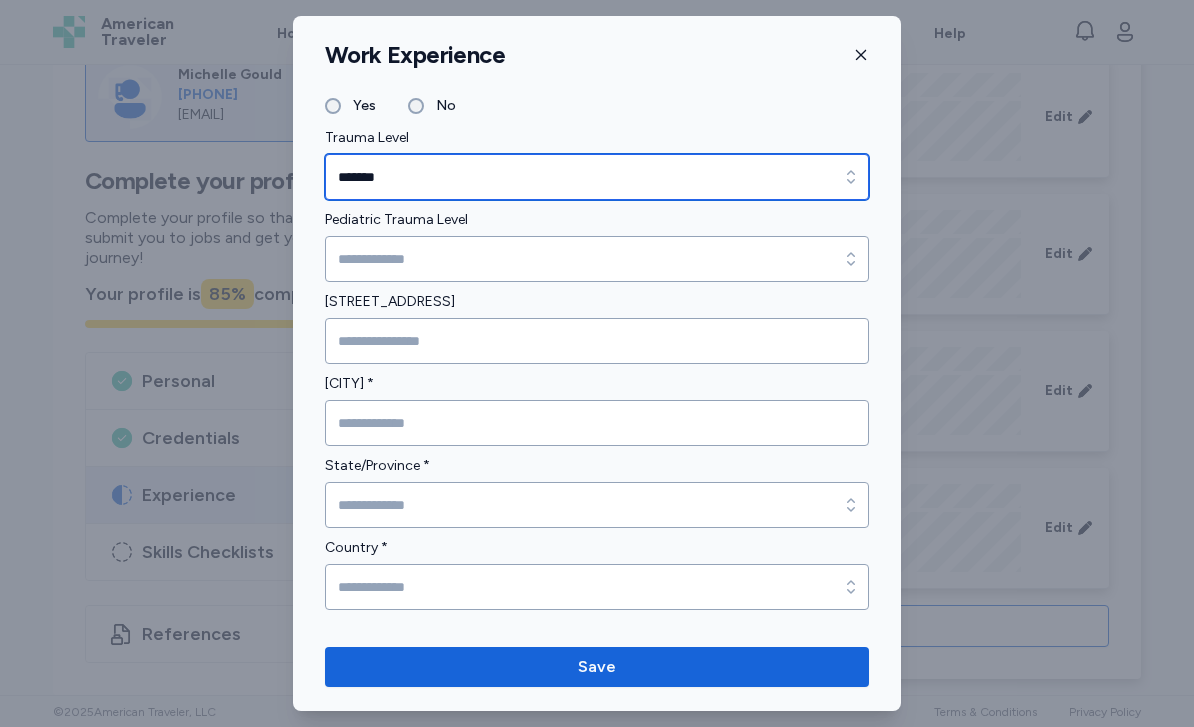 scroll, scrollTop: 430, scrollLeft: 0, axis: vertical 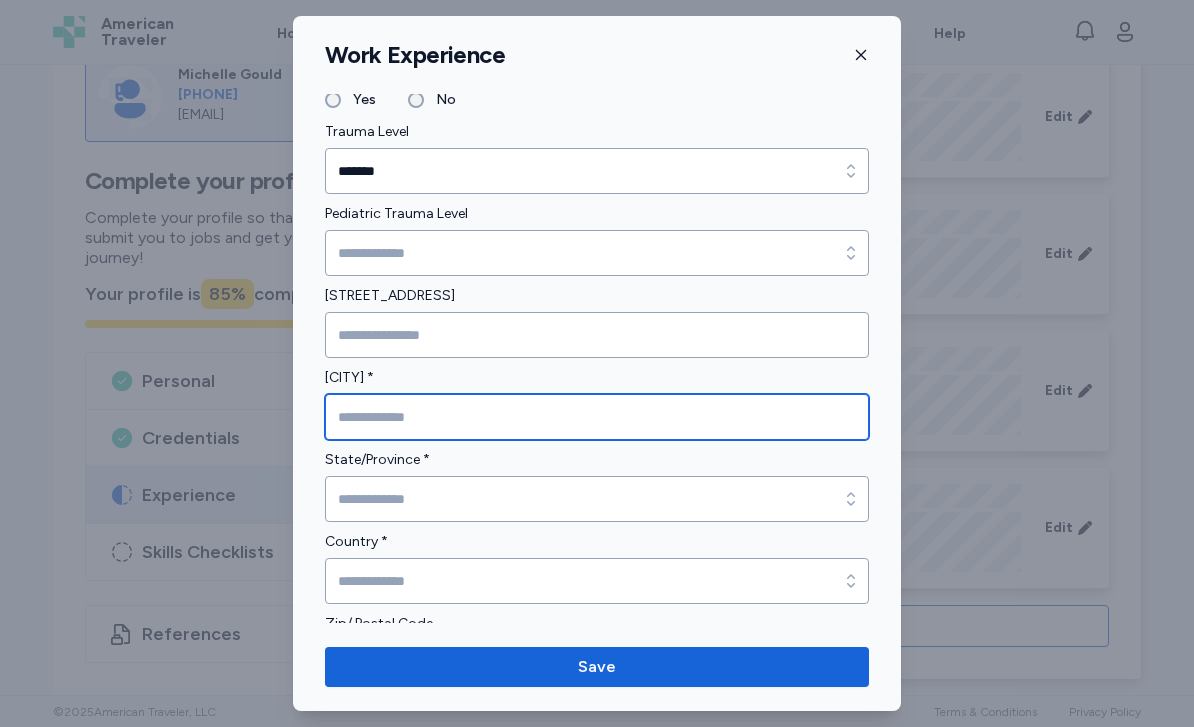 click at bounding box center [597, 417] 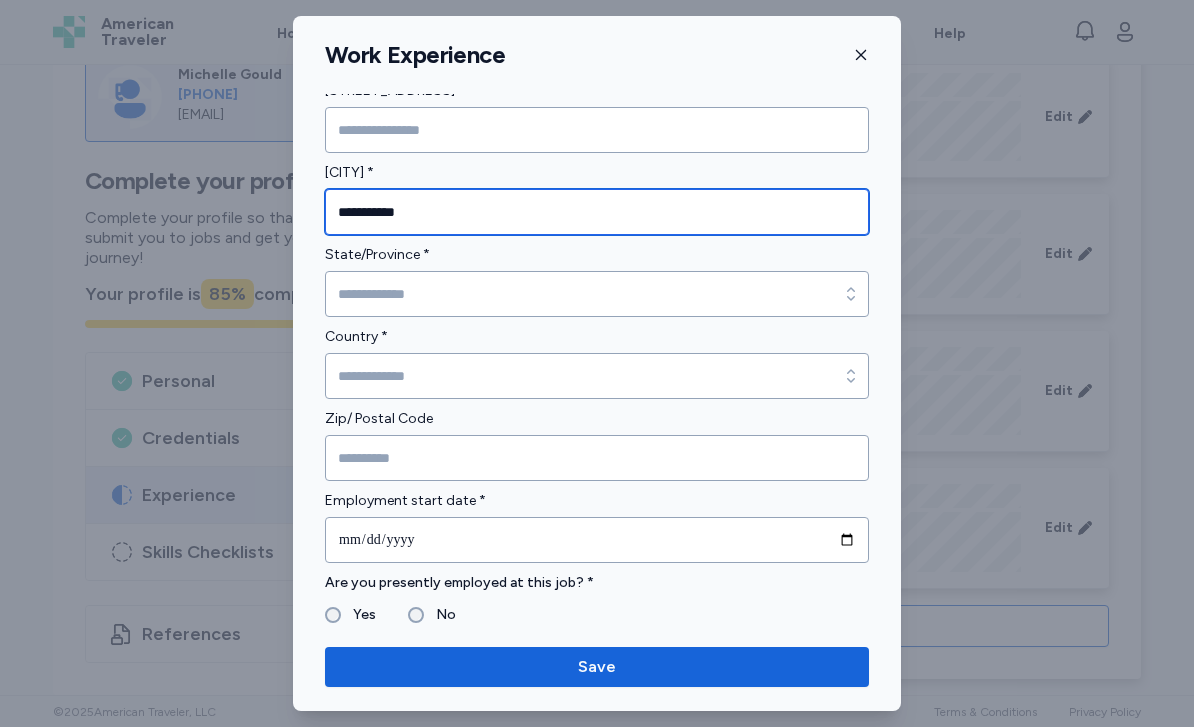 scroll, scrollTop: 677, scrollLeft: 0, axis: vertical 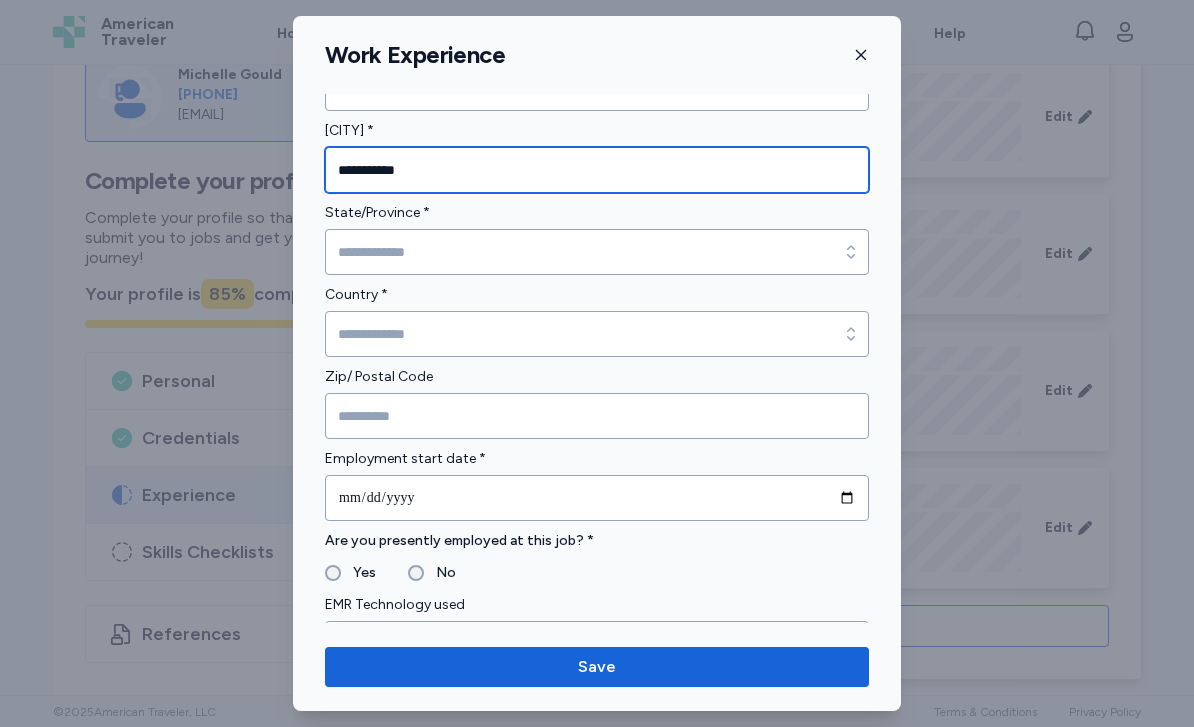 type on "**********" 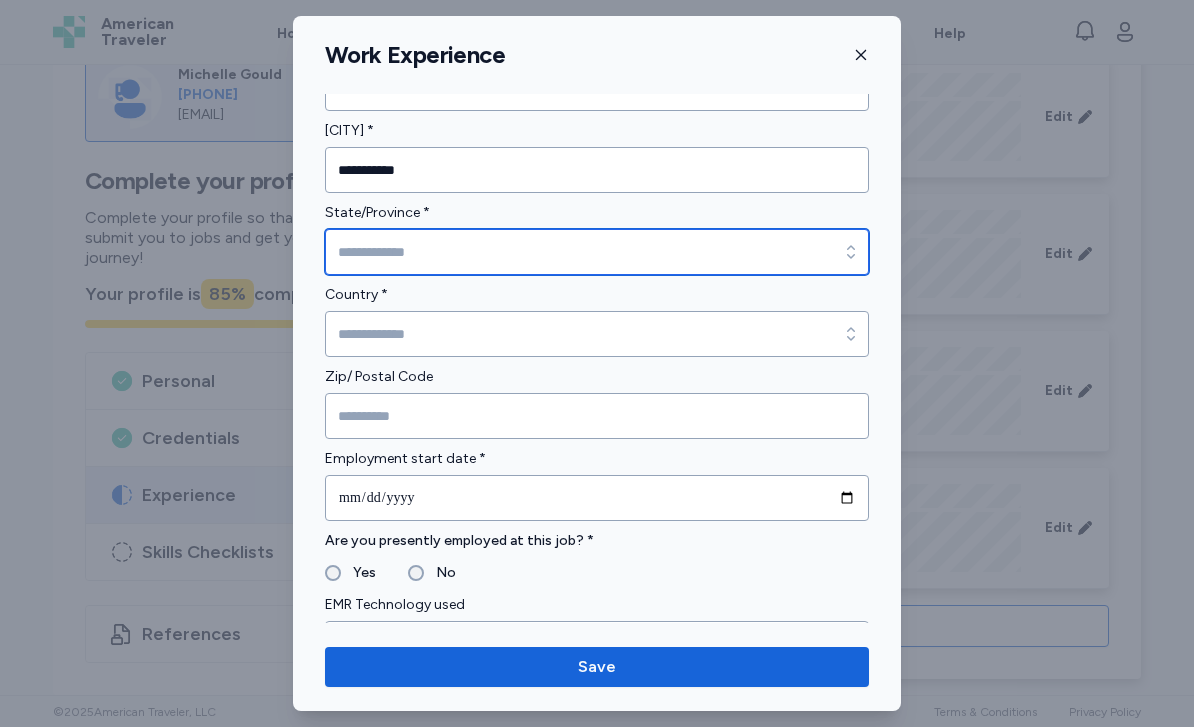 click on "State/Province *" at bounding box center [597, 252] 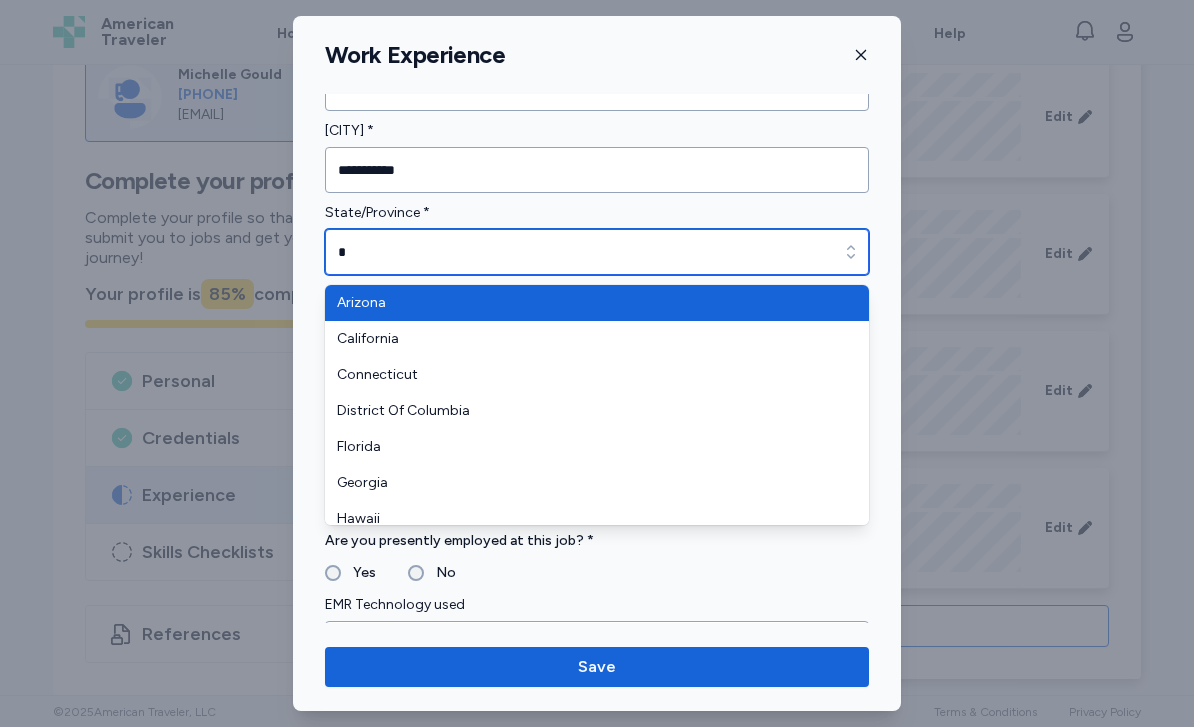 type on "**" 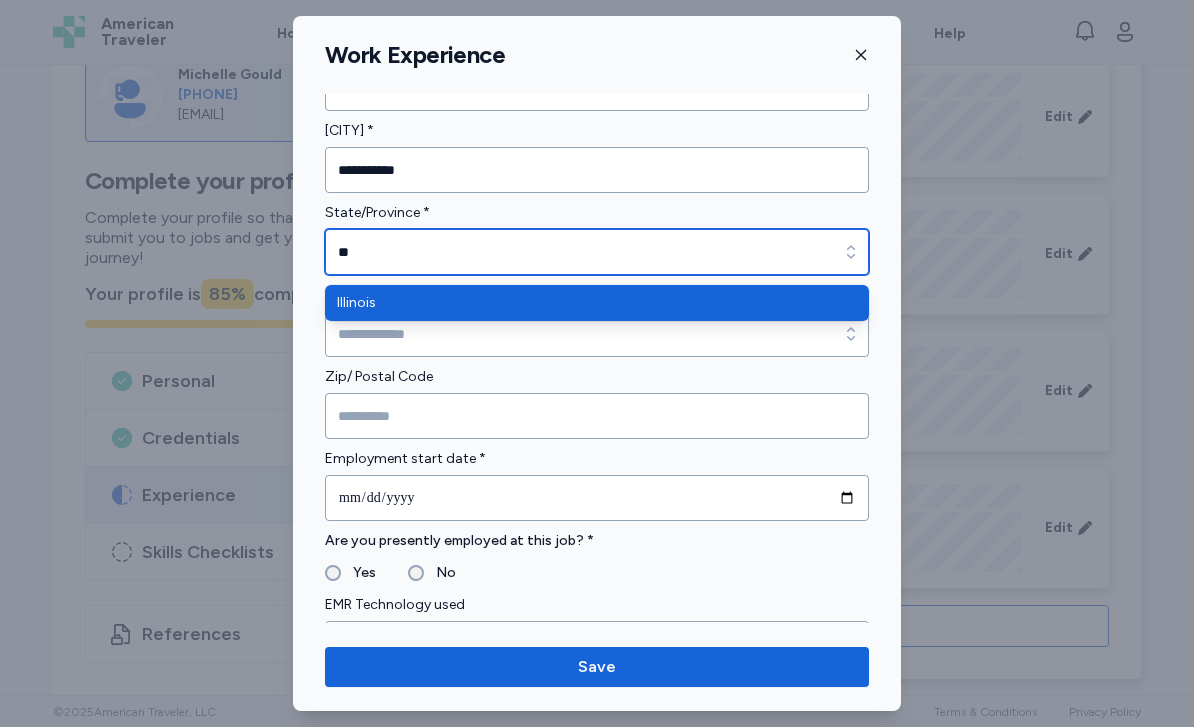 type 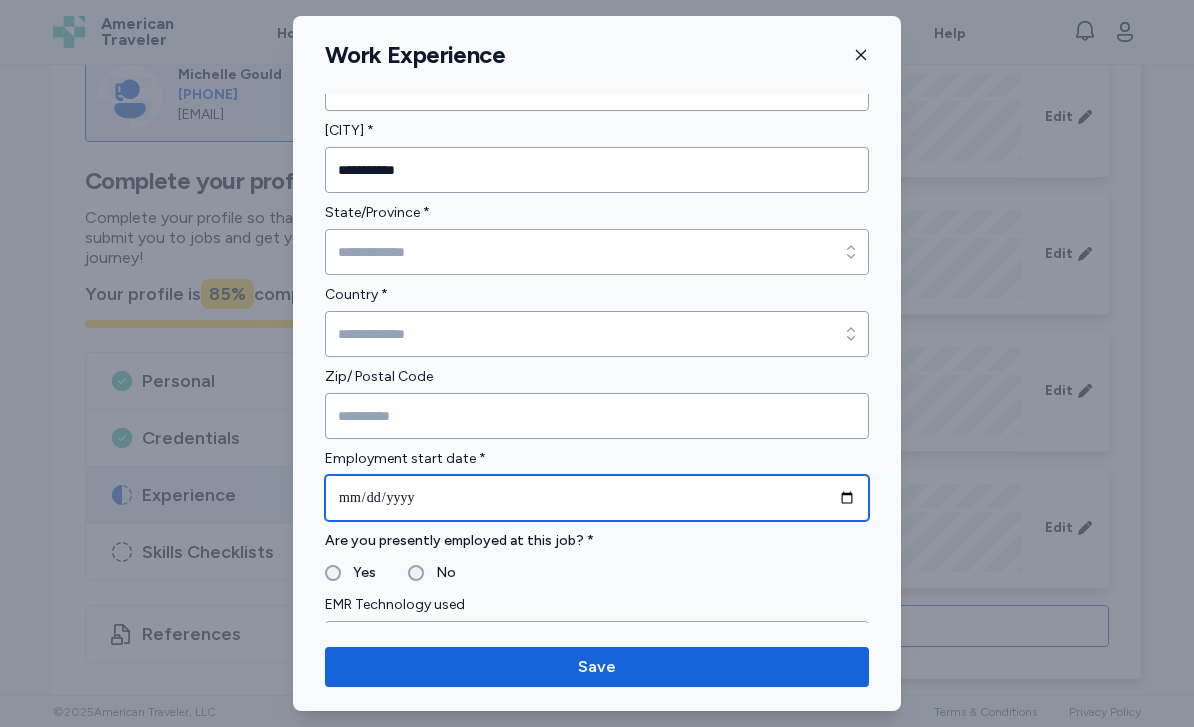 click at bounding box center [597, 498] 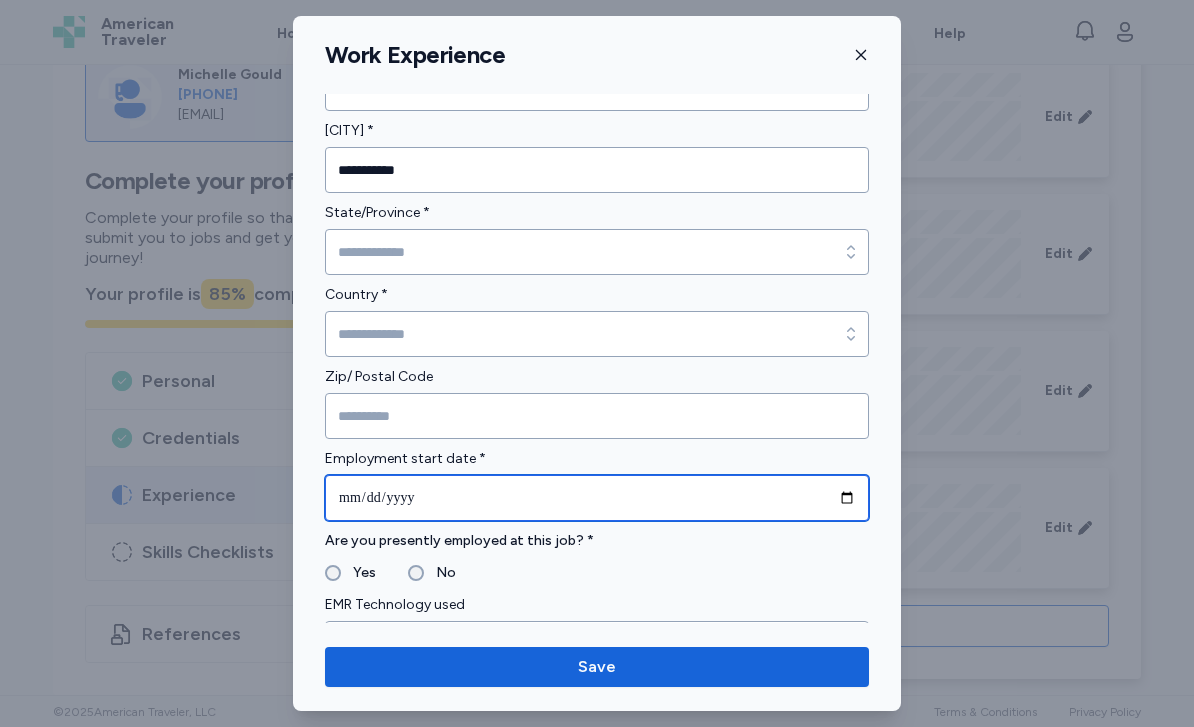 type on "**********" 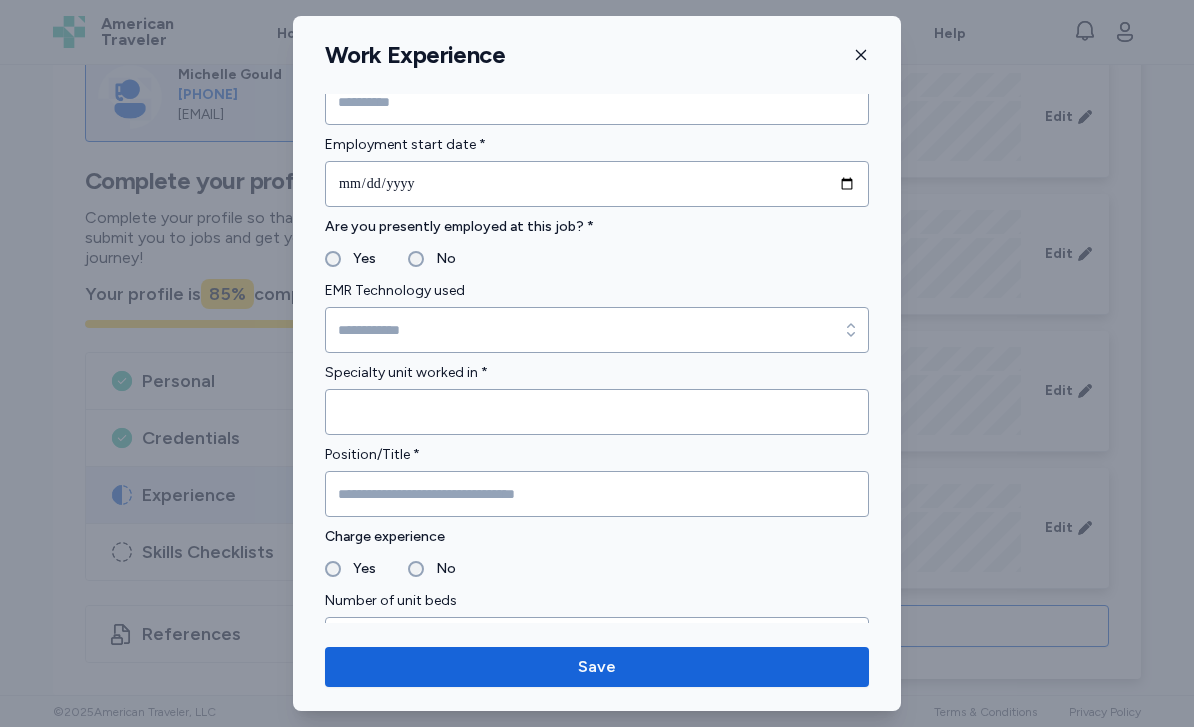 scroll, scrollTop: 1030, scrollLeft: 0, axis: vertical 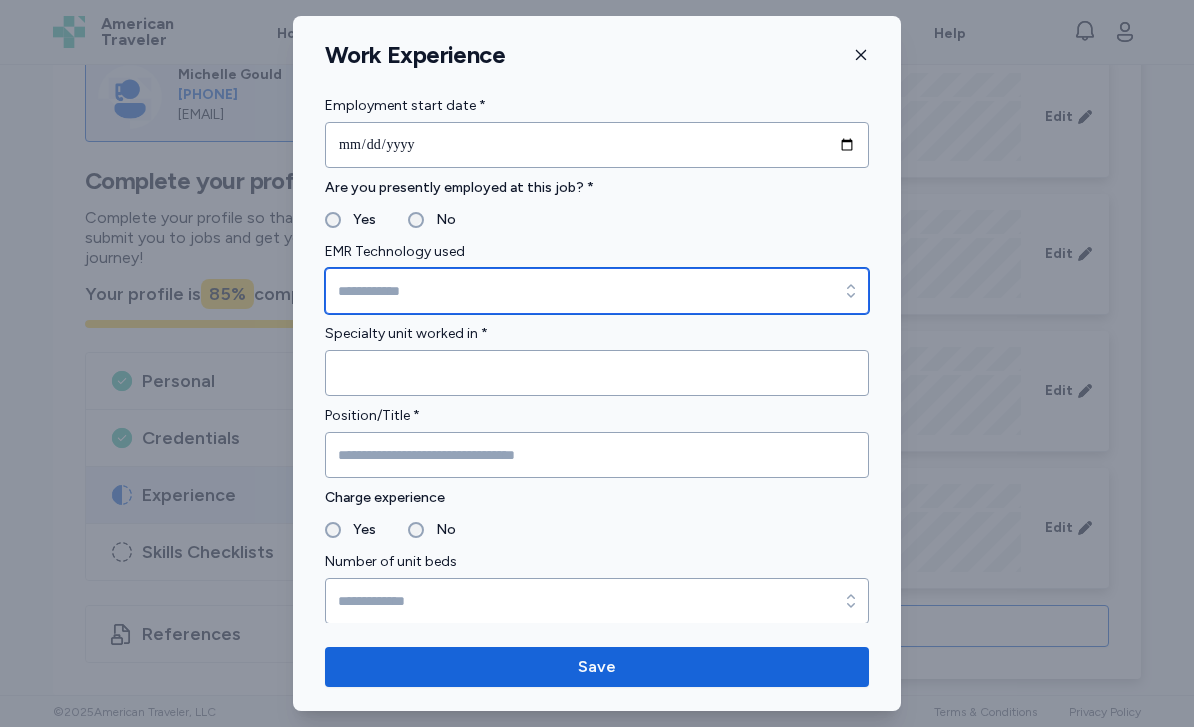 click on "EMR Technology used" at bounding box center (597, 291) 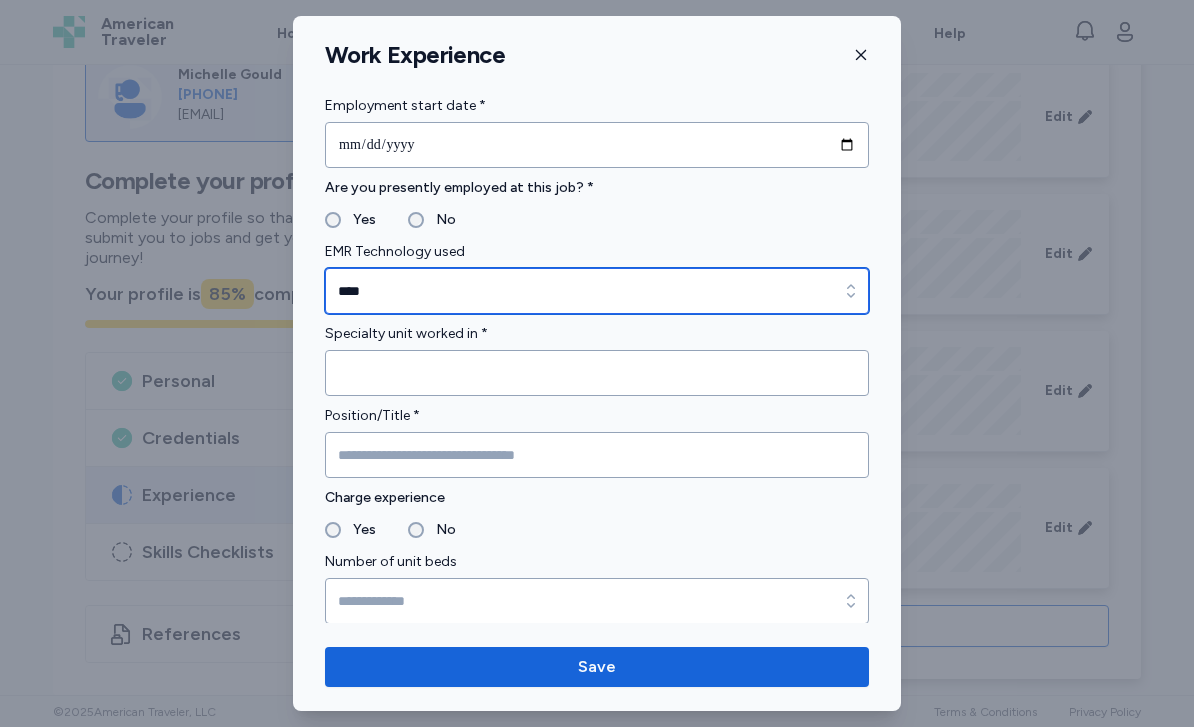 type on "****" 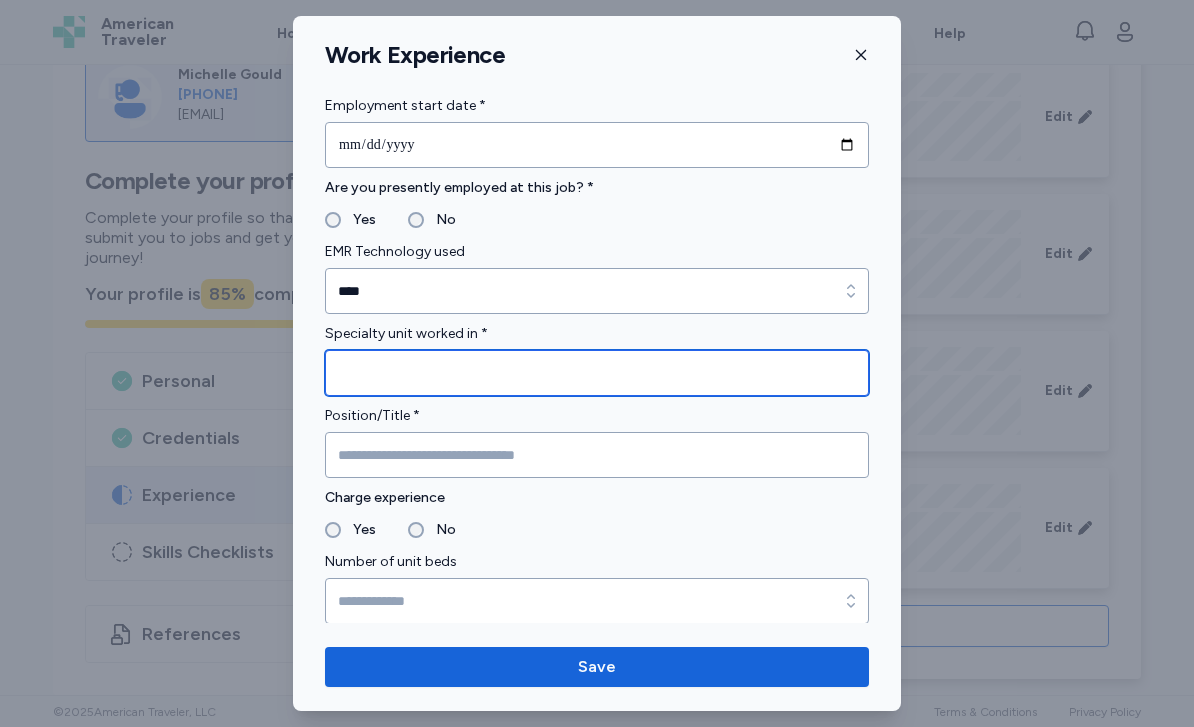 click at bounding box center (597, 373) 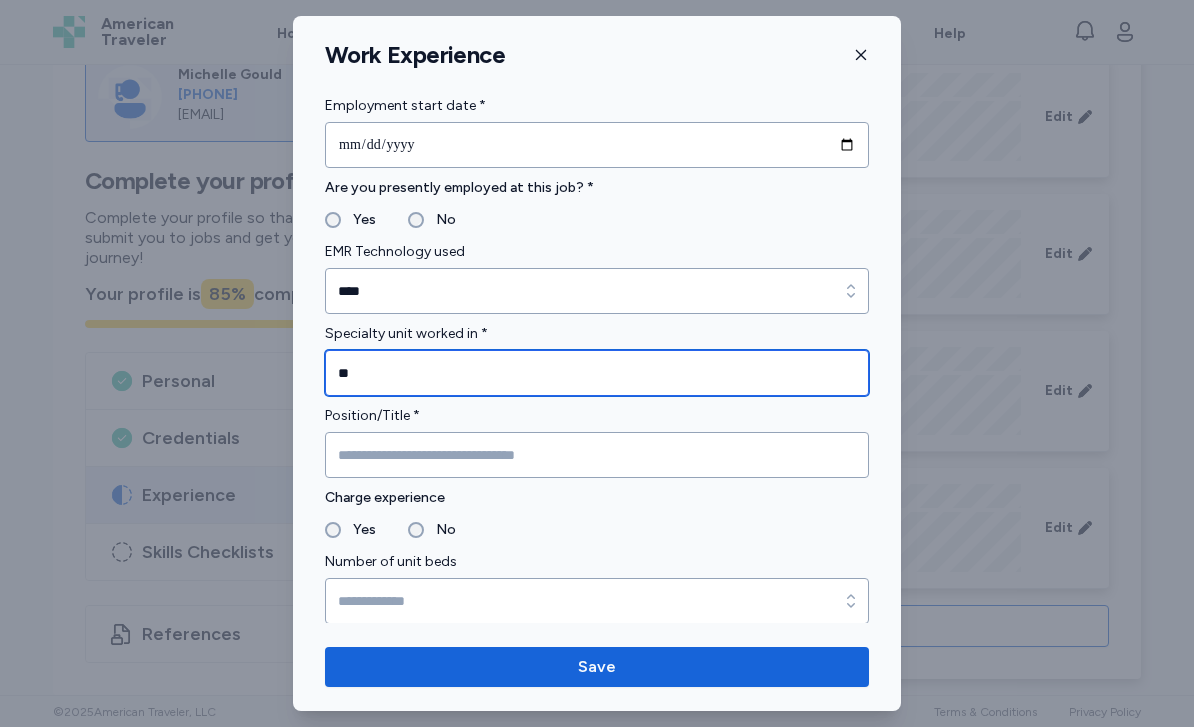 type on "*" 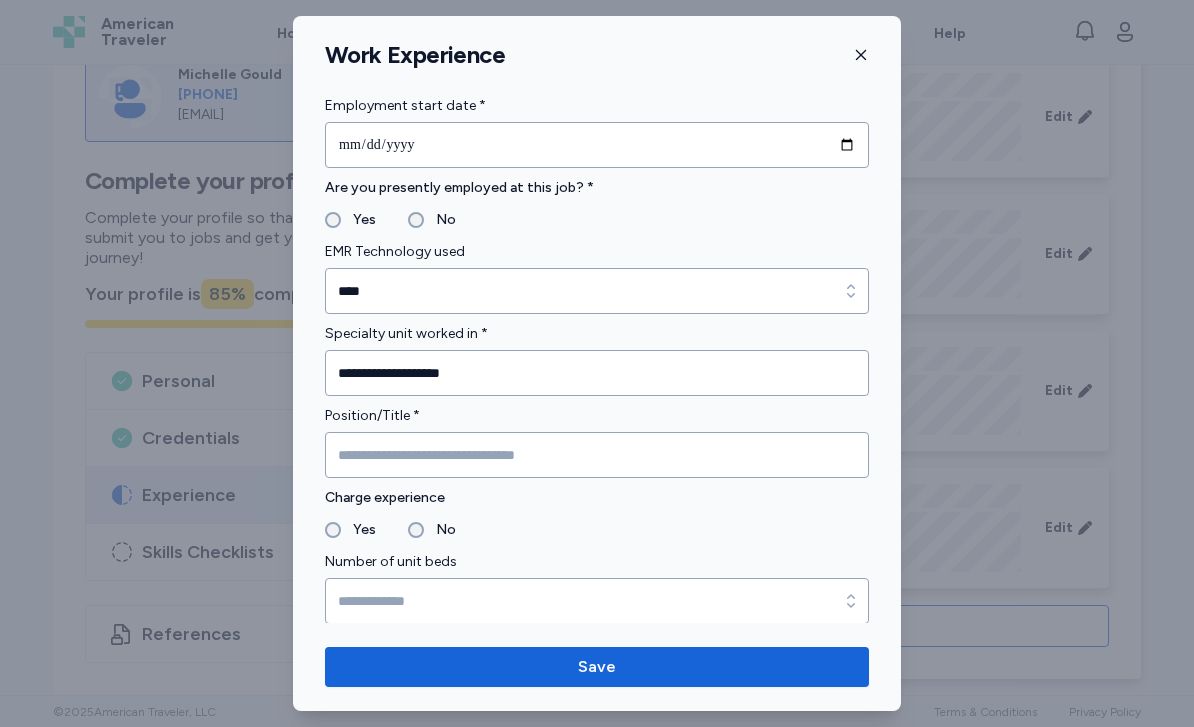 click on "Yes" at bounding box center [358, 220] 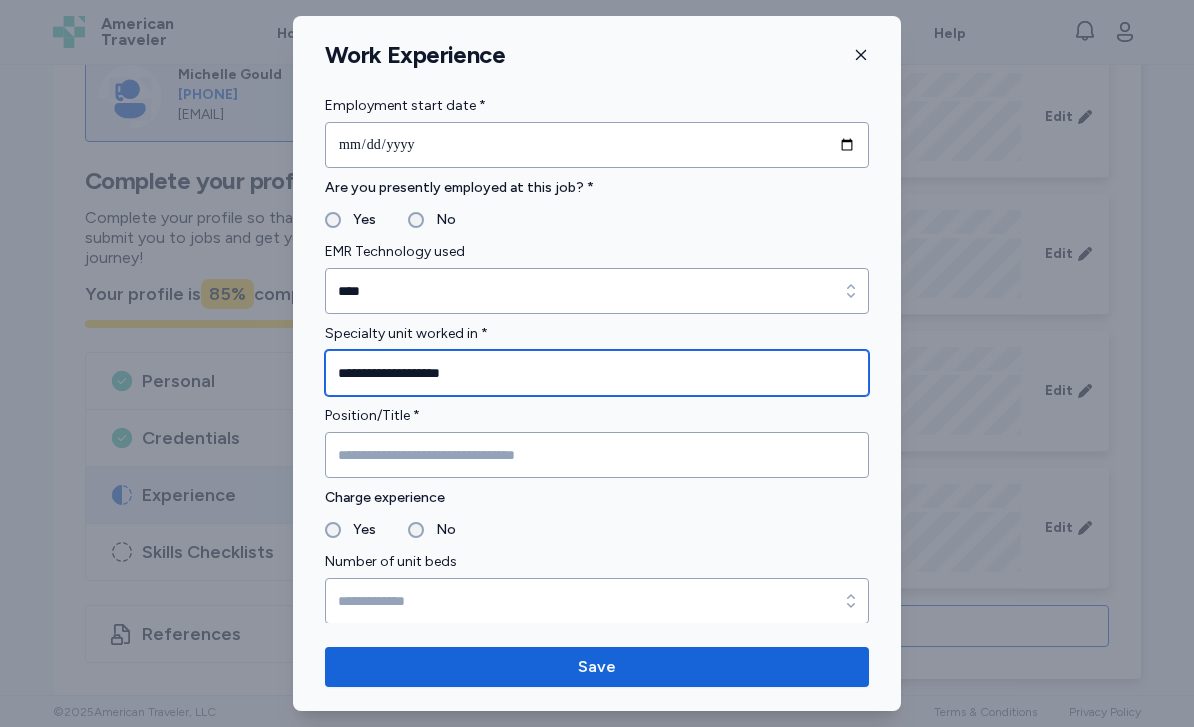 click on "**********" at bounding box center (597, 373) 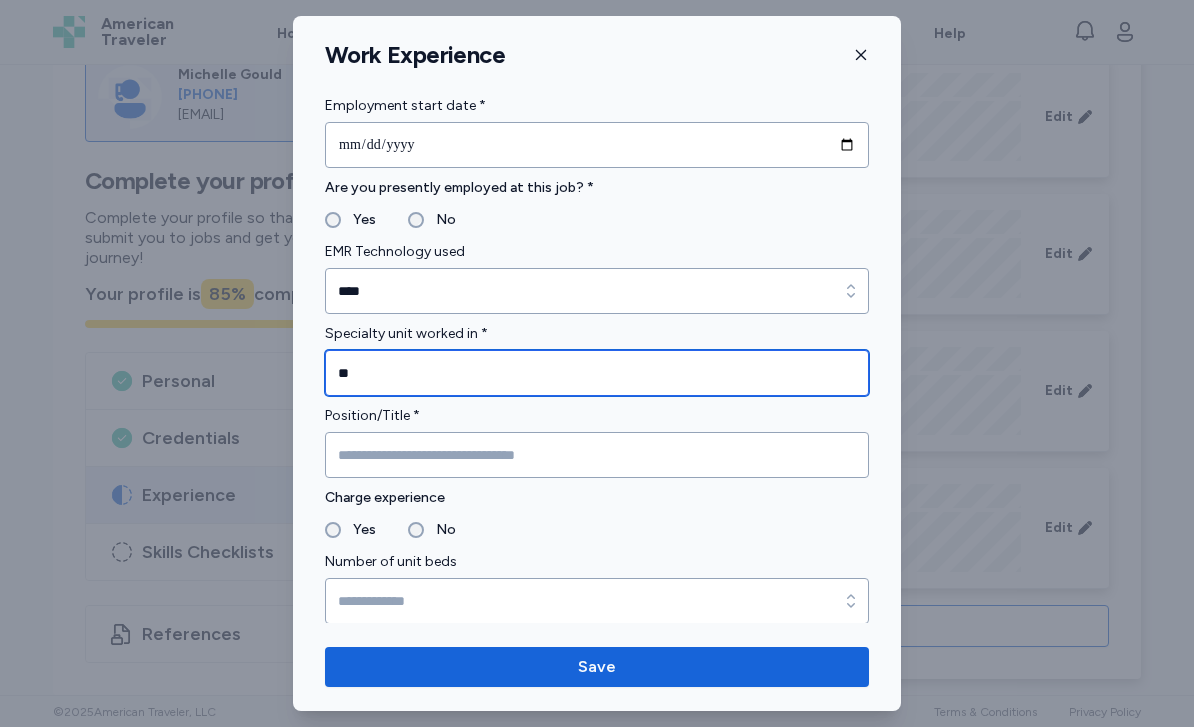 type on "*" 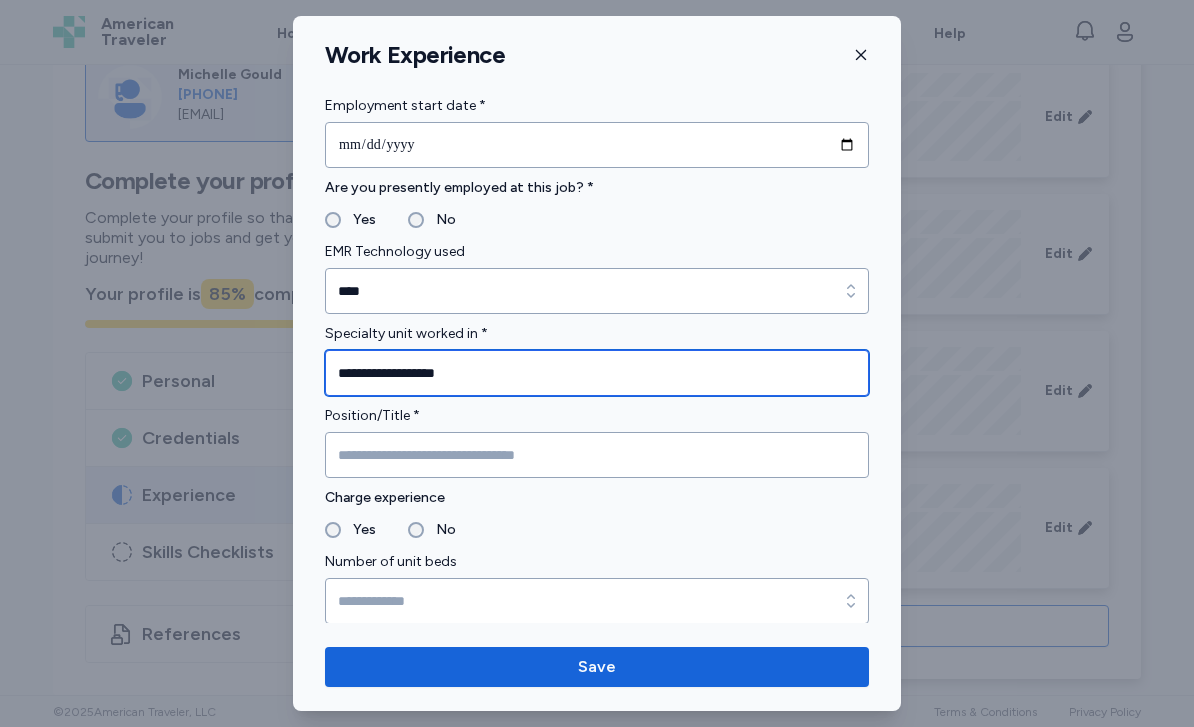 type on "**********" 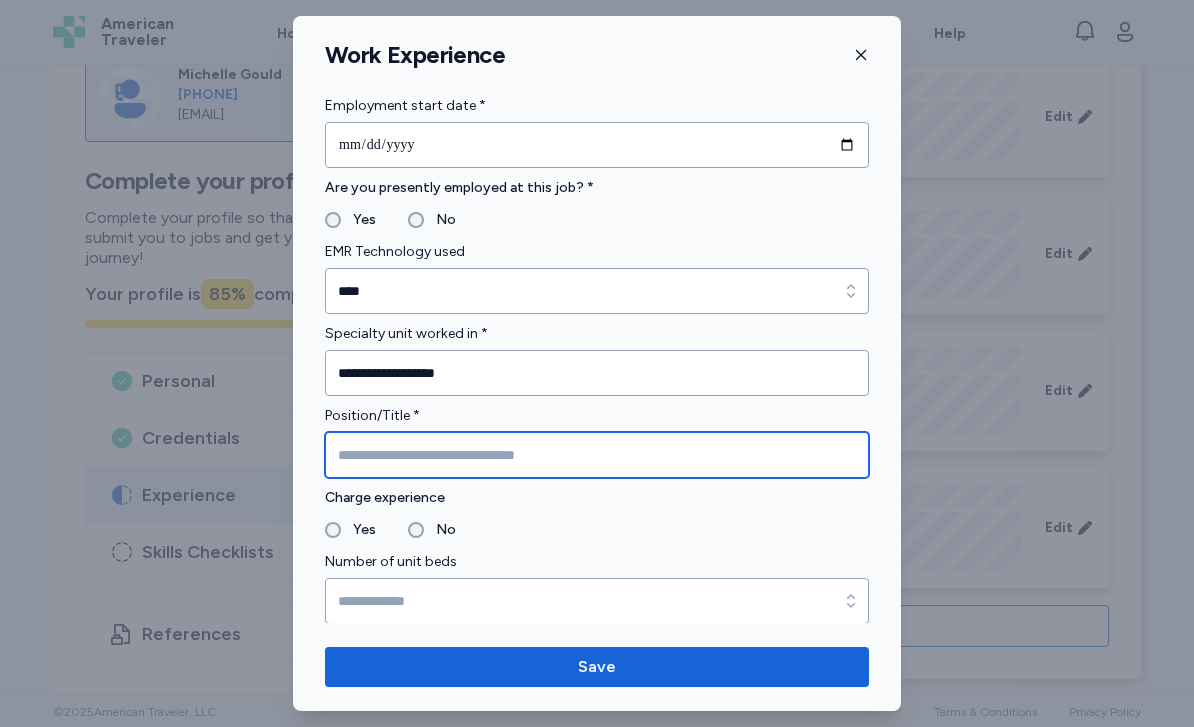 click at bounding box center [597, 455] 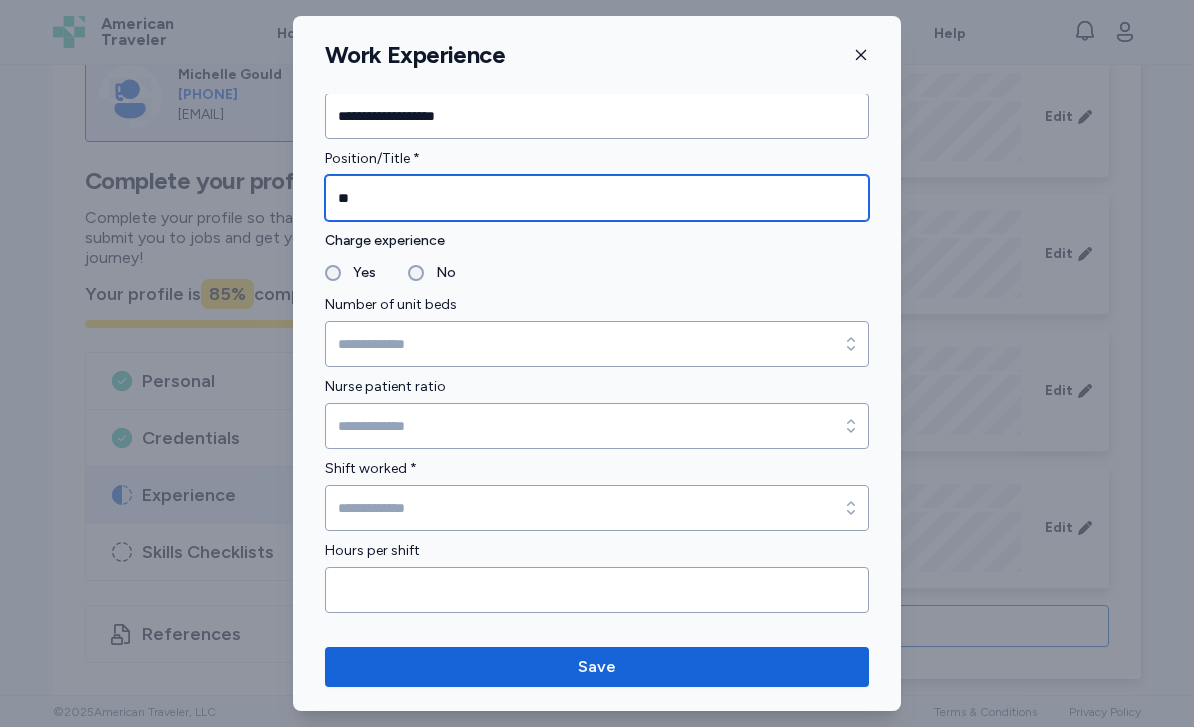 scroll, scrollTop: 1281, scrollLeft: 0, axis: vertical 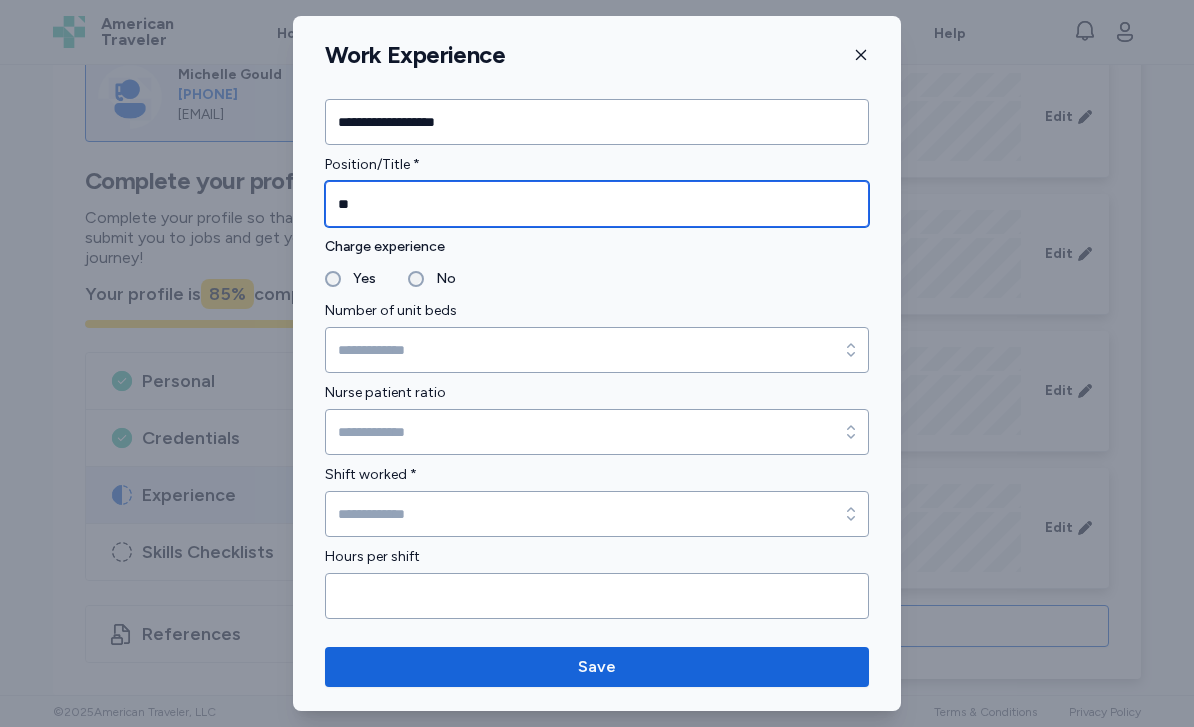 type on "**" 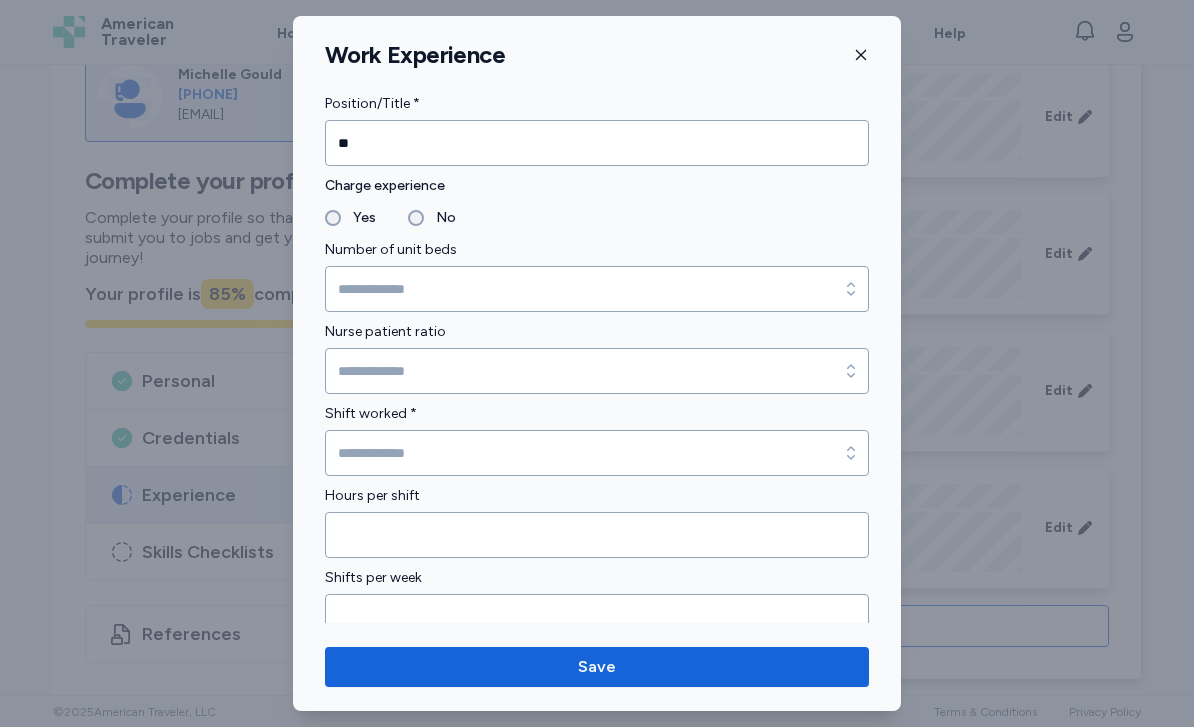 scroll, scrollTop: 1349, scrollLeft: 0, axis: vertical 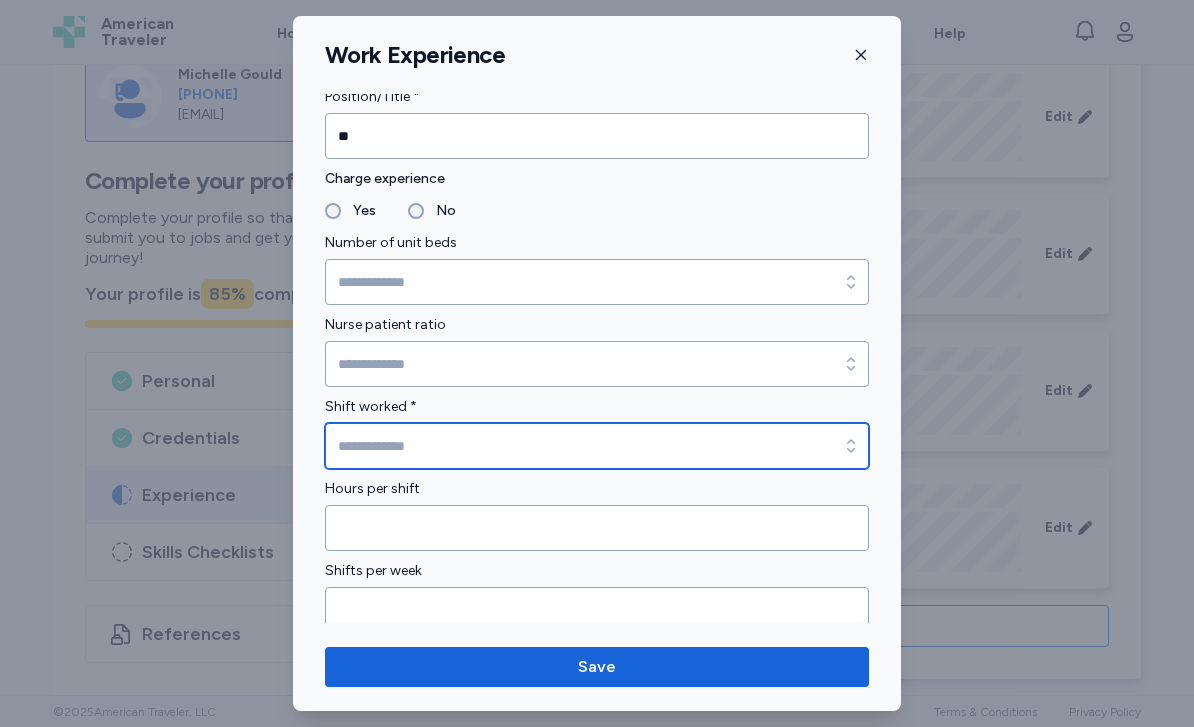 click on "Shift worked *" at bounding box center (597, 446) 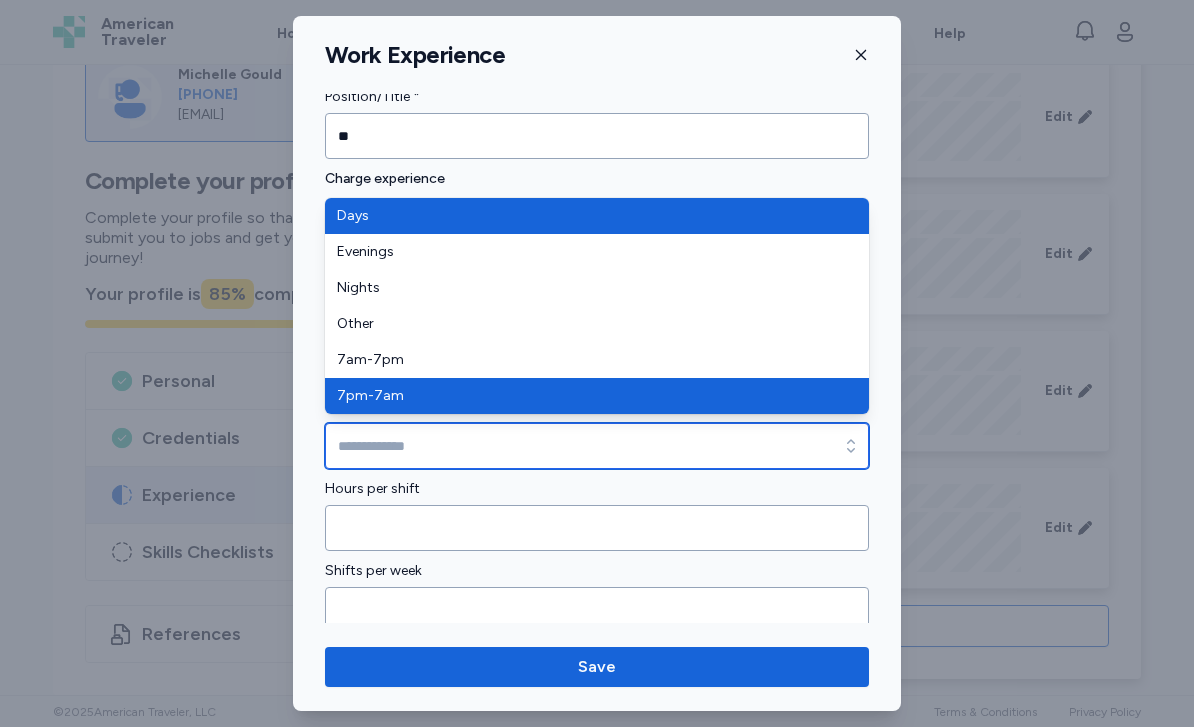 type on "*******" 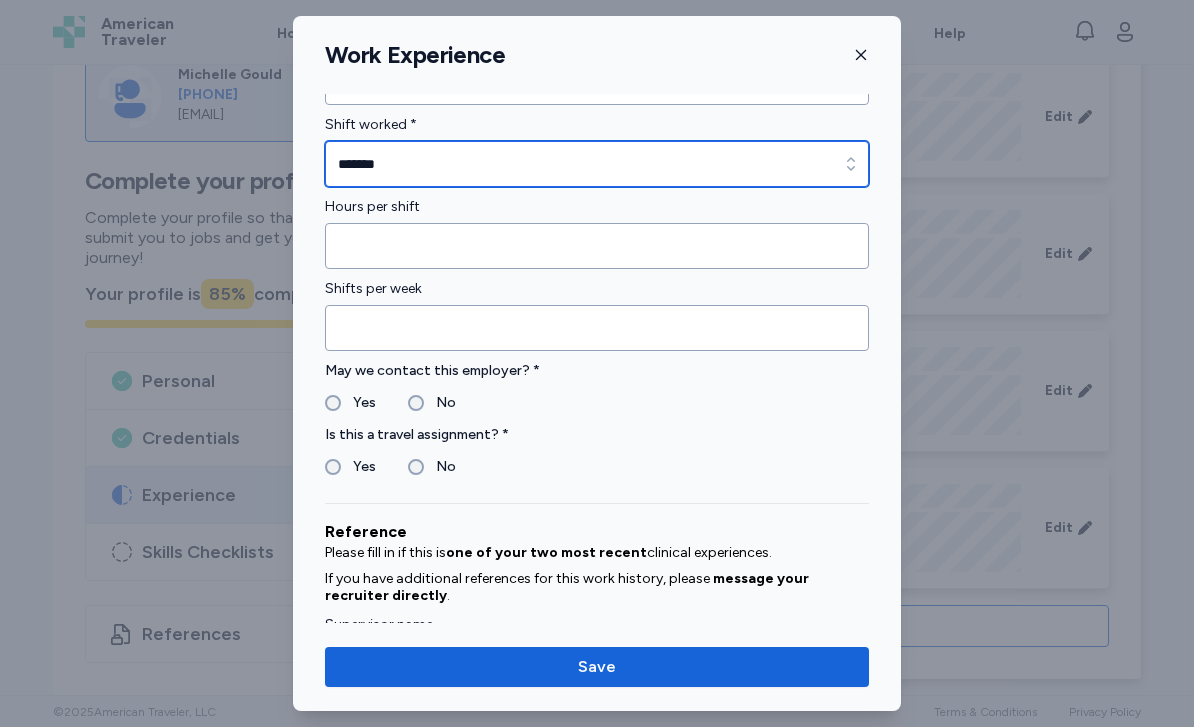 scroll, scrollTop: 1632, scrollLeft: 0, axis: vertical 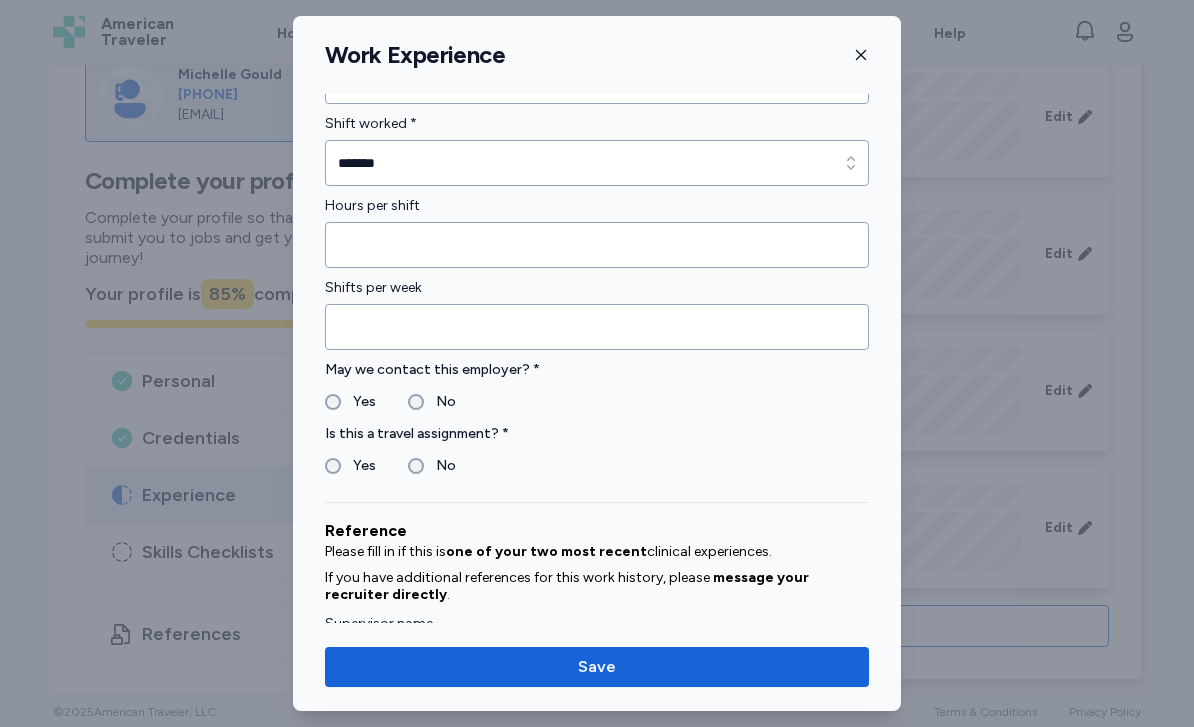click on "Yes" at bounding box center (350, 466) 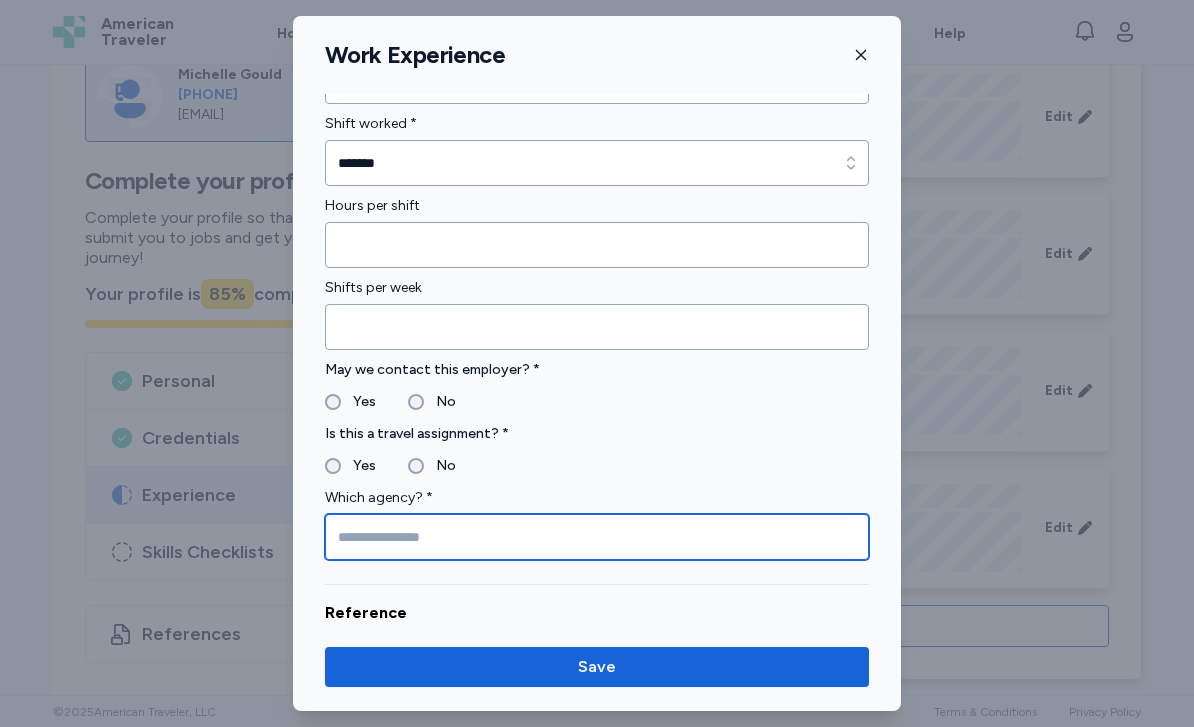 click at bounding box center (597, 537) 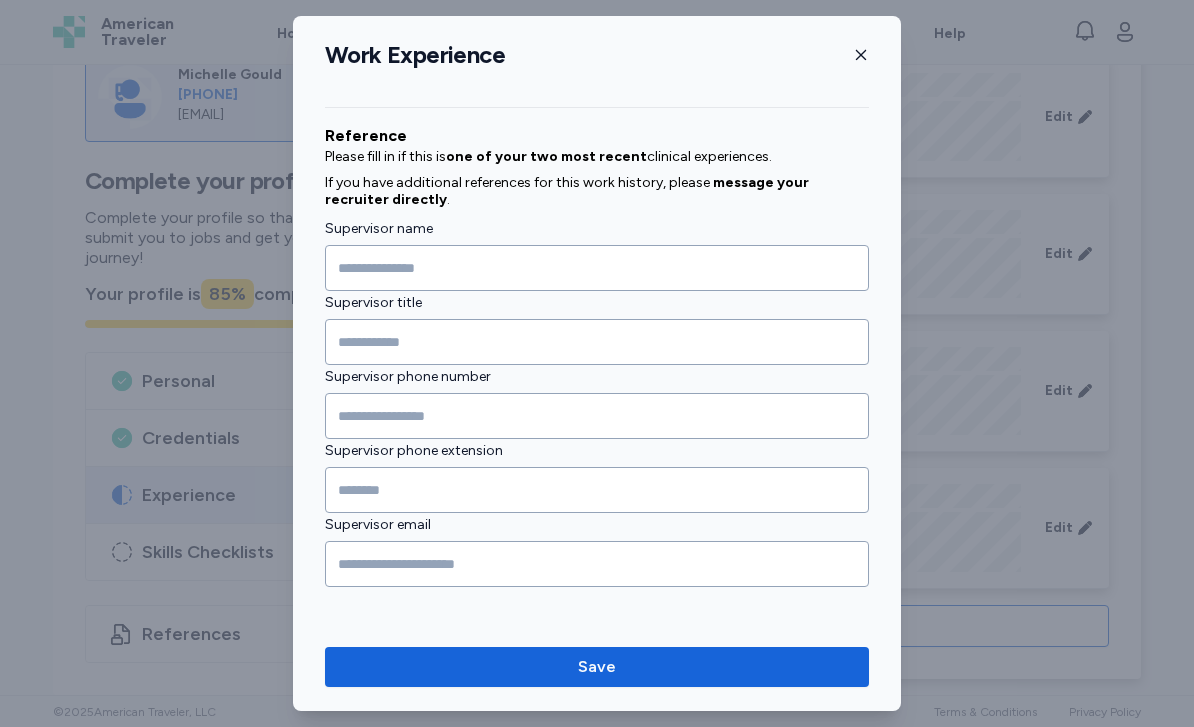 scroll, scrollTop: 2108, scrollLeft: 0, axis: vertical 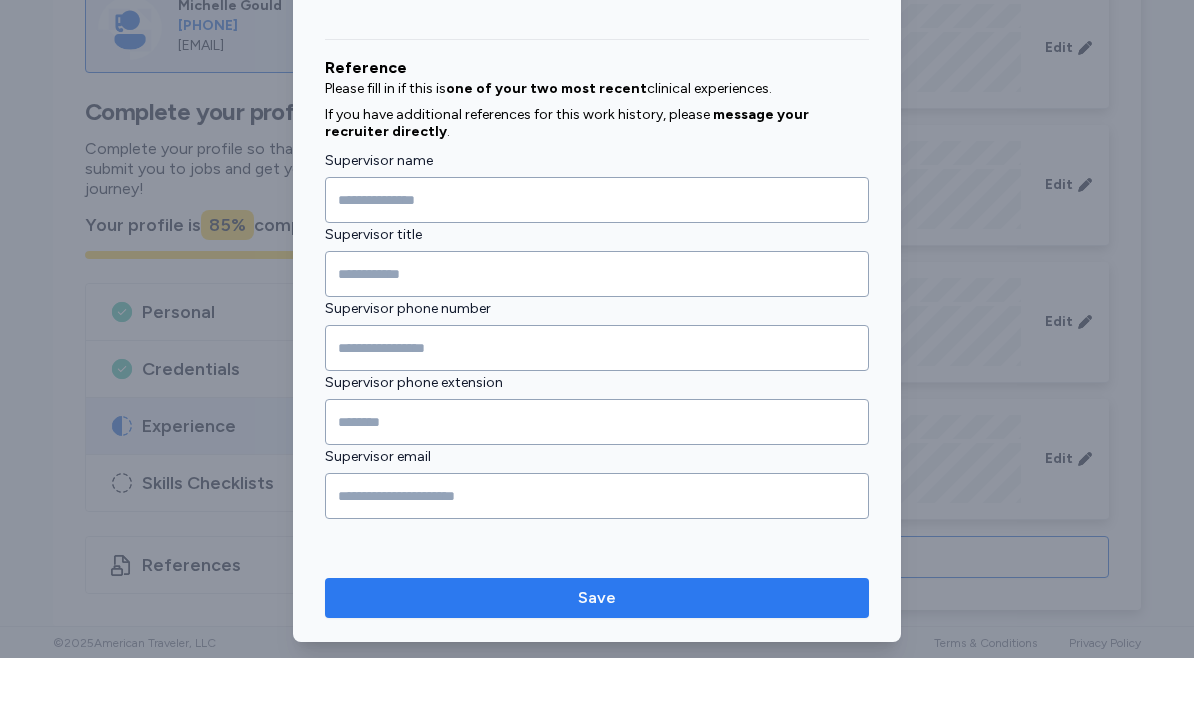 type on "**********" 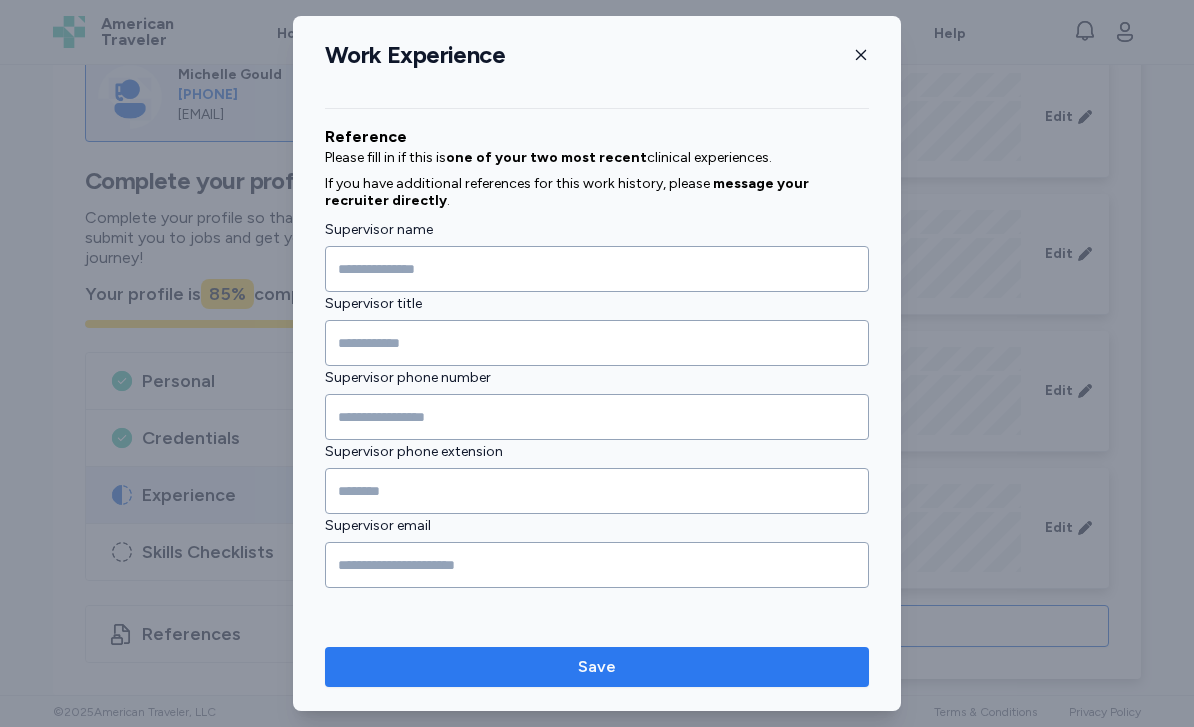 click on "Save" at bounding box center [597, 667] 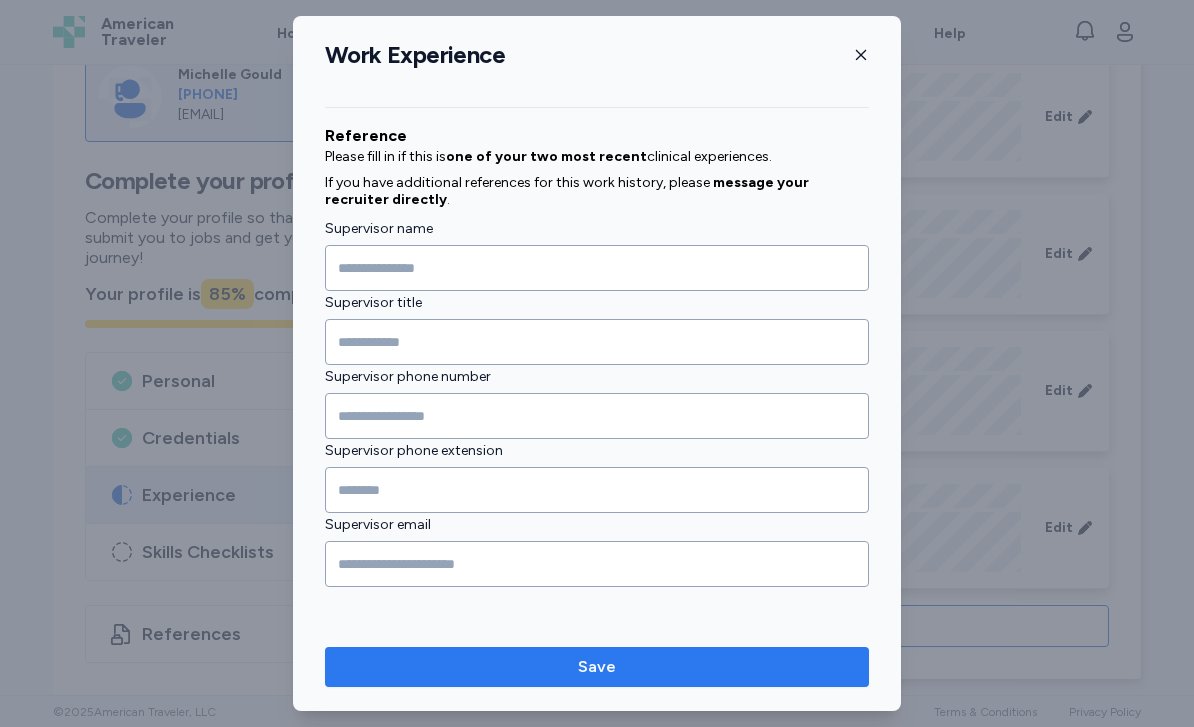 scroll, scrollTop: 2108, scrollLeft: 0, axis: vertical 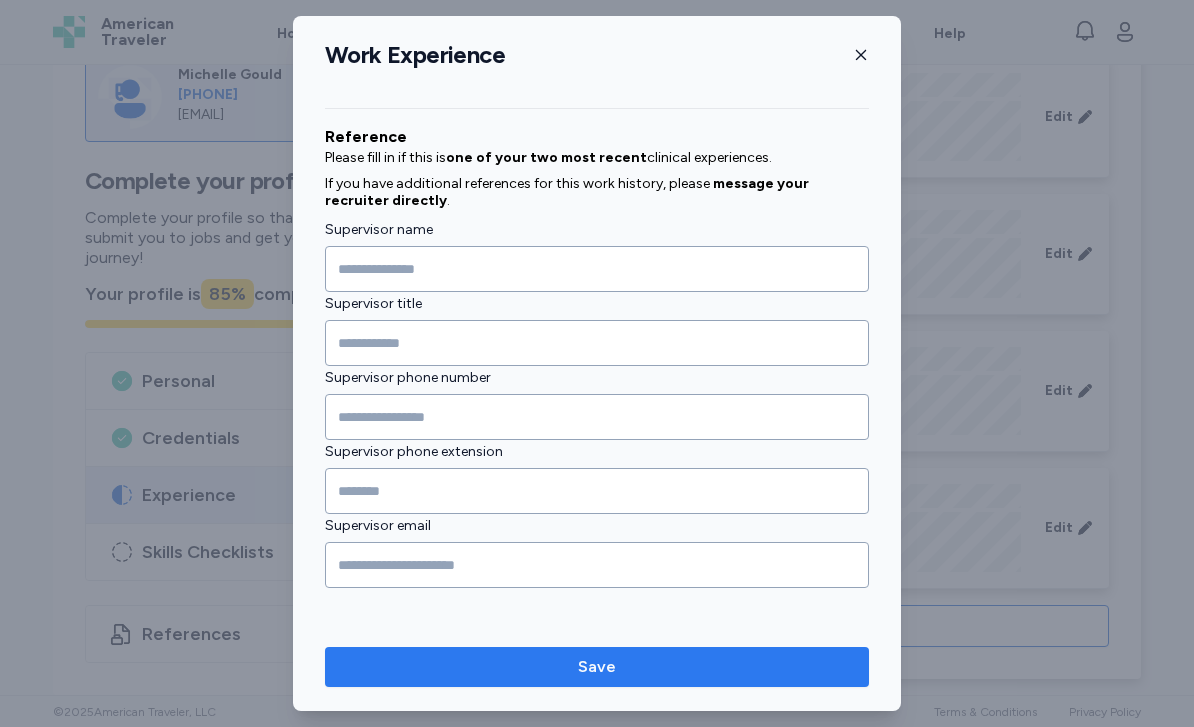 click on "Save" at bounding box center [597, 667] 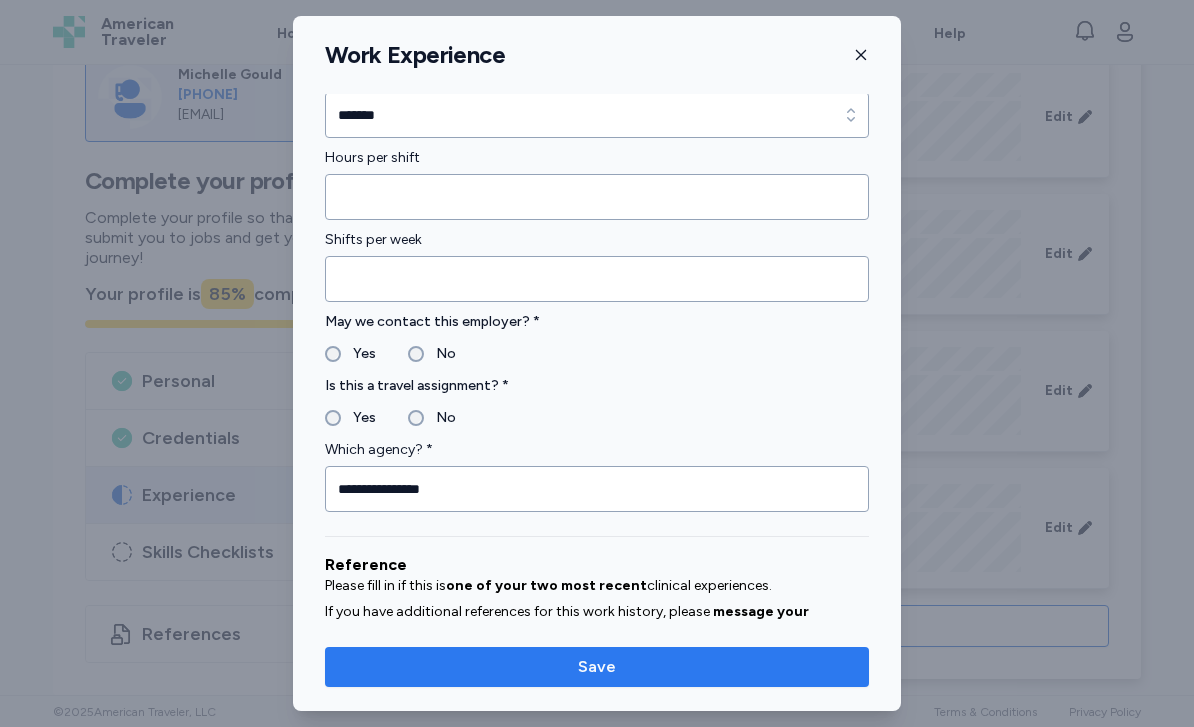 scroll, scrollTop: 1678, scrollLeft: 0, axis: vertical 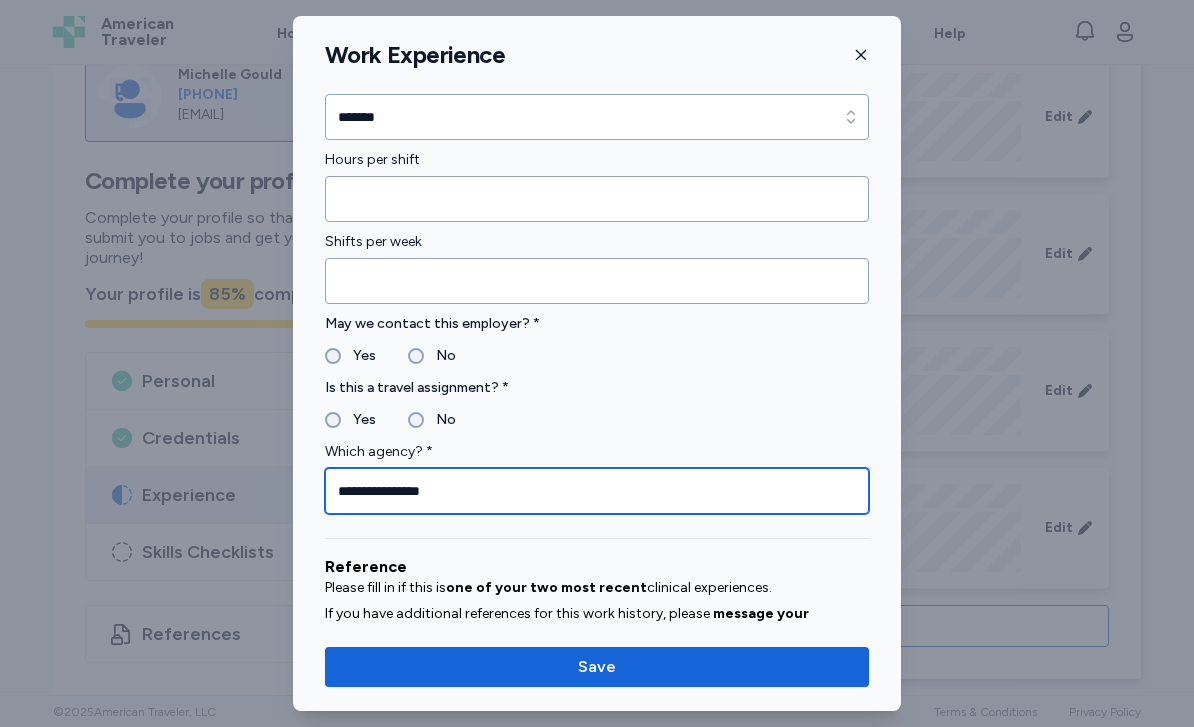 click on "**********" at bounding box center (597, 491) 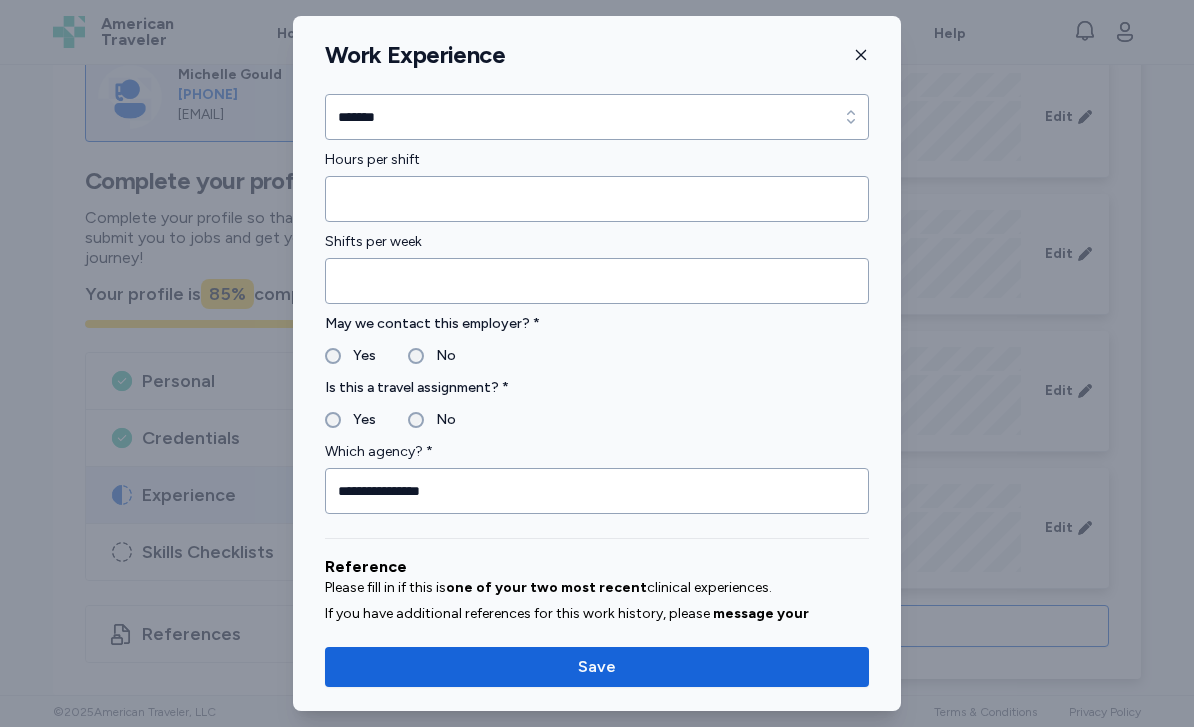 click on "Is this a travel assignment? *" at bounding box center (597, 388) 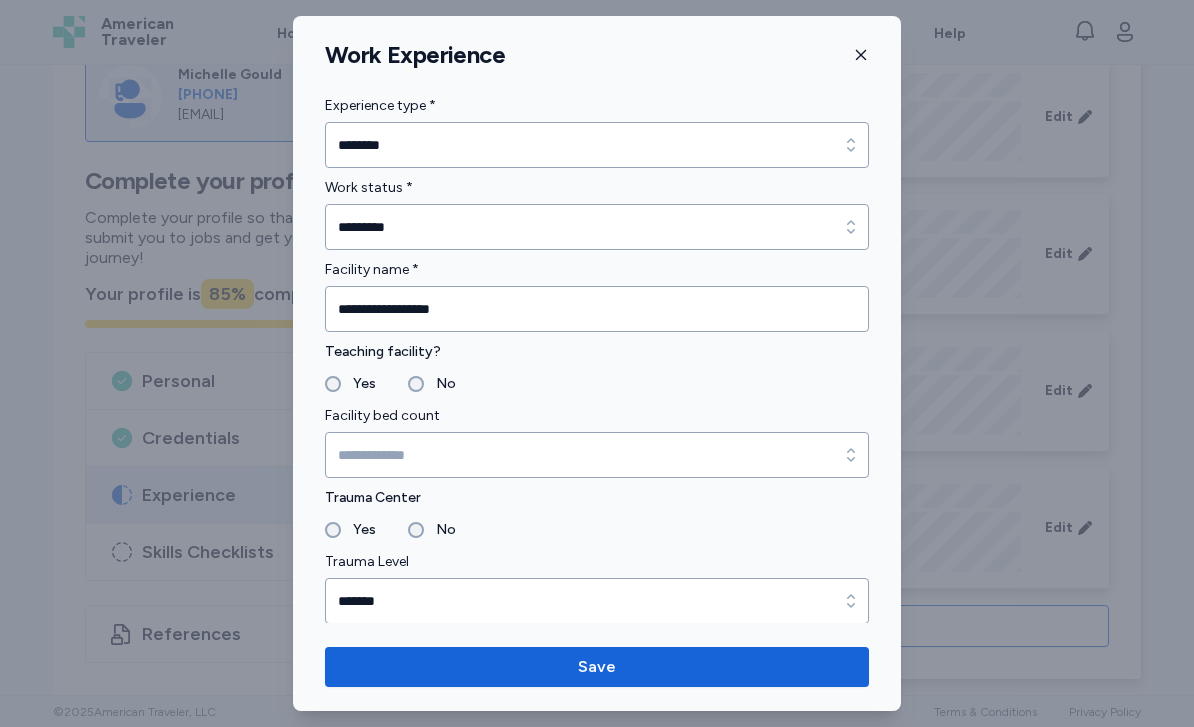 scroll, scrollTop: 0, scrollLeft: 0, axis: both 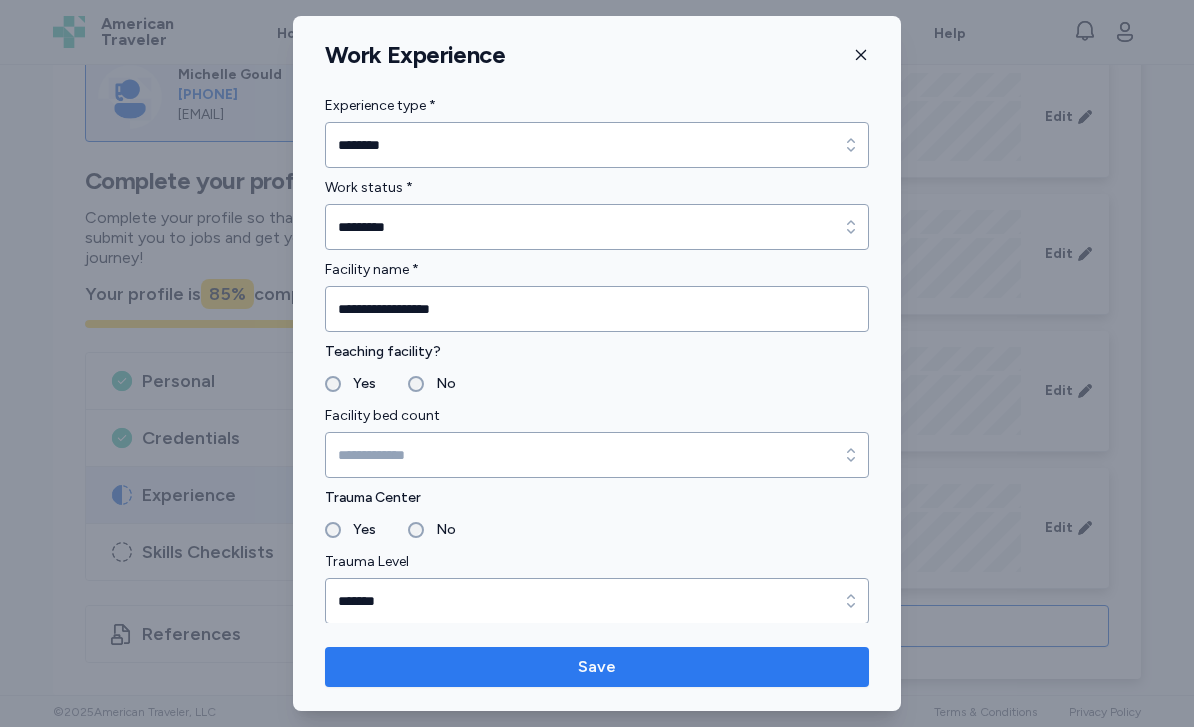 click on "Save" at bounding box center [597, 667] 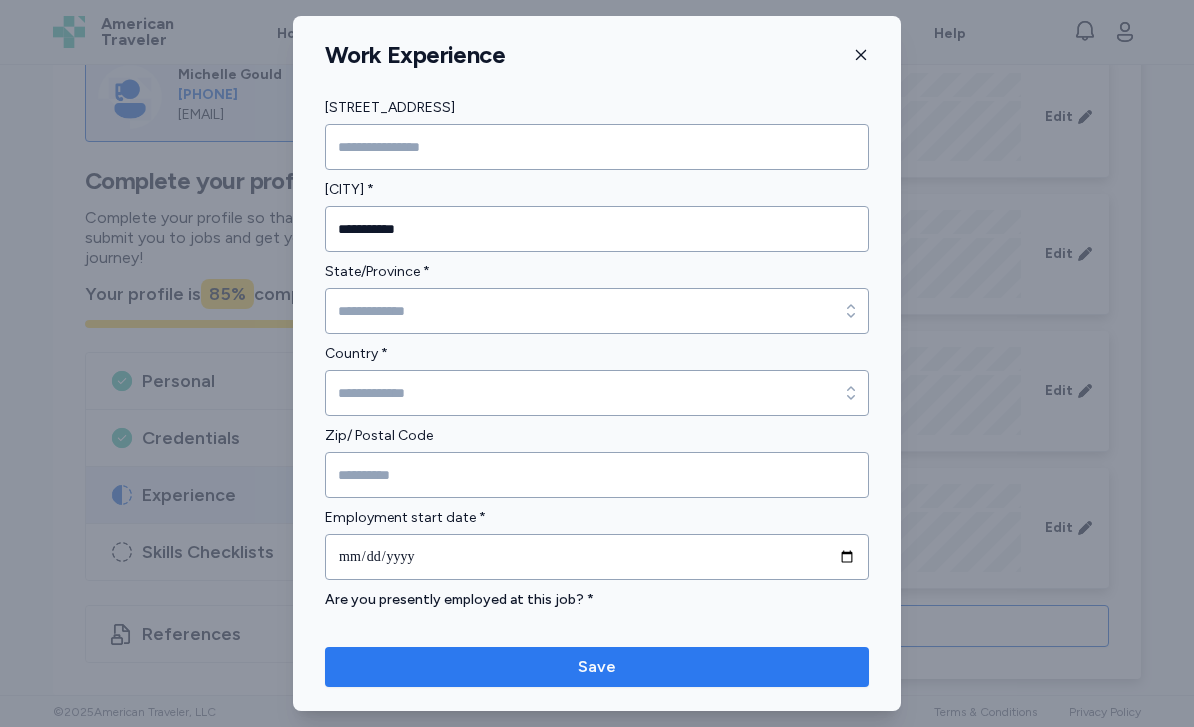scroll, scrollTop: 619, scrollLeft: 0, axis: vertical 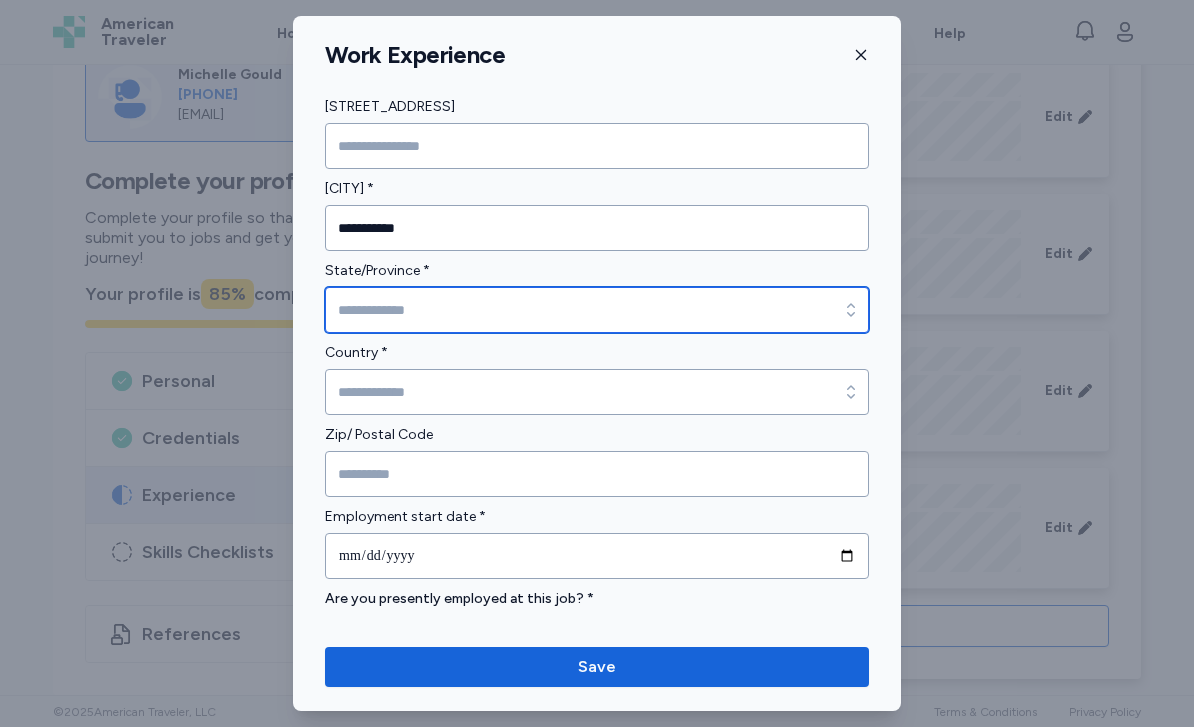 click on "State/Province *" at bounding box center [597, 310] 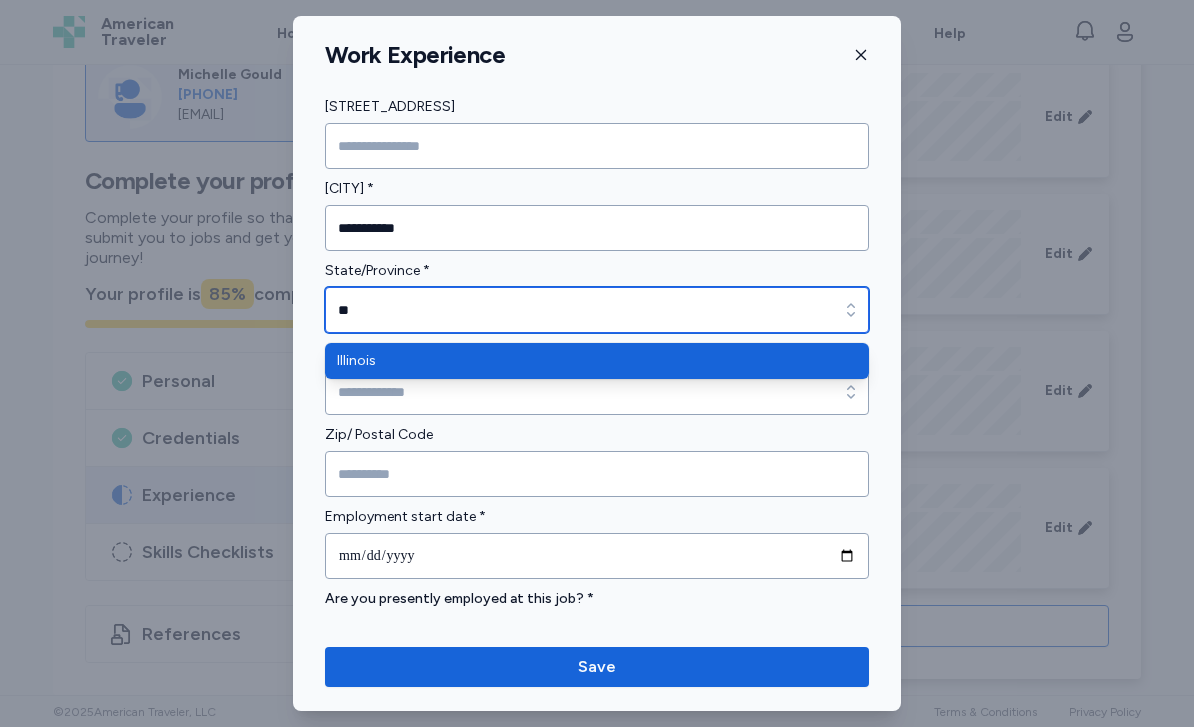 type on "********" 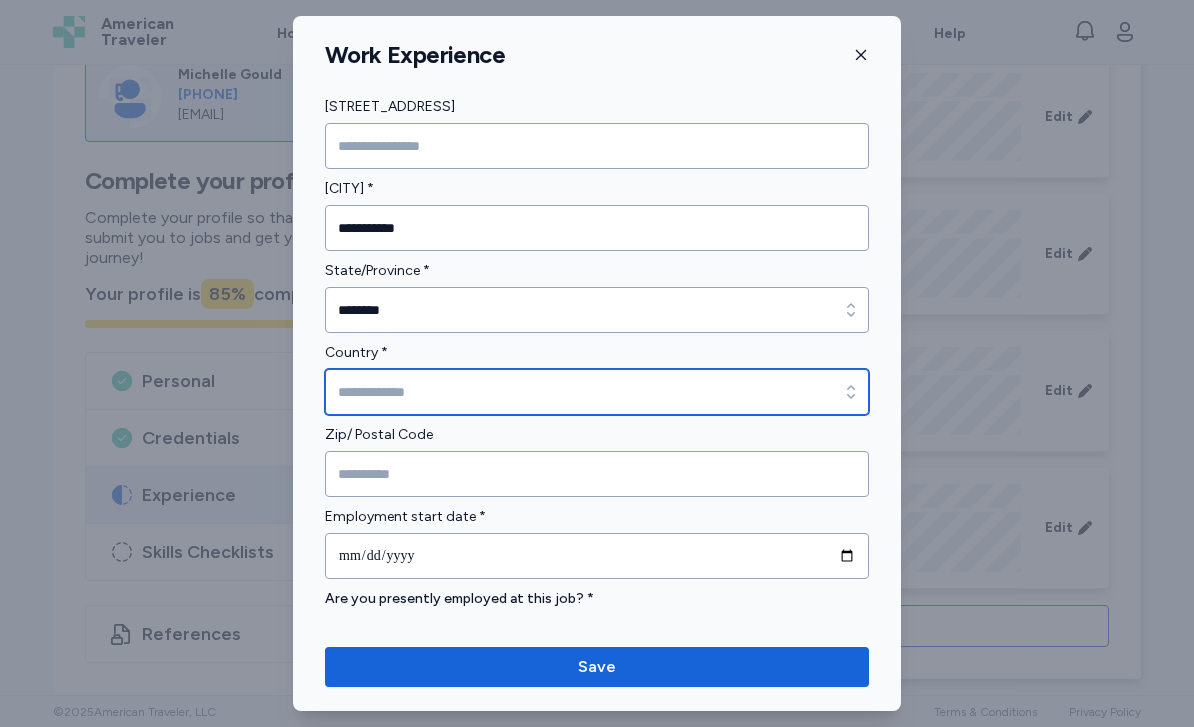 click on "Country *" at bounding box center [597, 392] 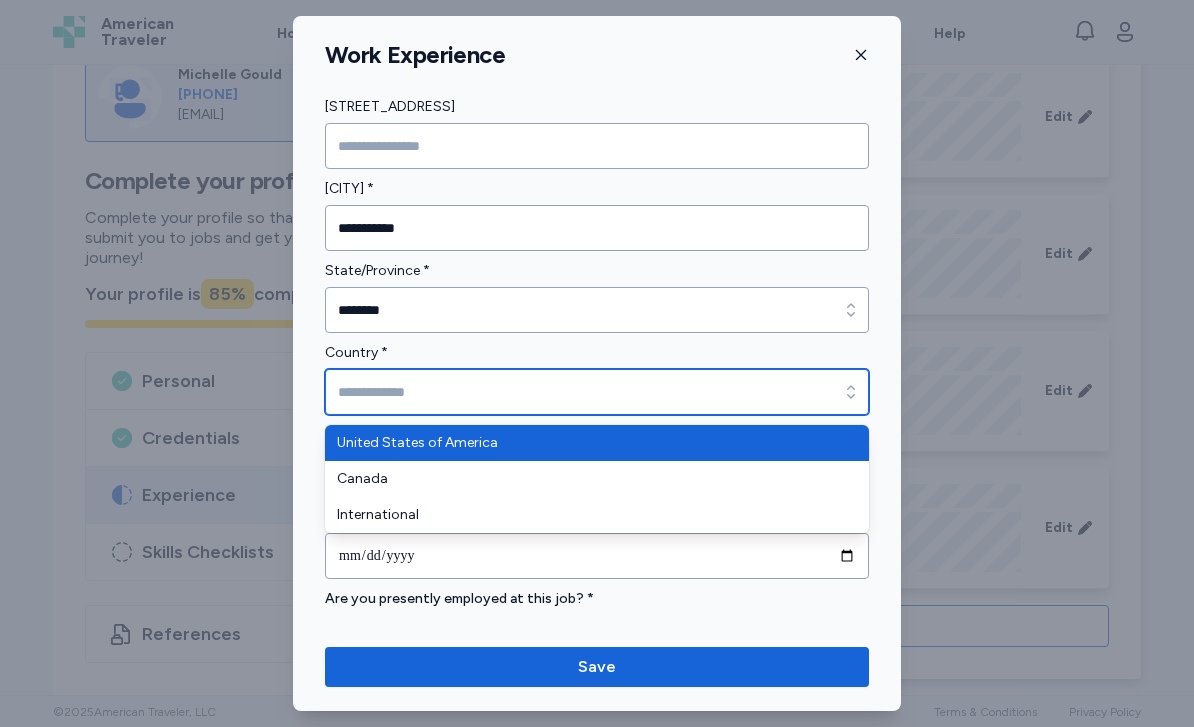 type on "**********" 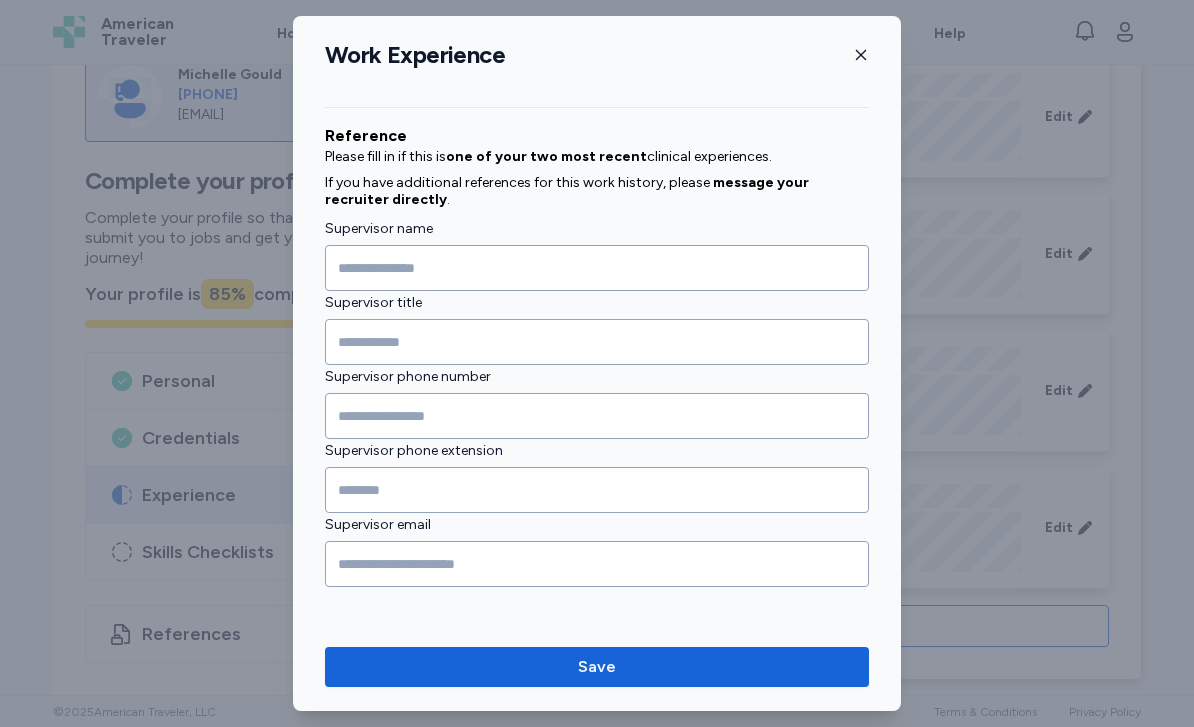 scroll, scrollTop: 2108, scrollLeft: 0, axis: vertical 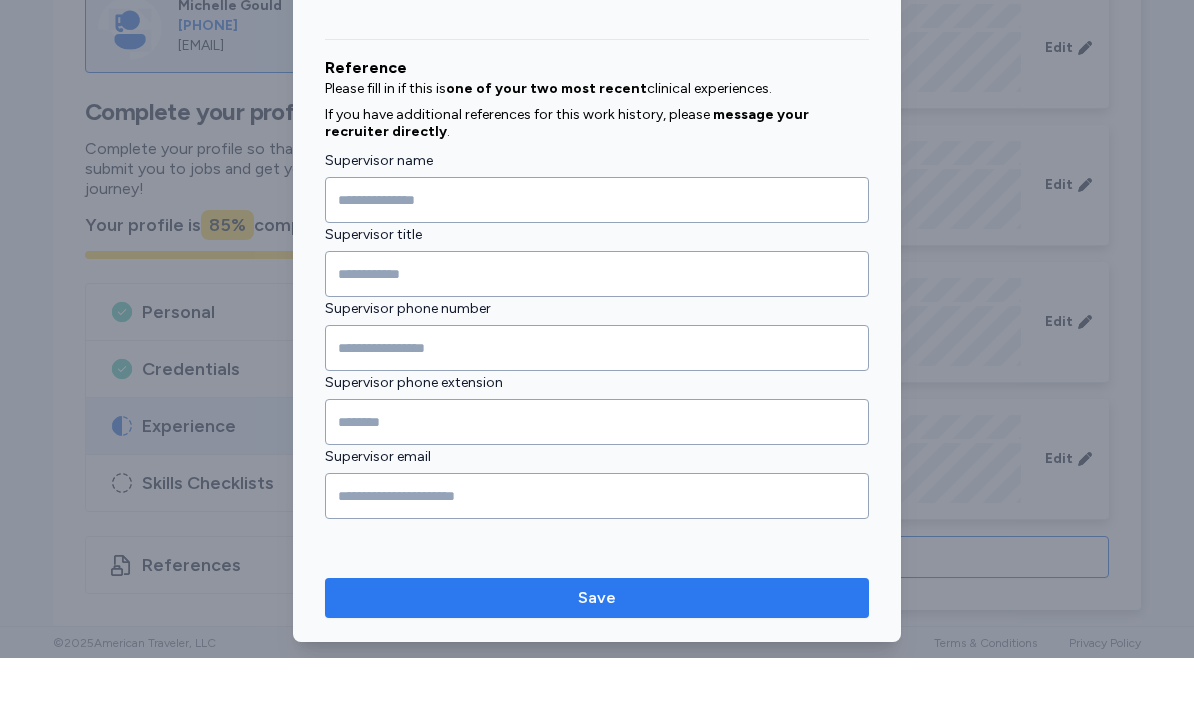 click on "Save" at bounding box center [597, 667] 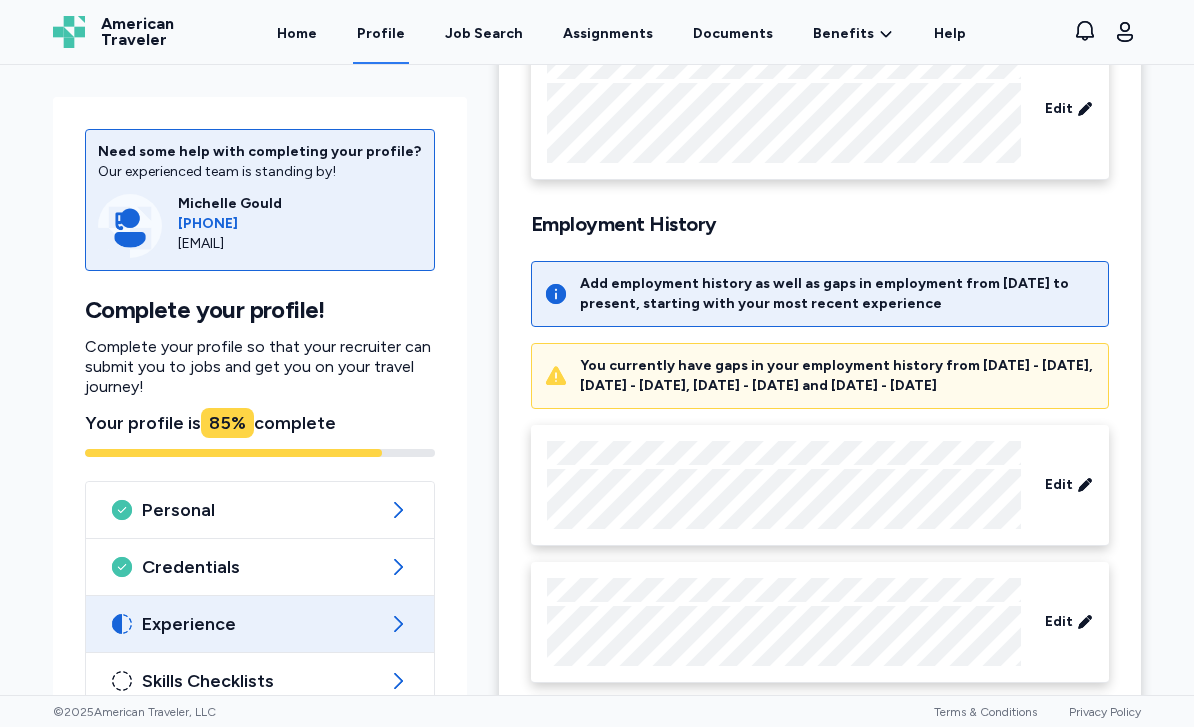 scroll, scrollTop: 193, scrollLeft: 0, axis: vertical 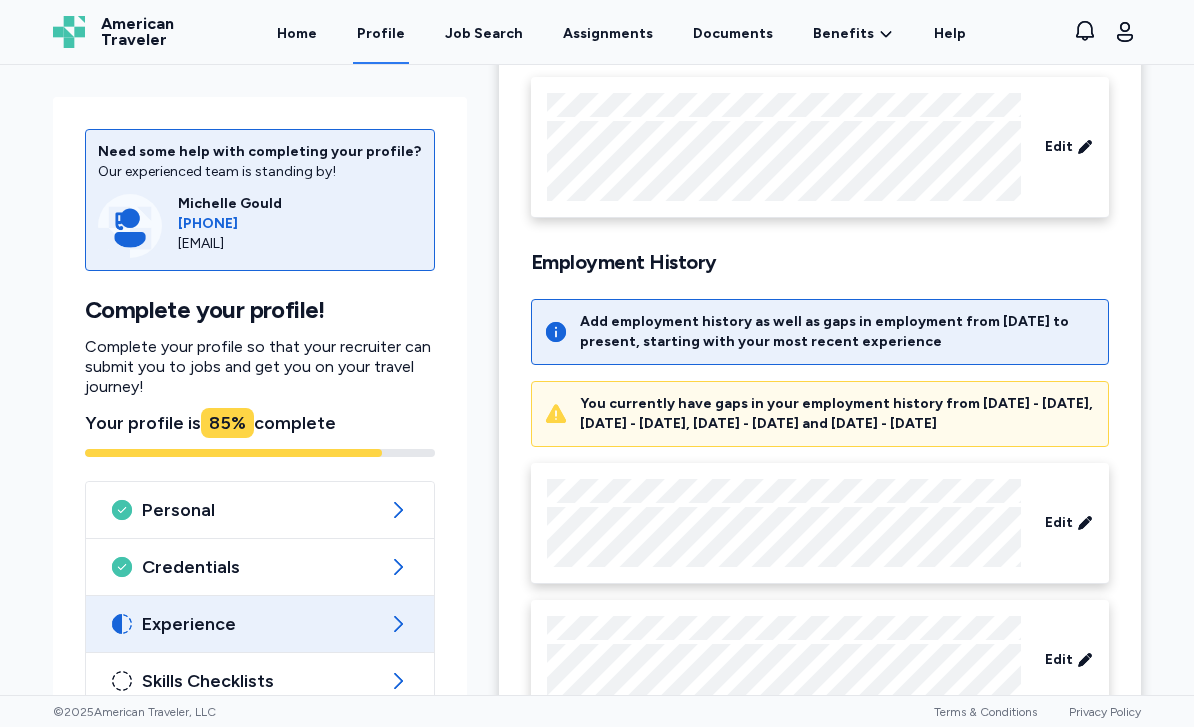 click on "You currently have gaps in your employment history from   [DATE] - [DATE], [DATE] - [DATE], [DATE] - [DATE] and [DATE] - [DATE]" at bounding box center (838, 414) 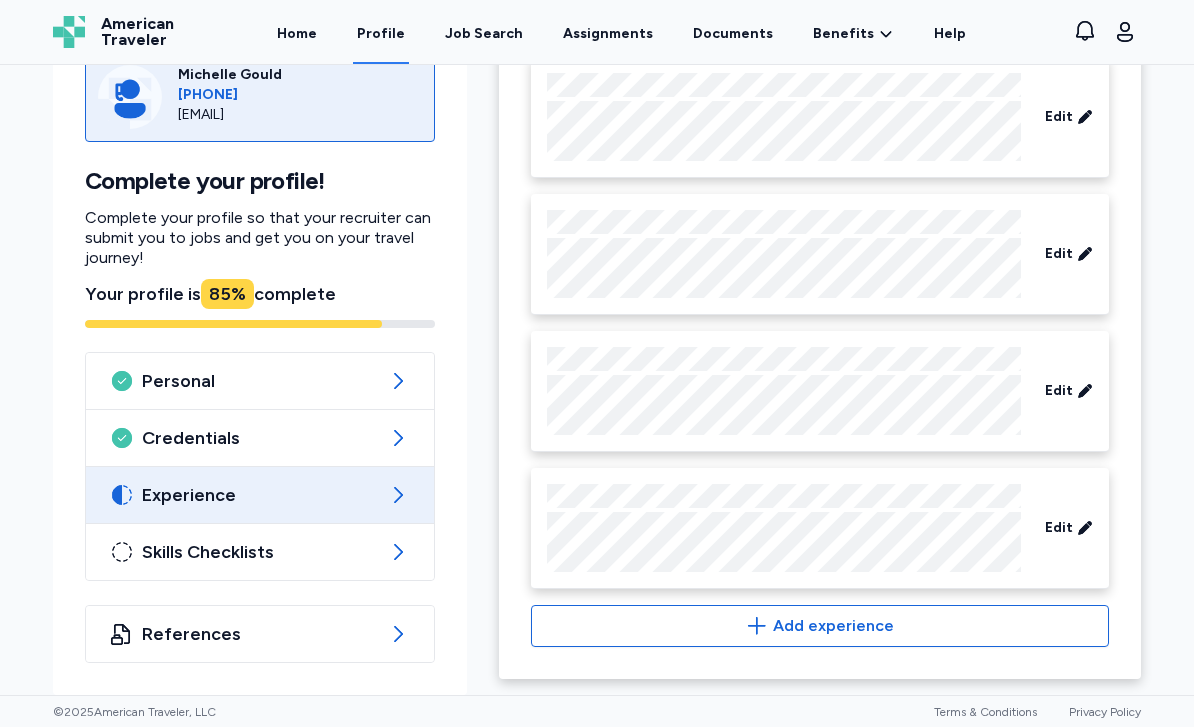 scroll, scrollTop: 756, scrollLeft: 0, axis: vertical 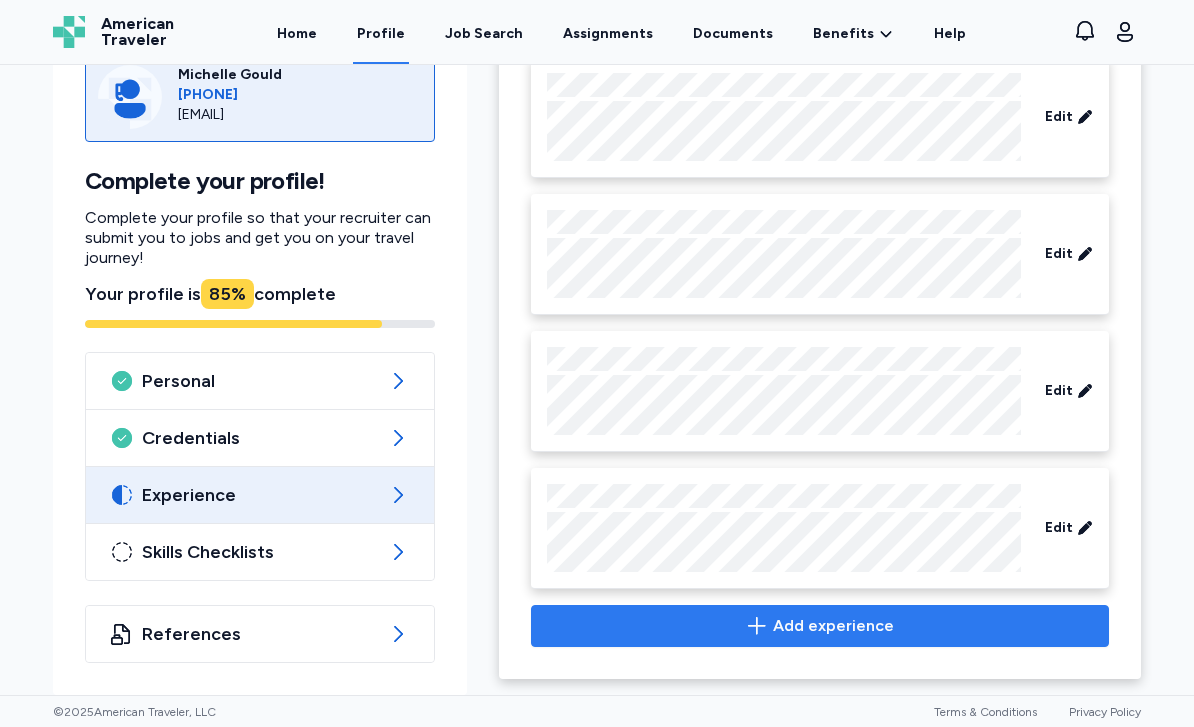 click on "Add experience" at bounding box center (820, 626) 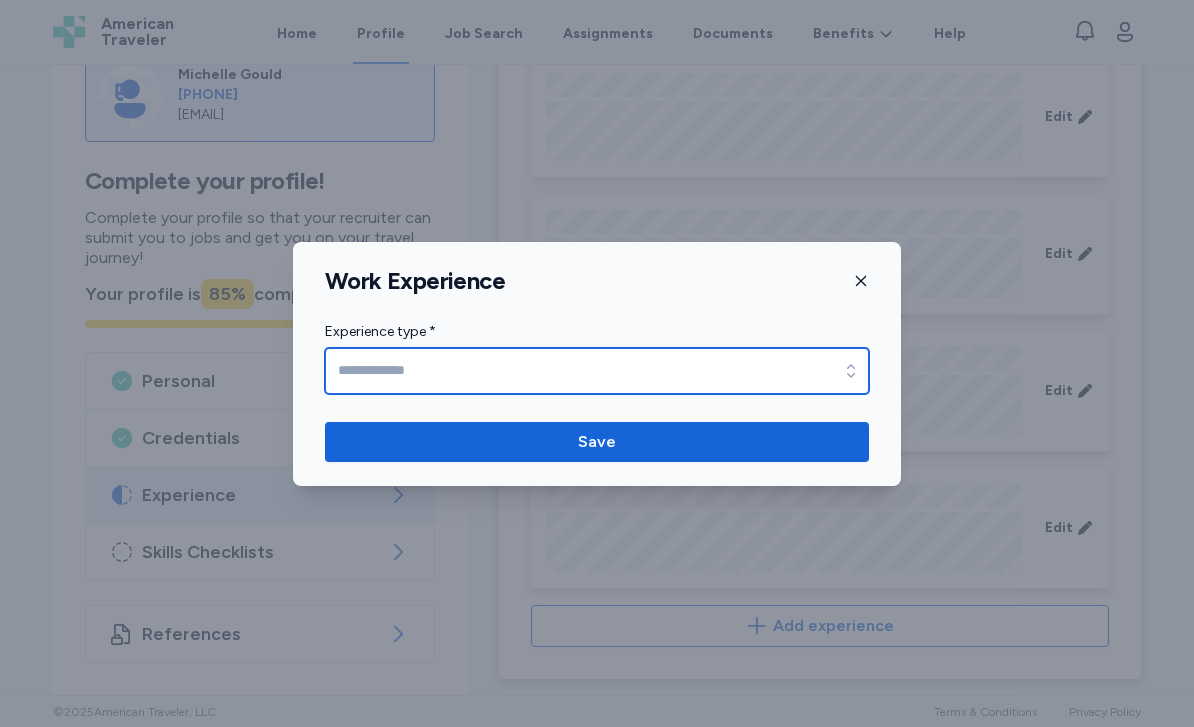 click 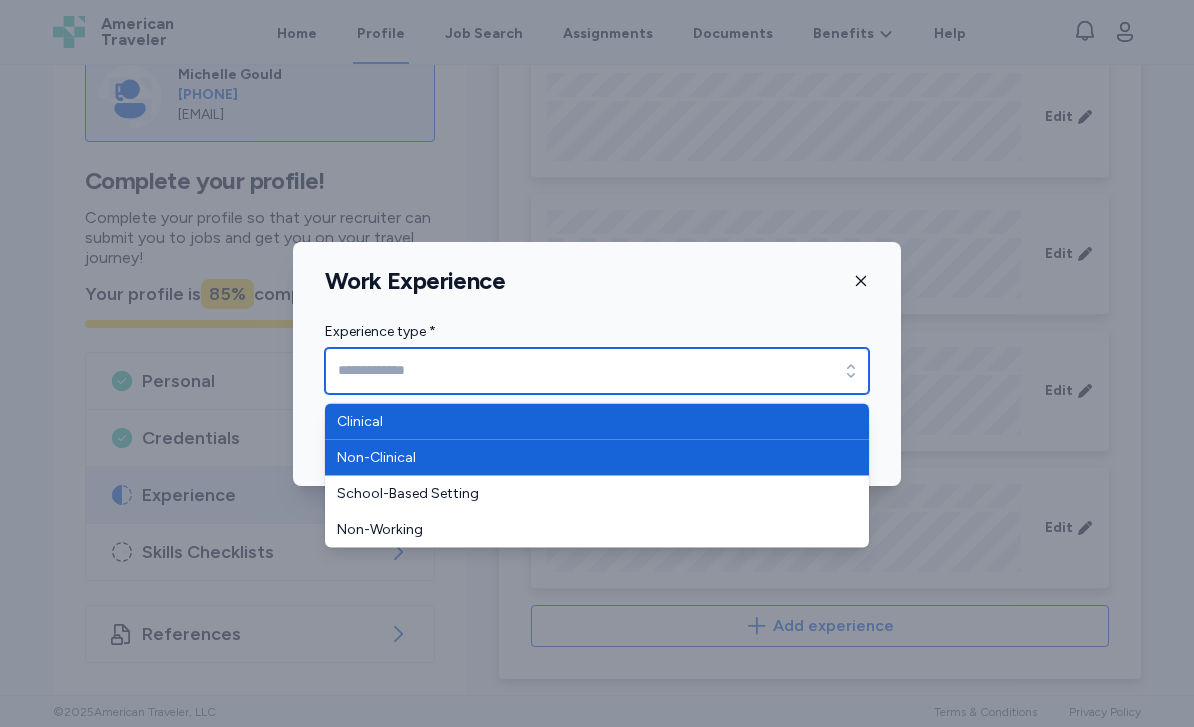 type on "**********" 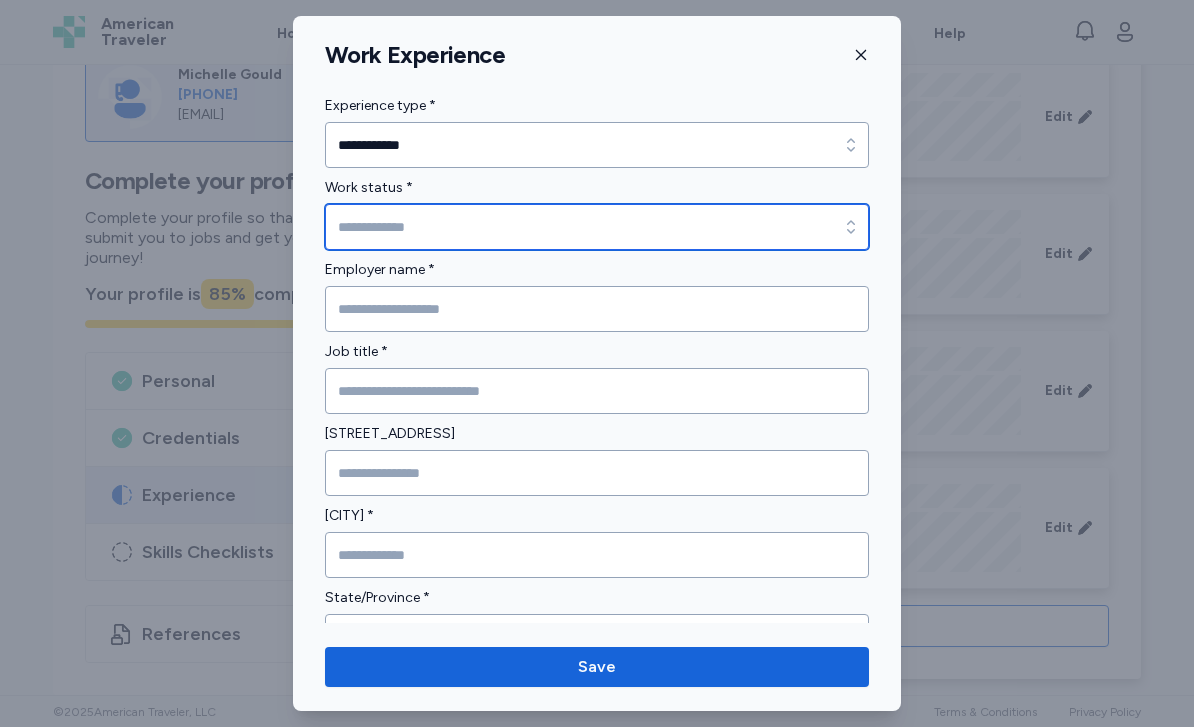 click at bounding box center [851, 227] 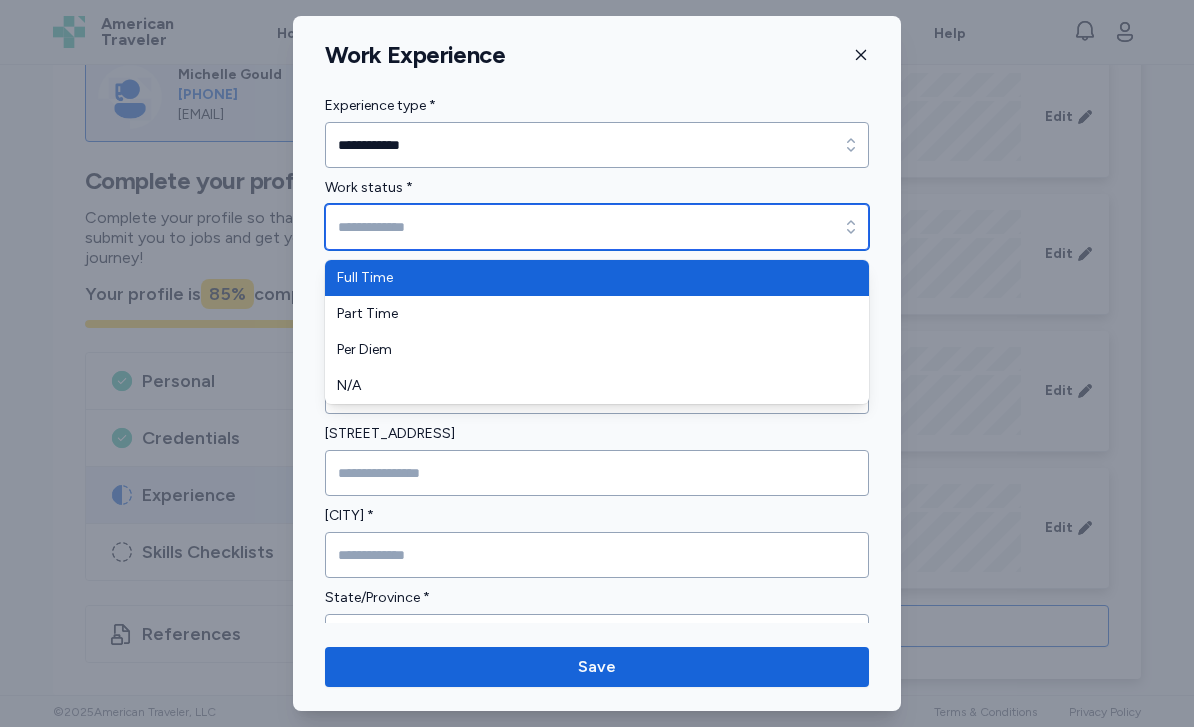 type on "*********" 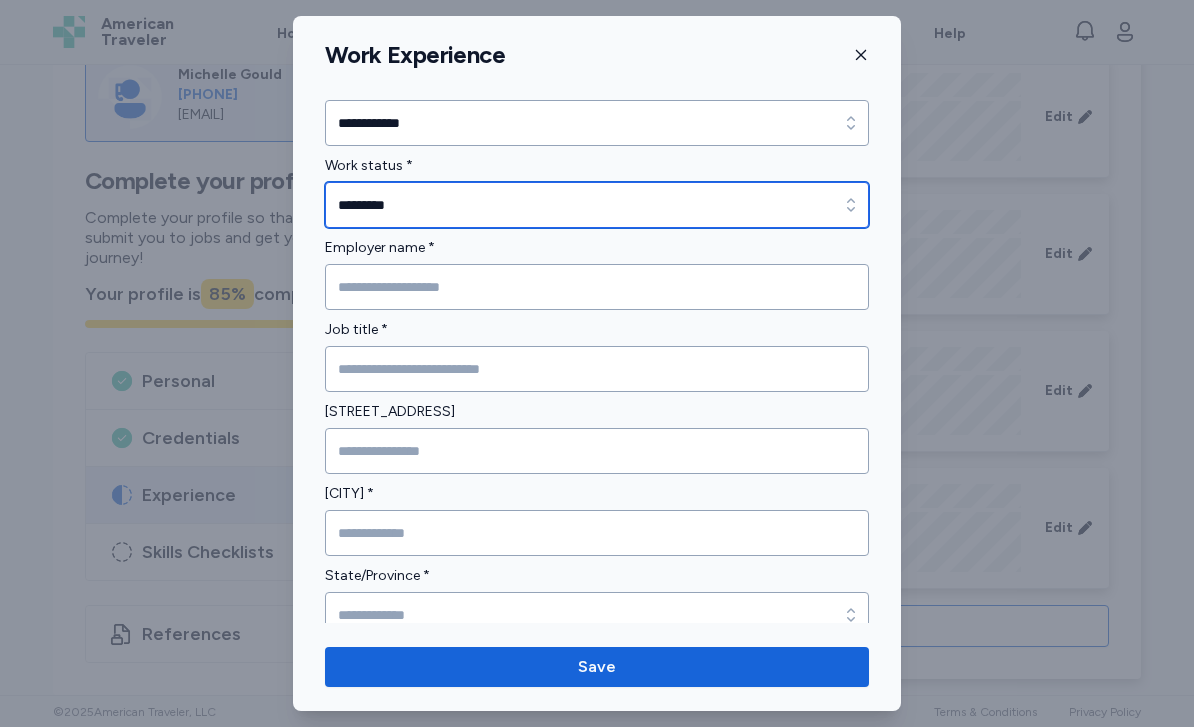 scroll, scrollTop: 24, scrollLeft: 0, axis: vertical 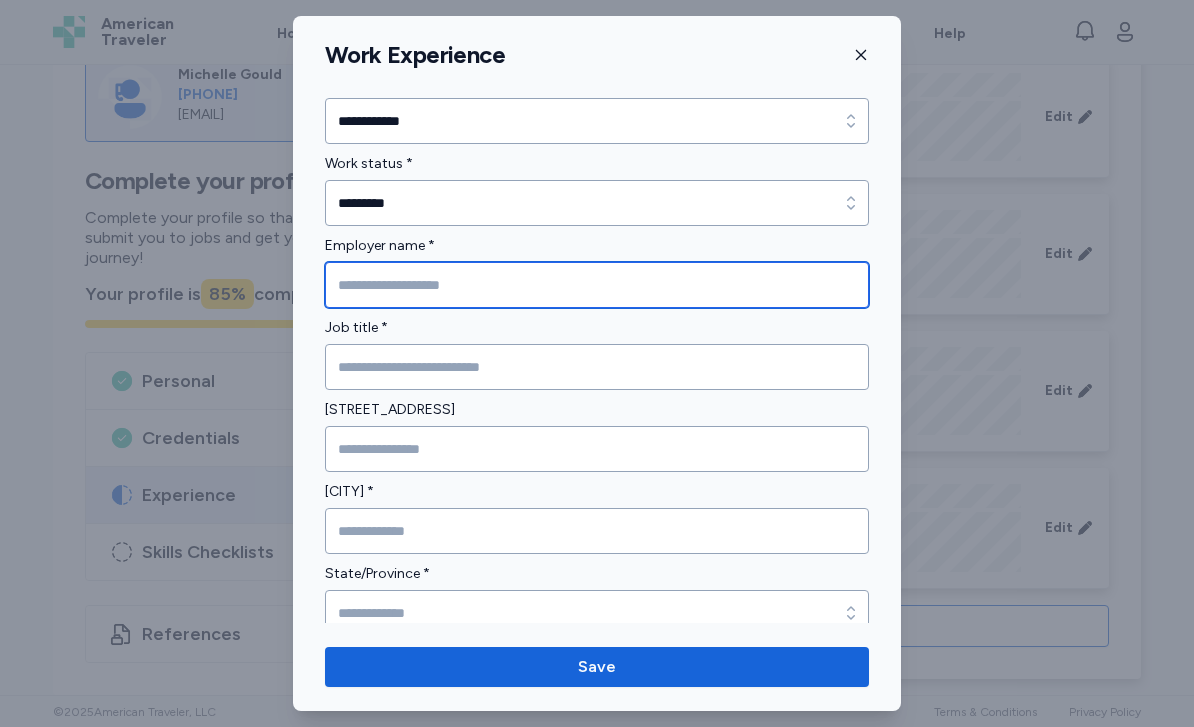 click at bounding box center (597, 285) 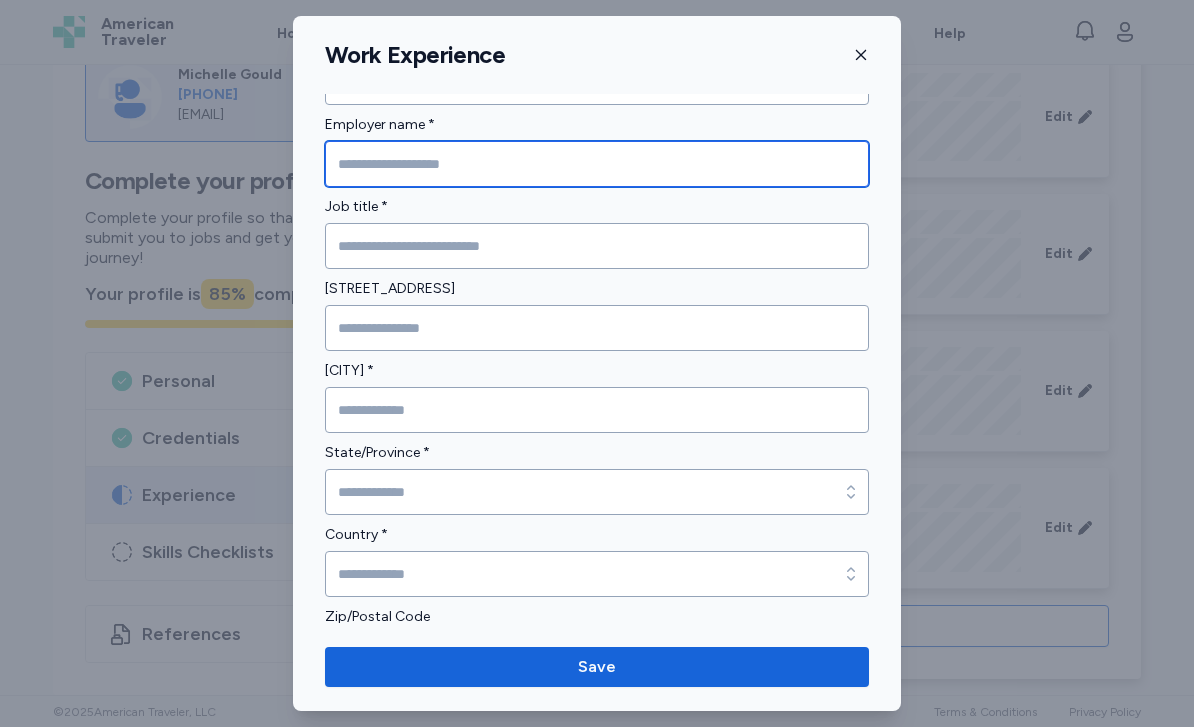 scroll, scrollTop: 143, scrollLeft: 0, axis: vertical 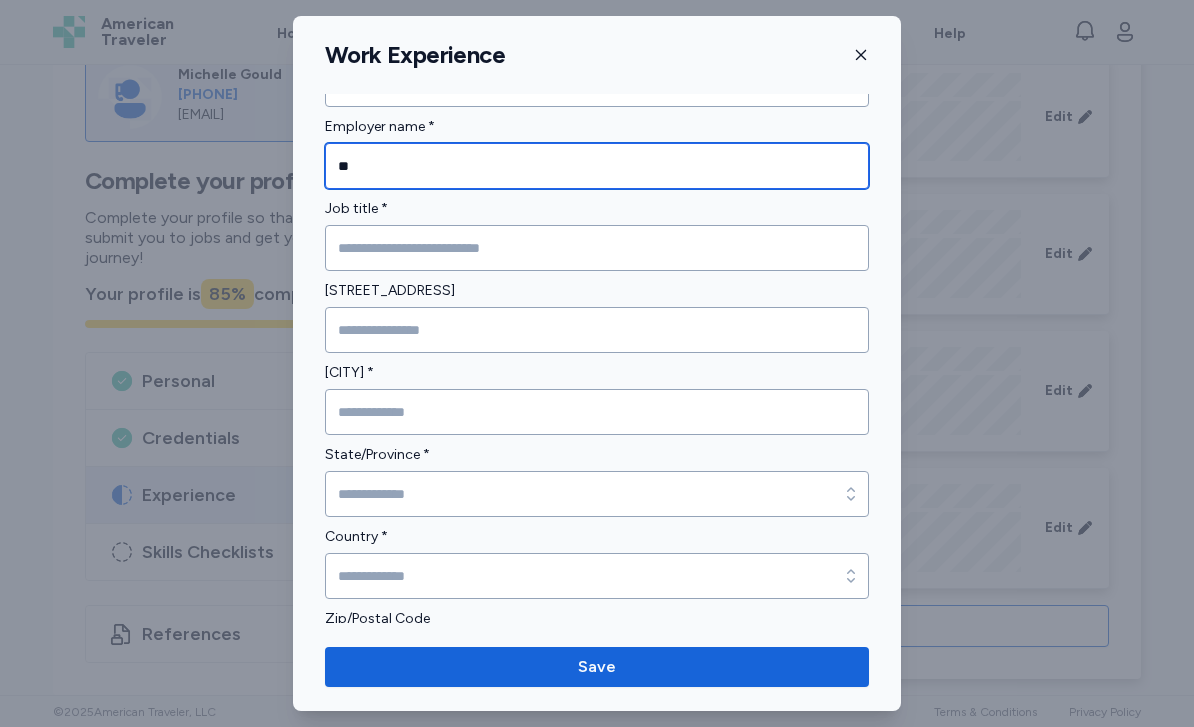 type on "*" 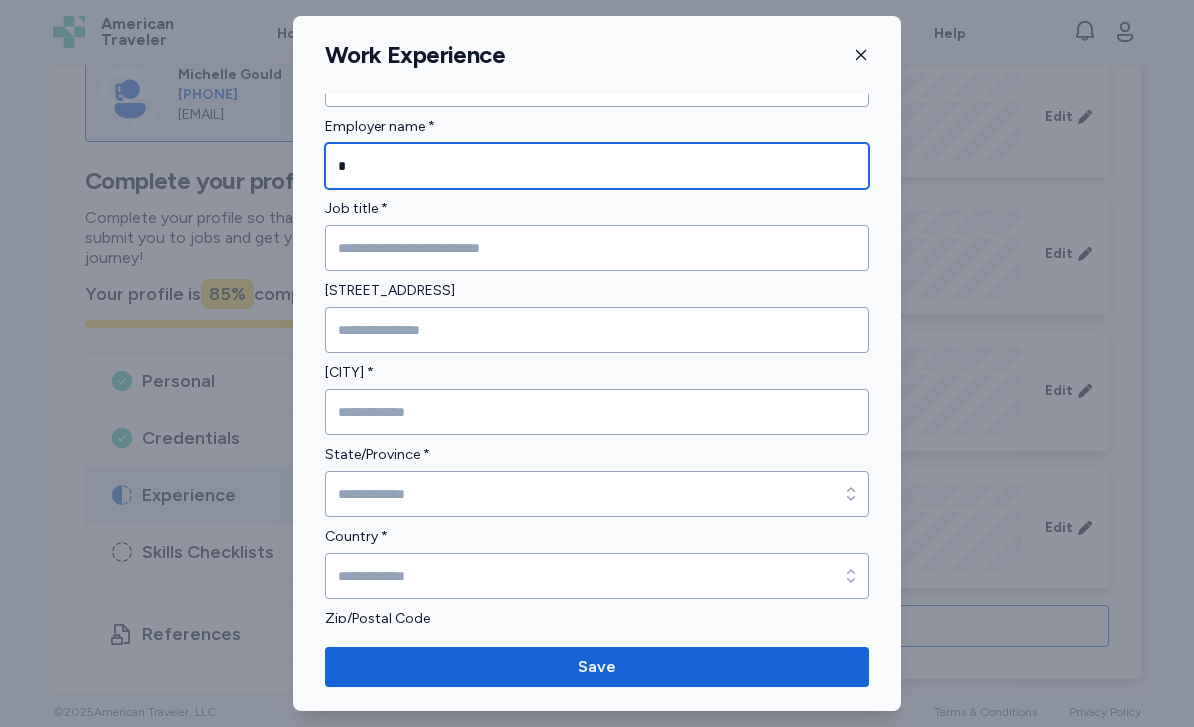 type 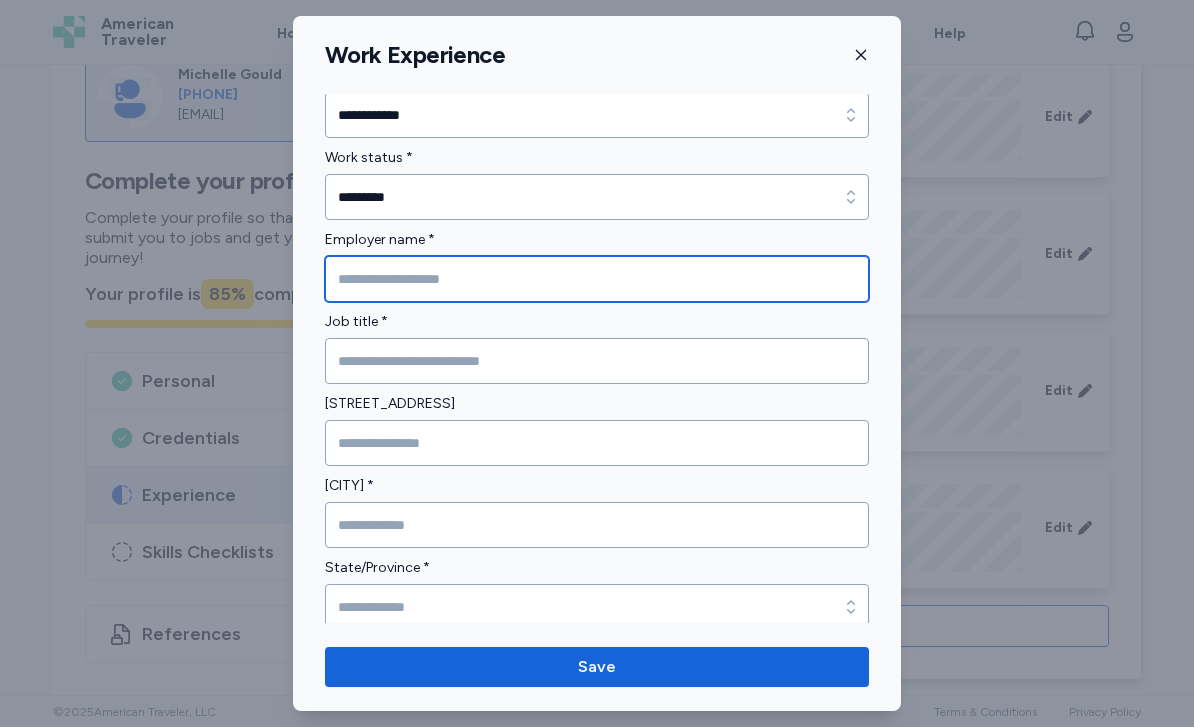 scroll, scrollTop: 28, scrollLeft: 0, axis: vertical 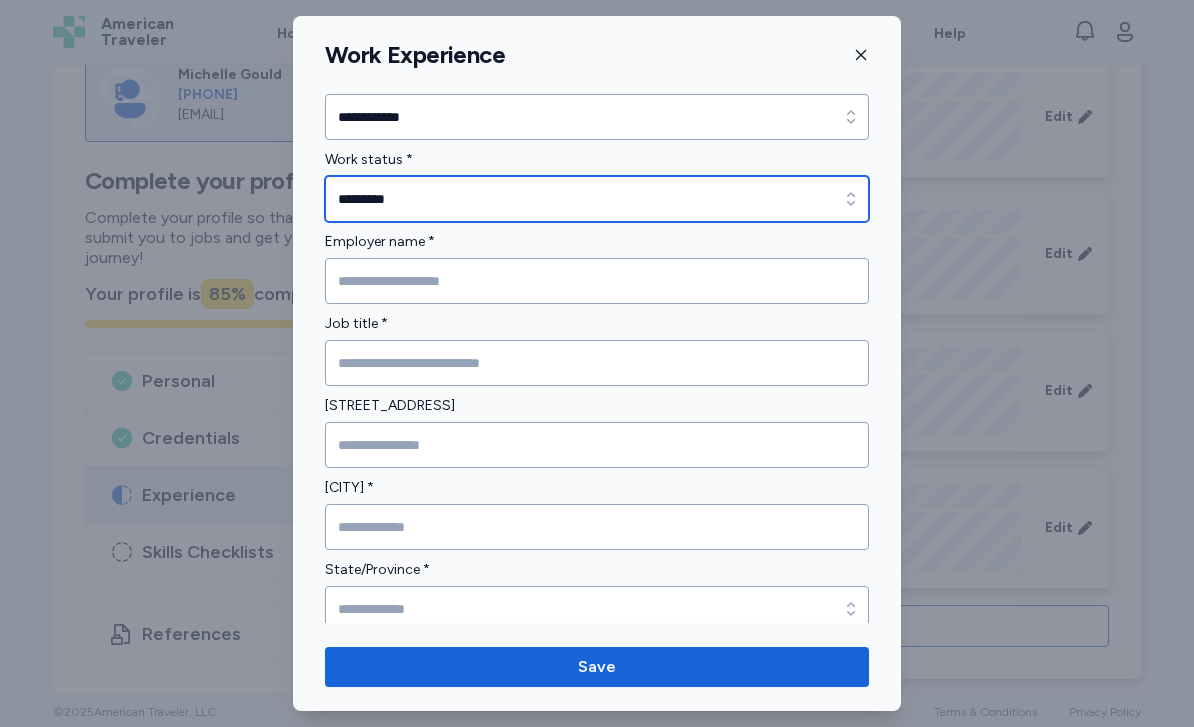 click on "*********" at bounding box center (597, 199) 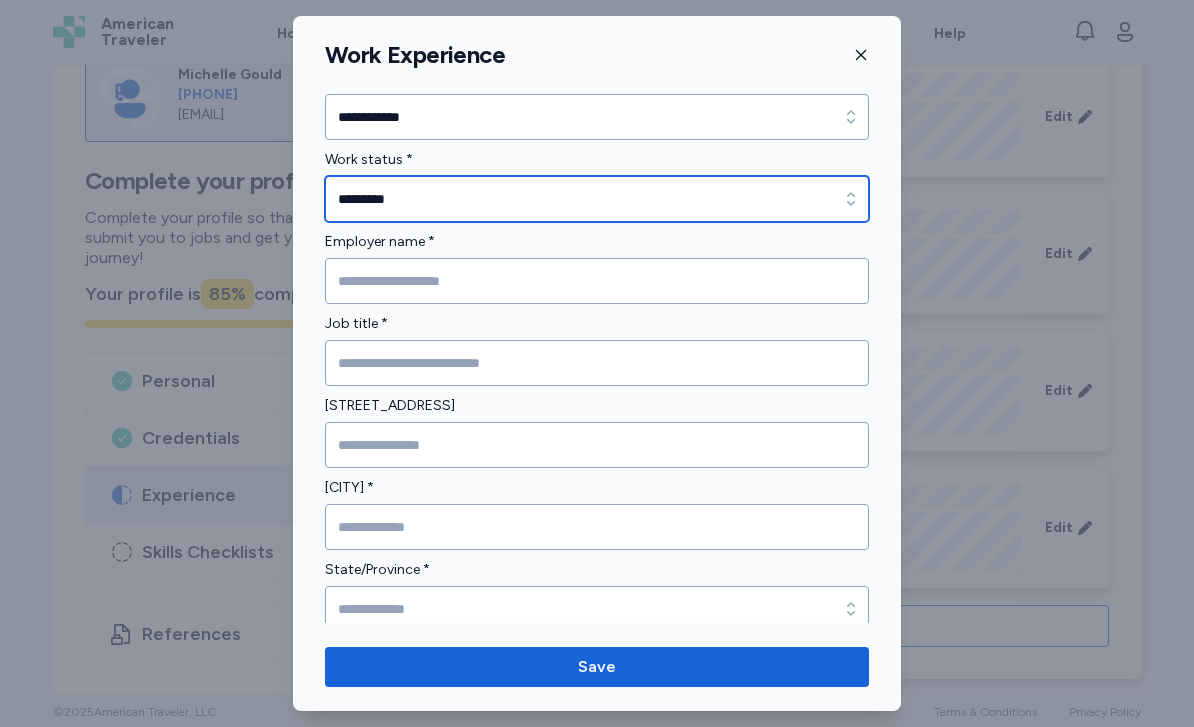 click 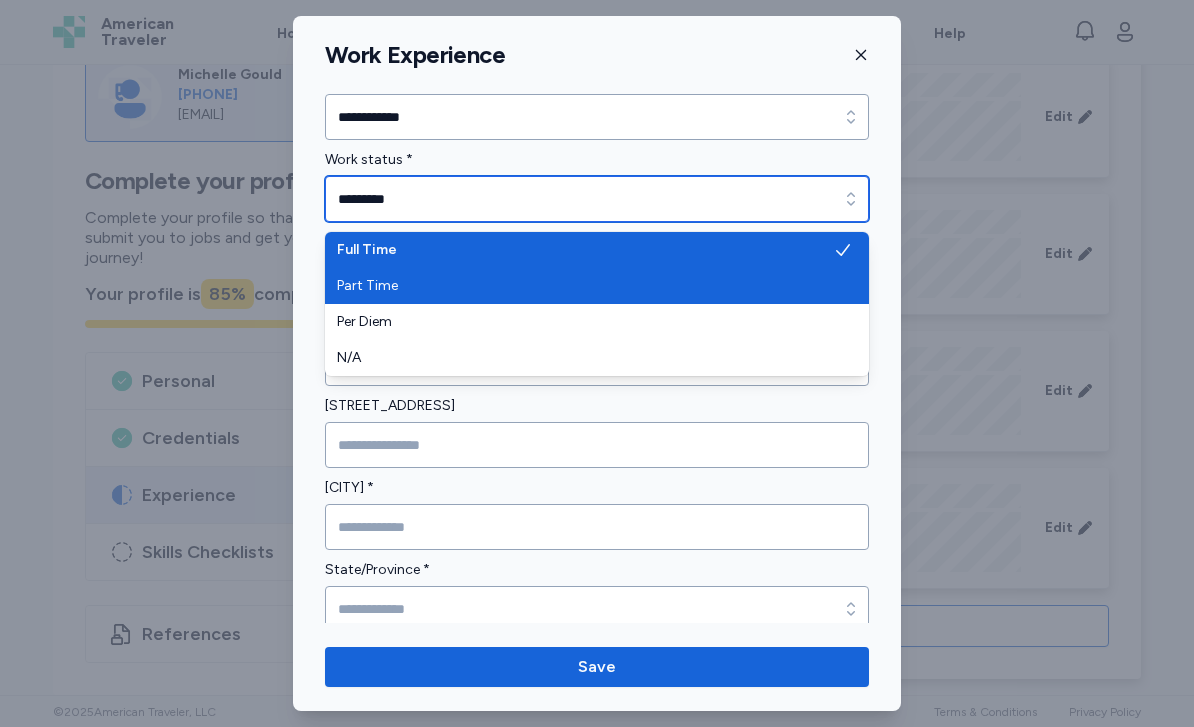 type on "*********" 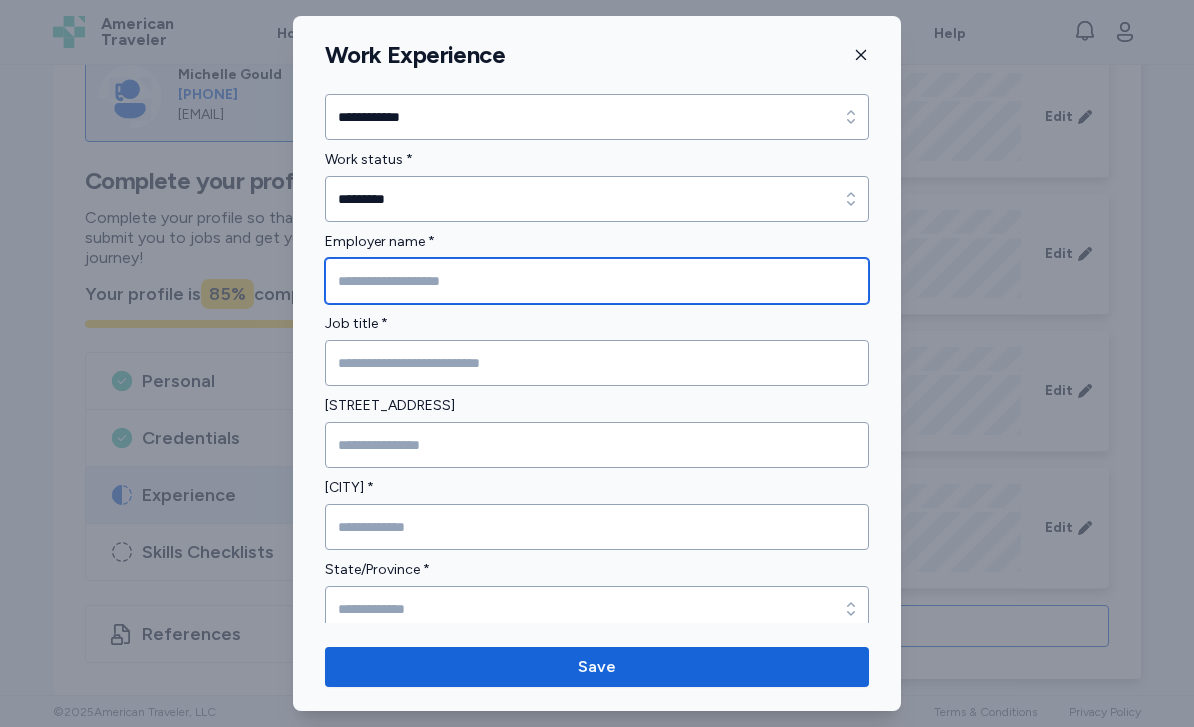 click at bounding box center (597, 281) 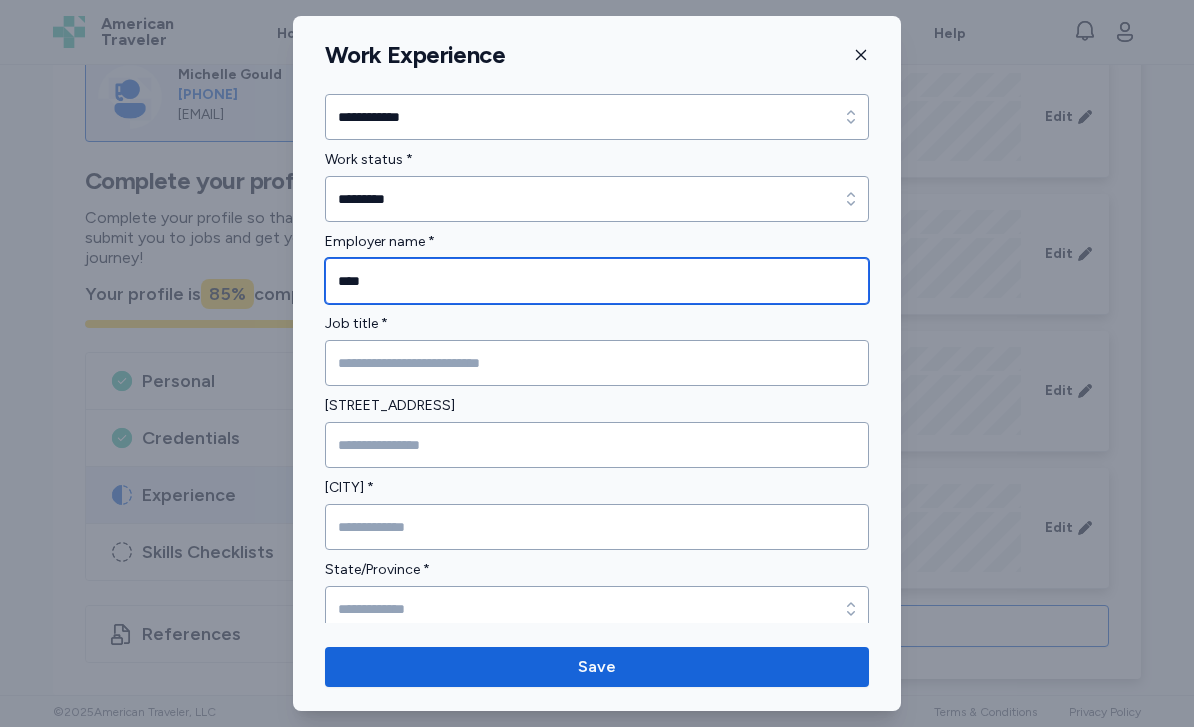 type on "****" 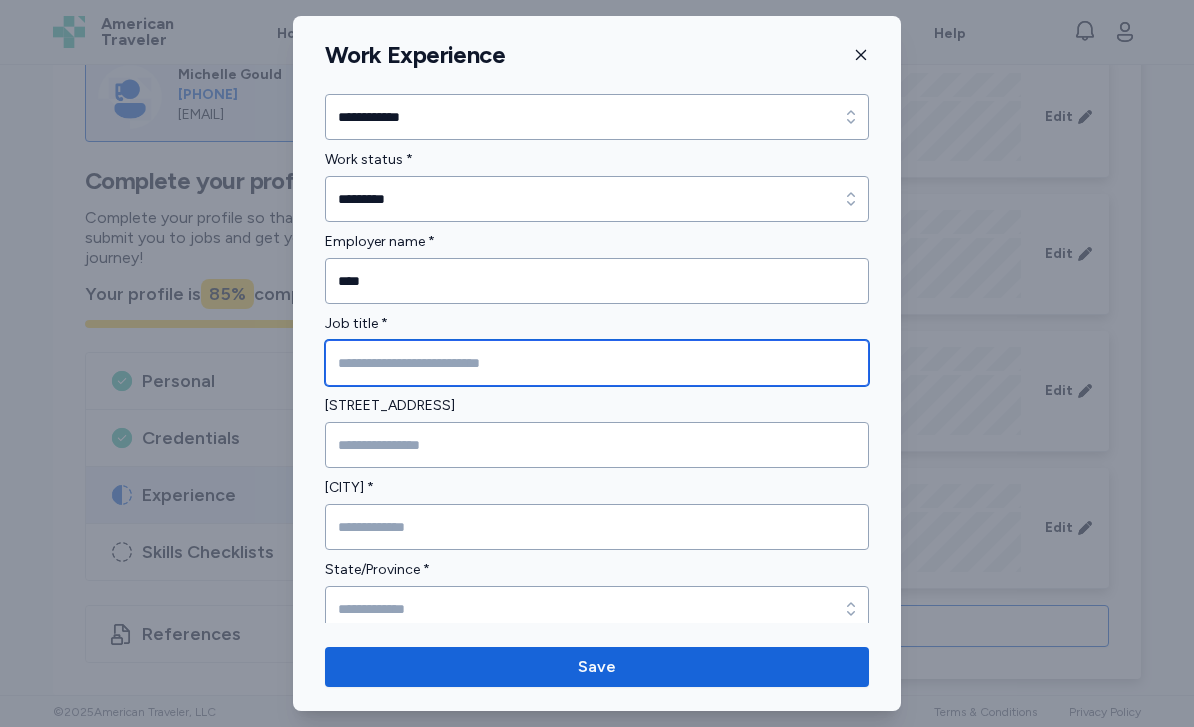 click at bounding box center [597, 363] 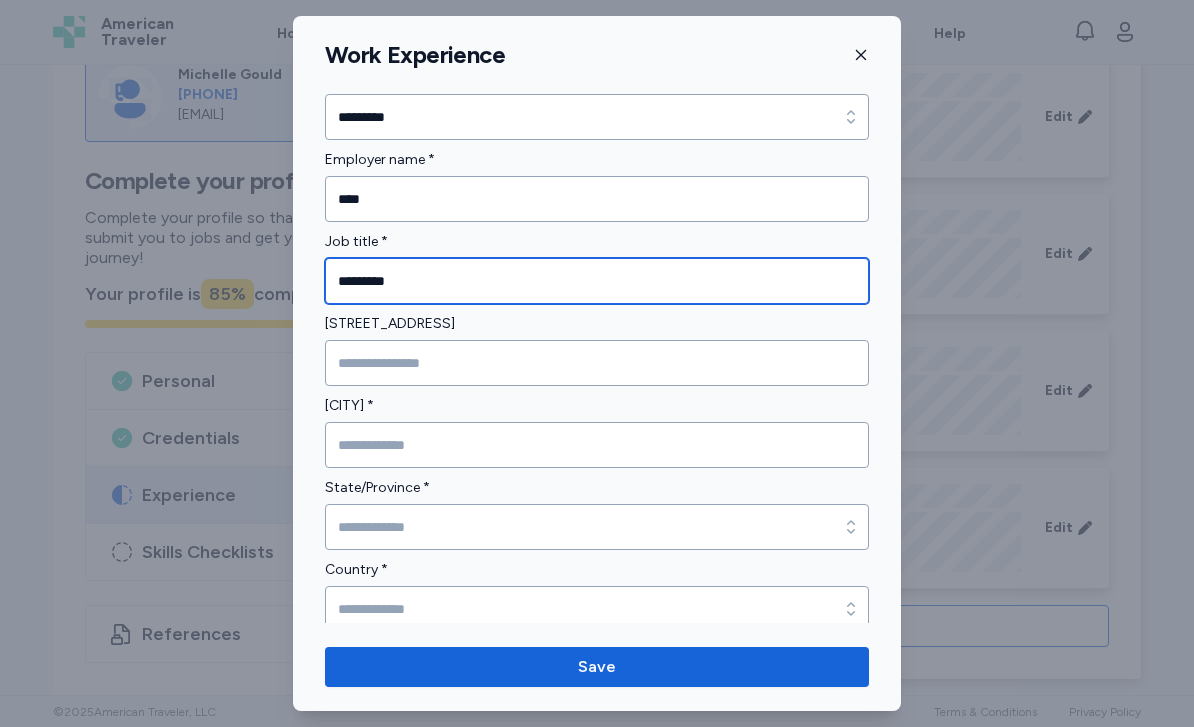 scroll, scrollTop: 121, scrollLeft: 0, axis: vertical 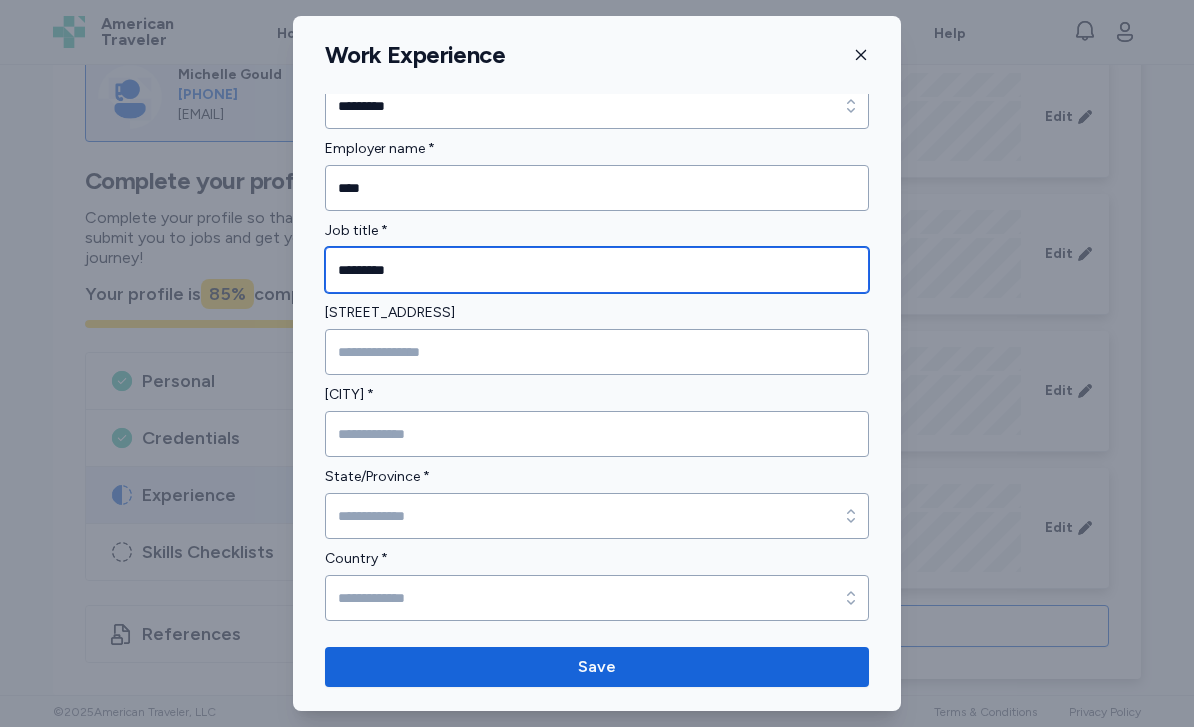 type on "*********" 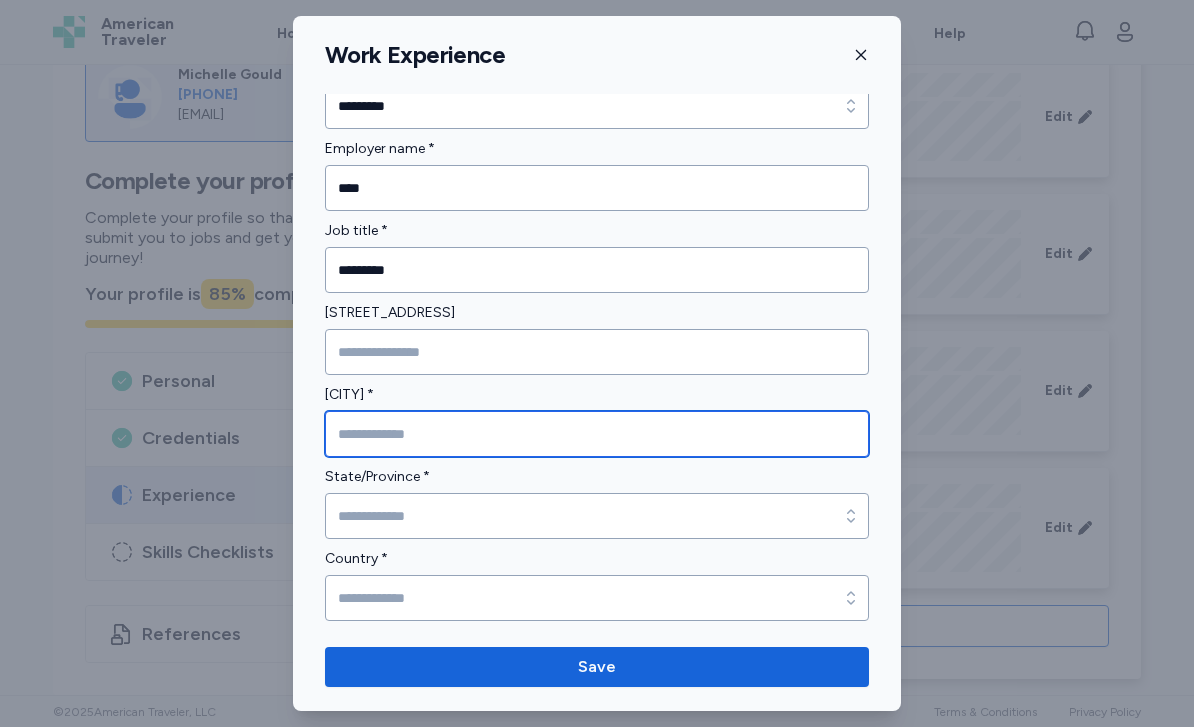 click at bounding box center (597, 434) 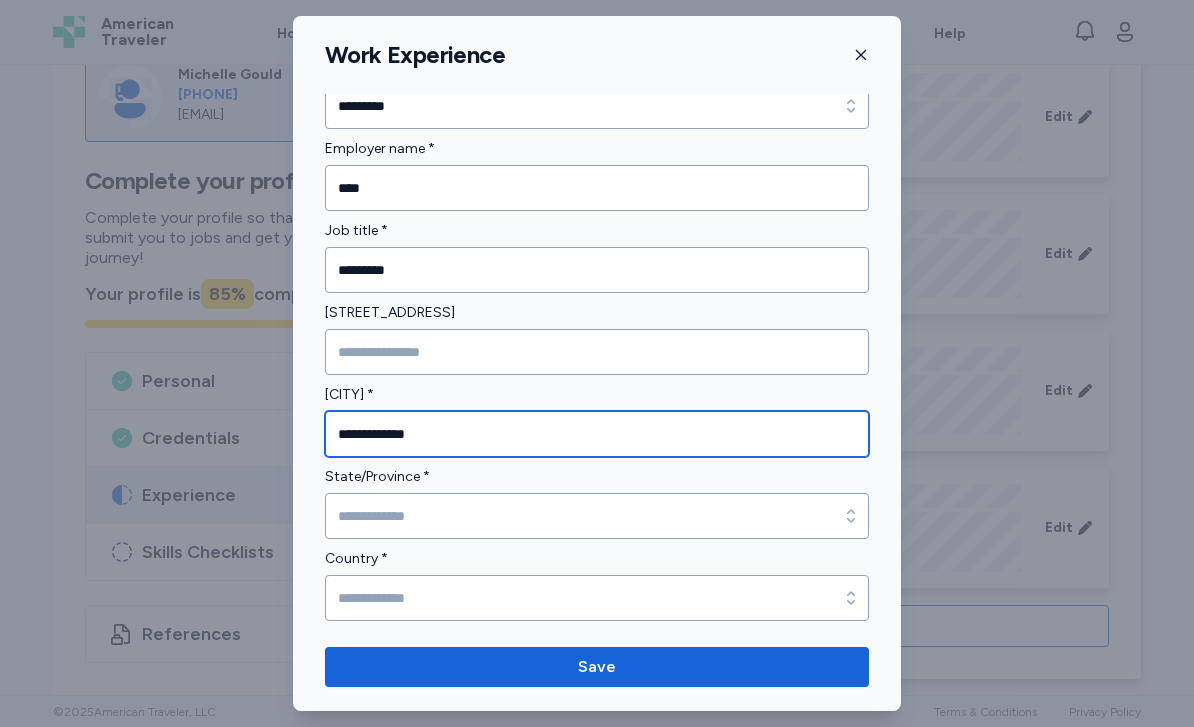 type on "**********" 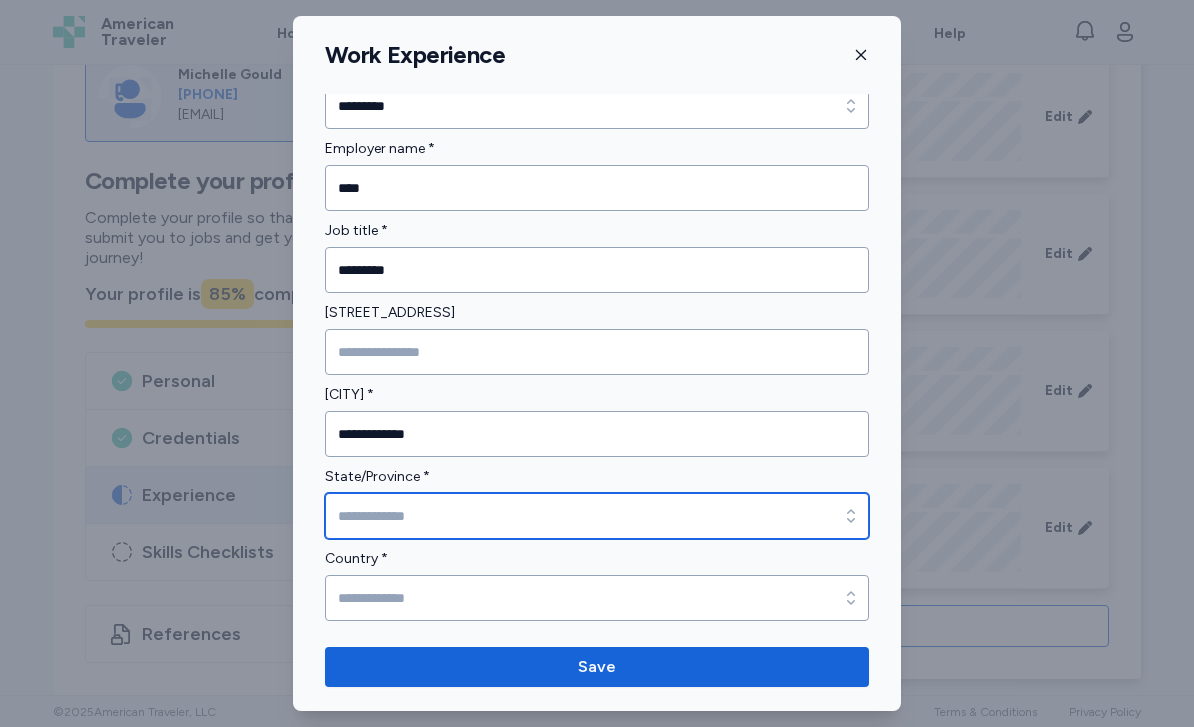 click on "State/Province *" at bounding box center (597, 516) 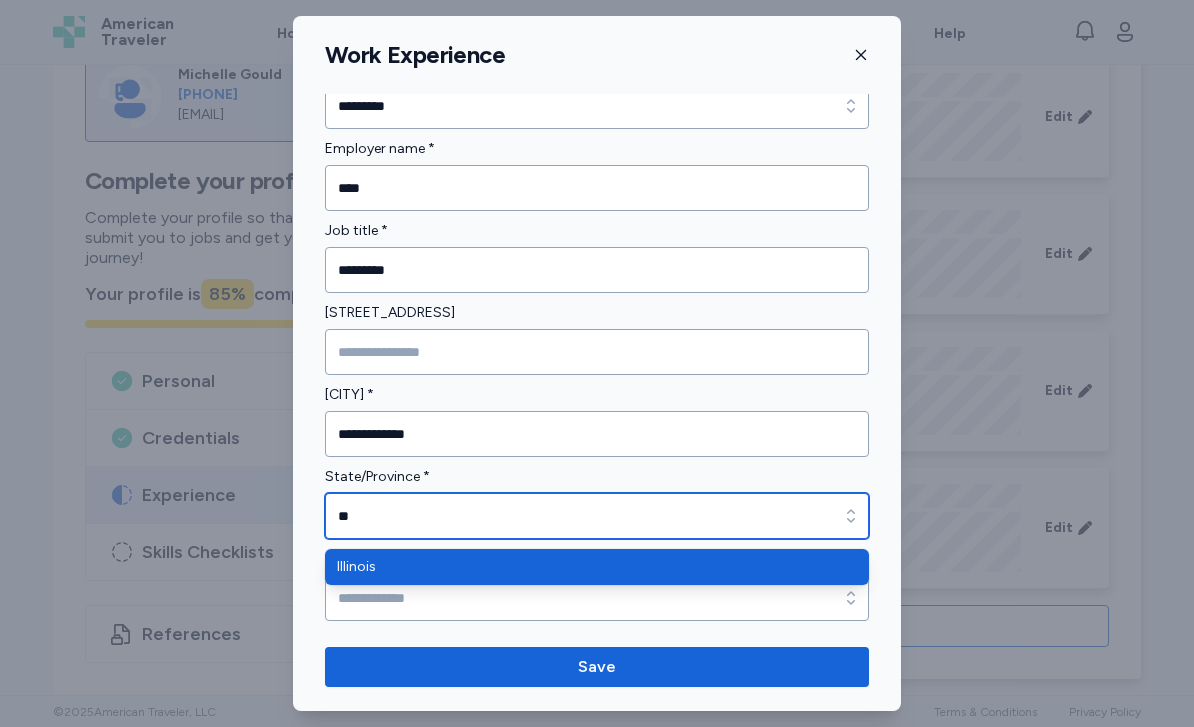 type on "********" 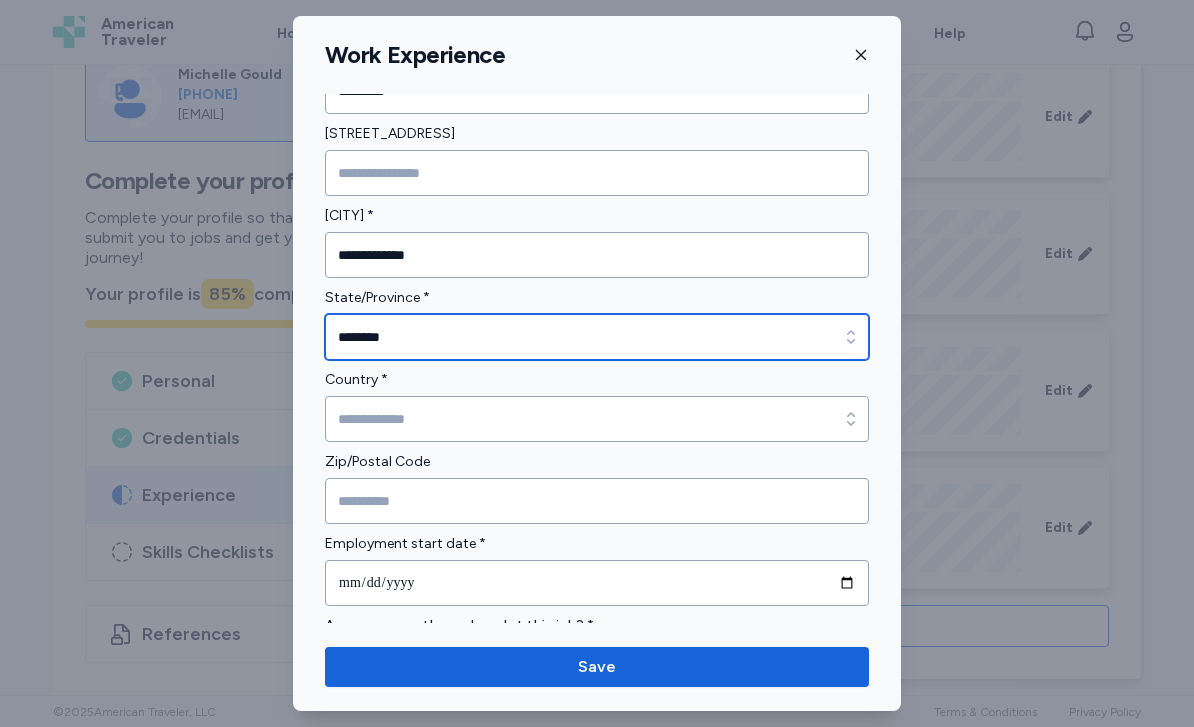 scroll, scrollTop: 315, scrollLeft: 0, axis: vertical 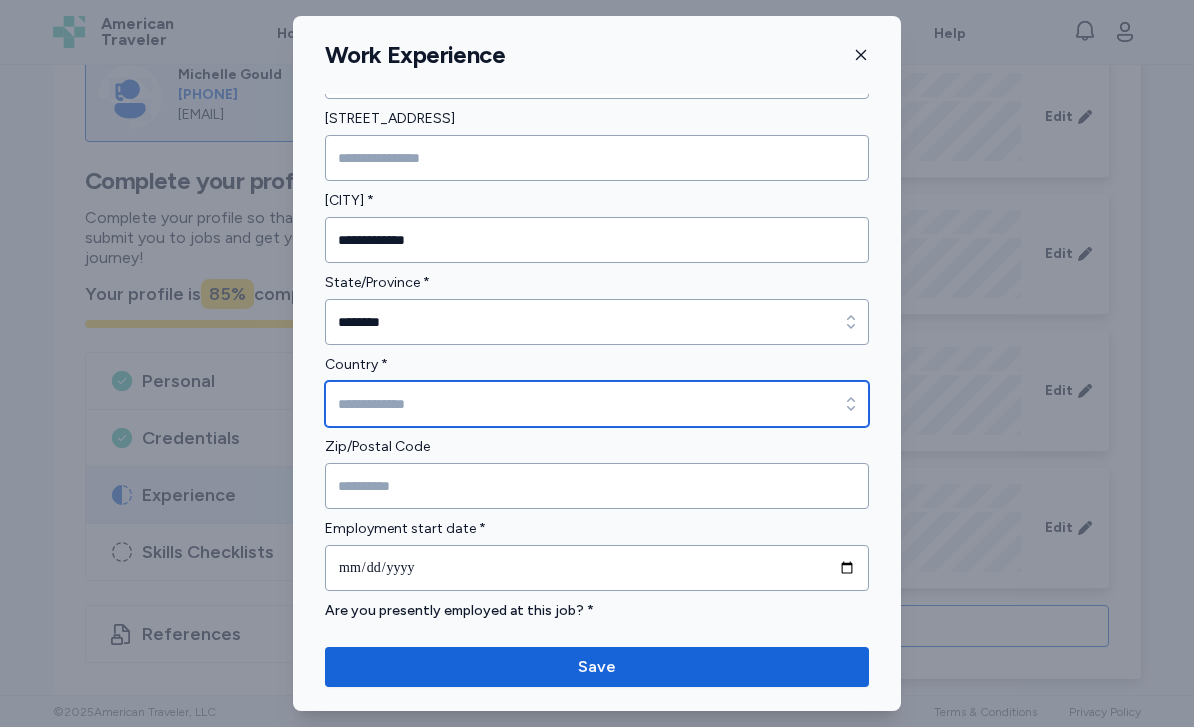click on "Country *" at bounding box center (597, 404) 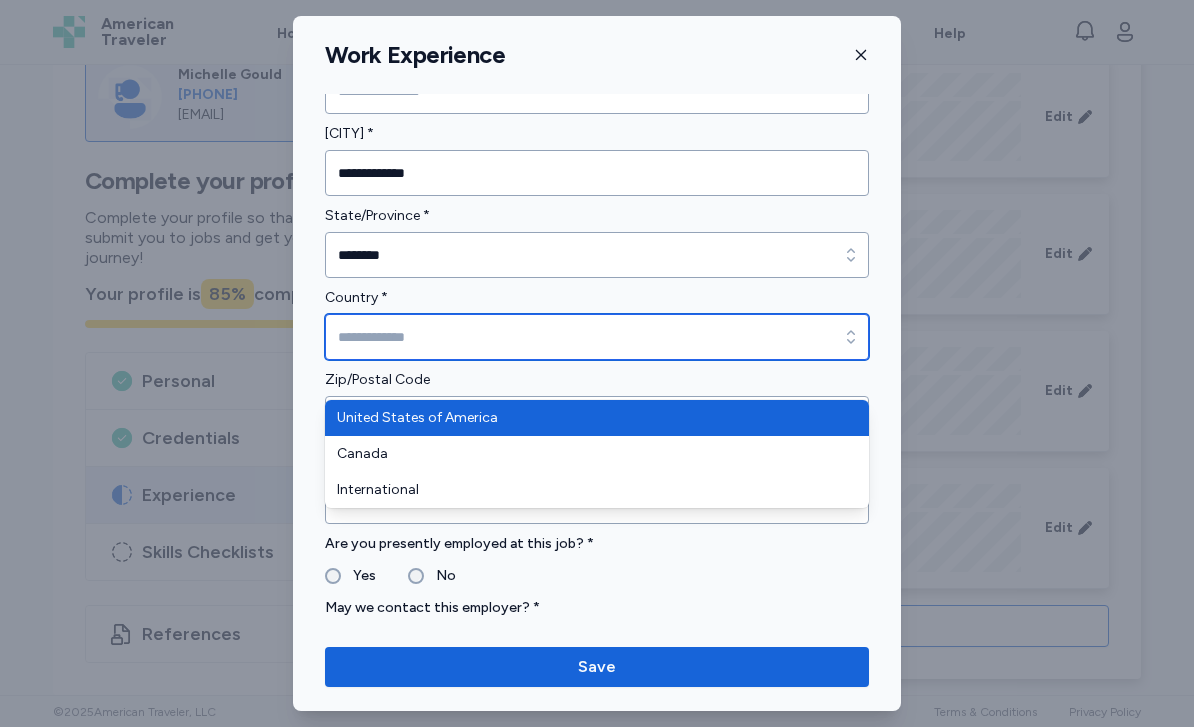 scroll, scrollTop: 386, scrollLeft: 0, axis: vertical 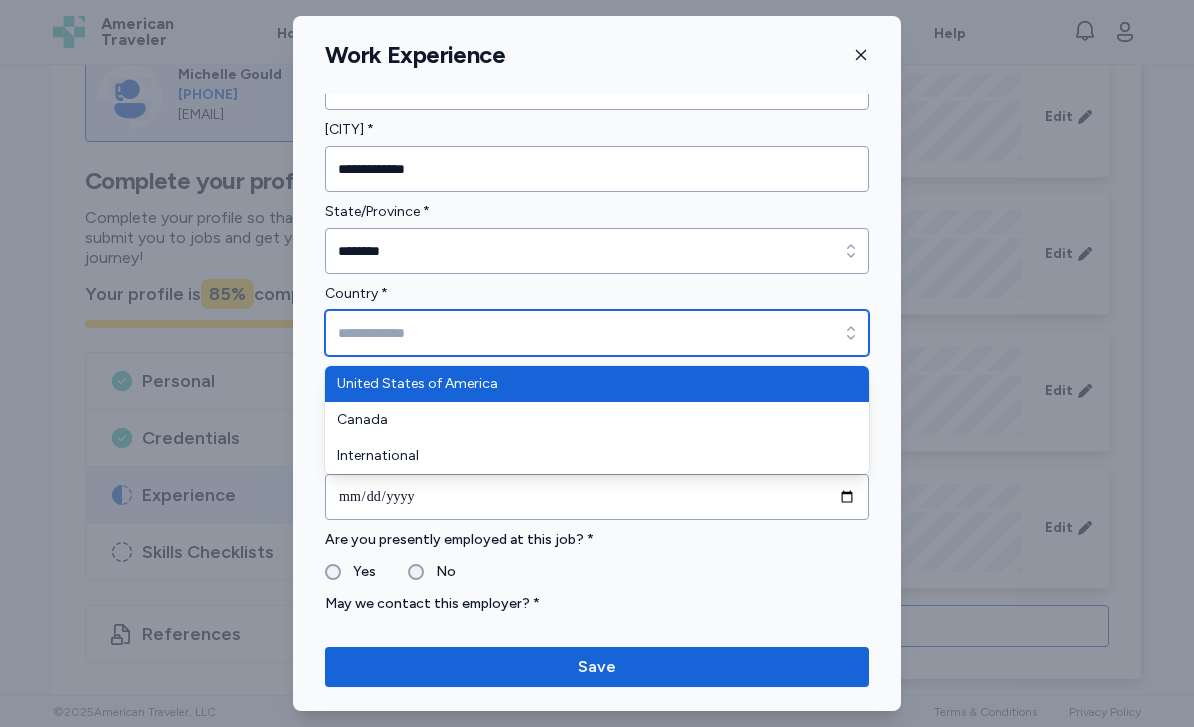 type on "**********" 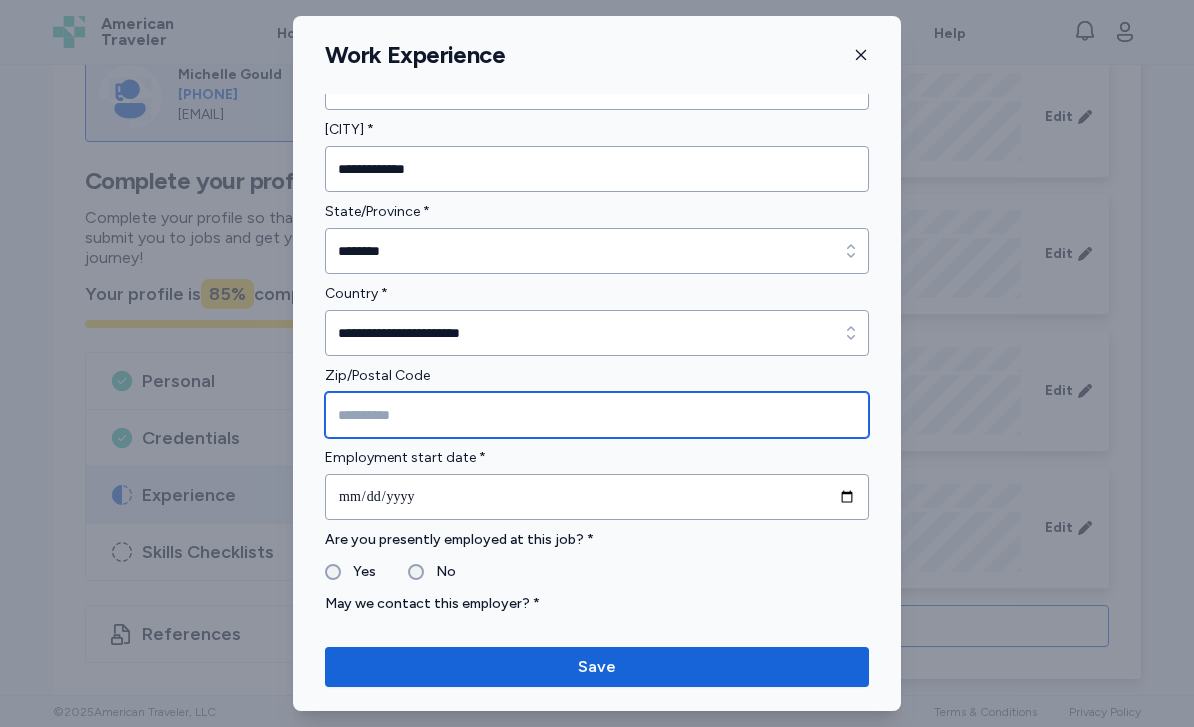 click at bounding box center (597, 415) 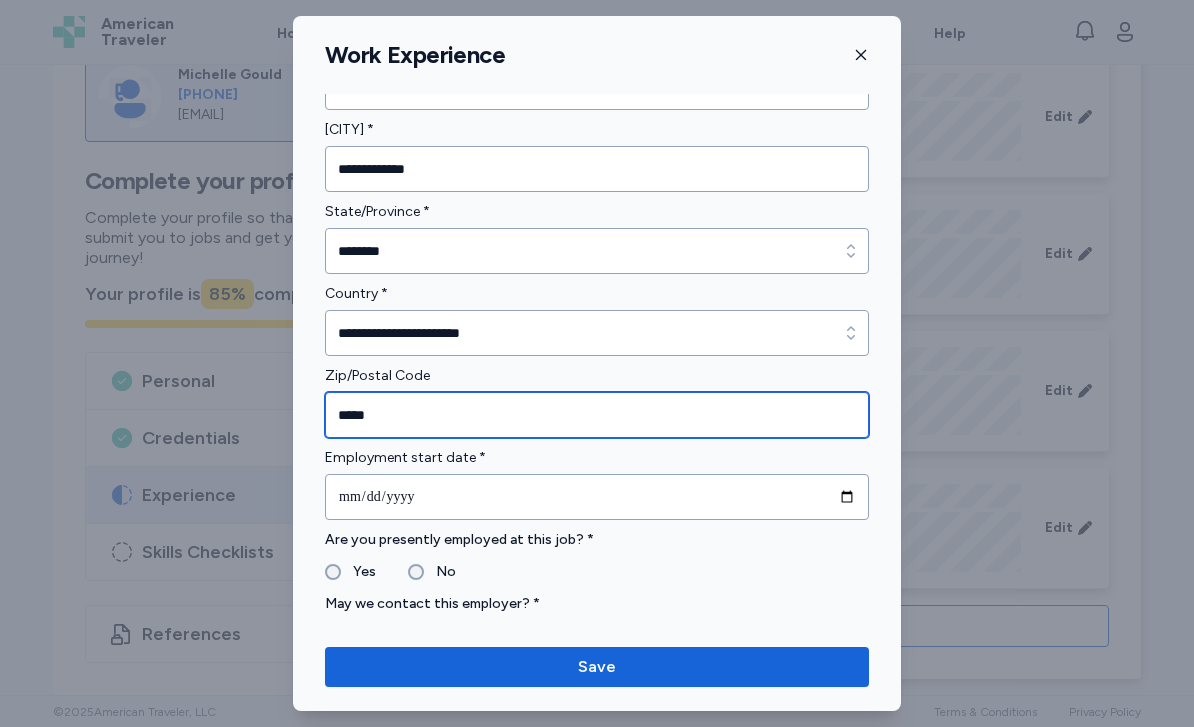 type on "*****" 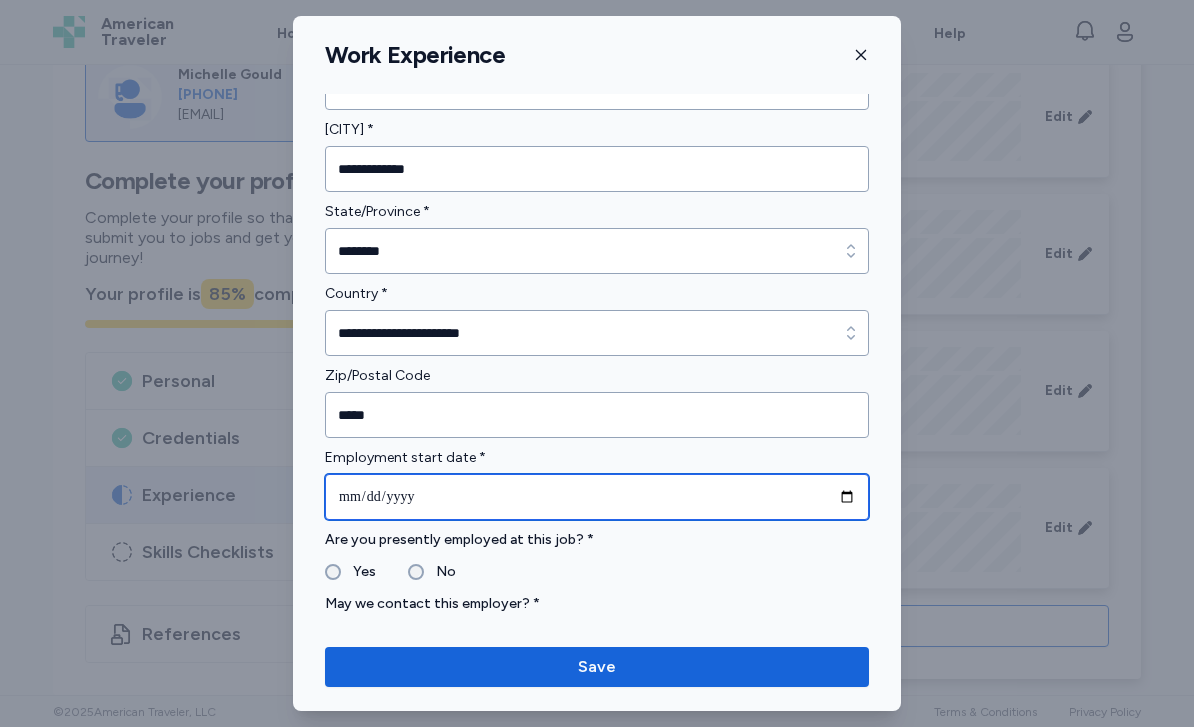 click at bounding box center (597, 497) 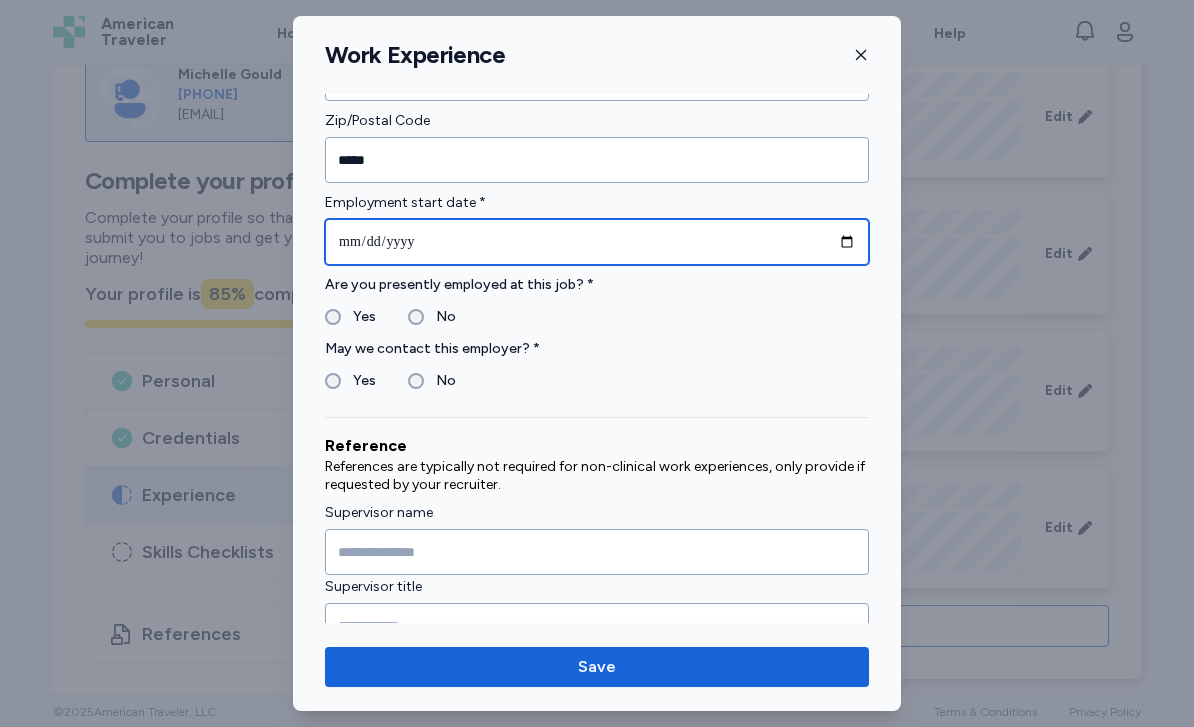 scroll, scrollTop: 639, scrollLeft: 0, axis: vertical 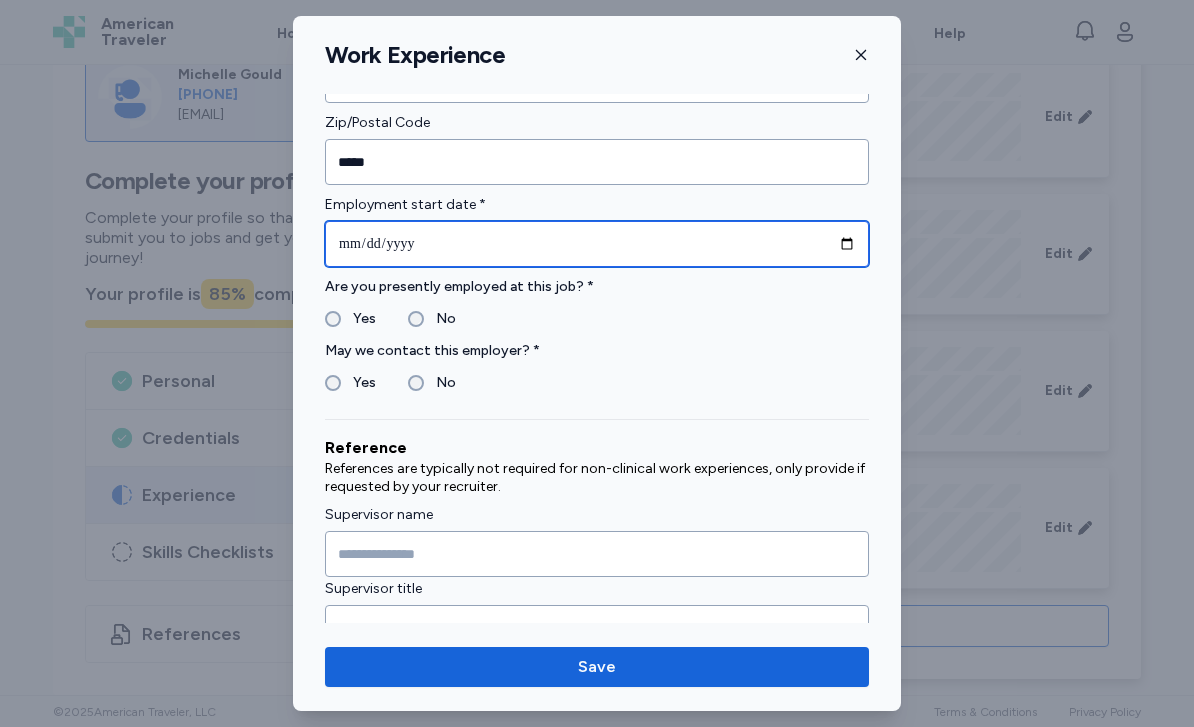 click on "**********" at bounding box center [597, 244] 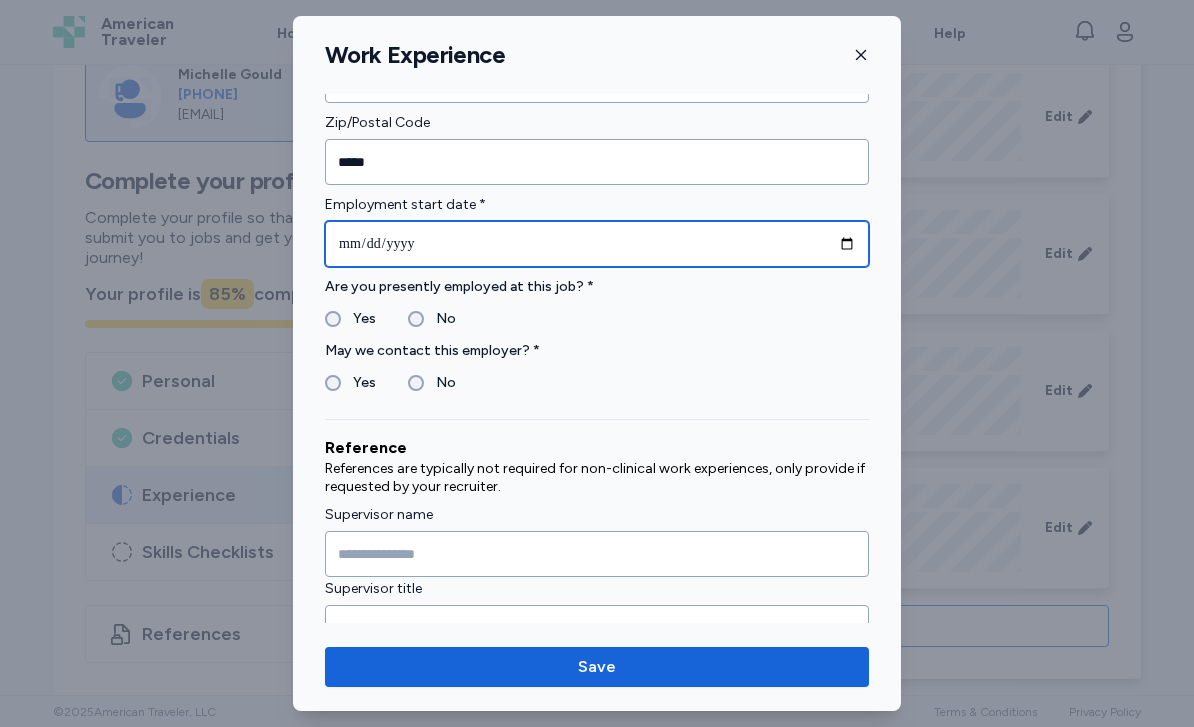 click on "**********" at bounding box center [597, 244] 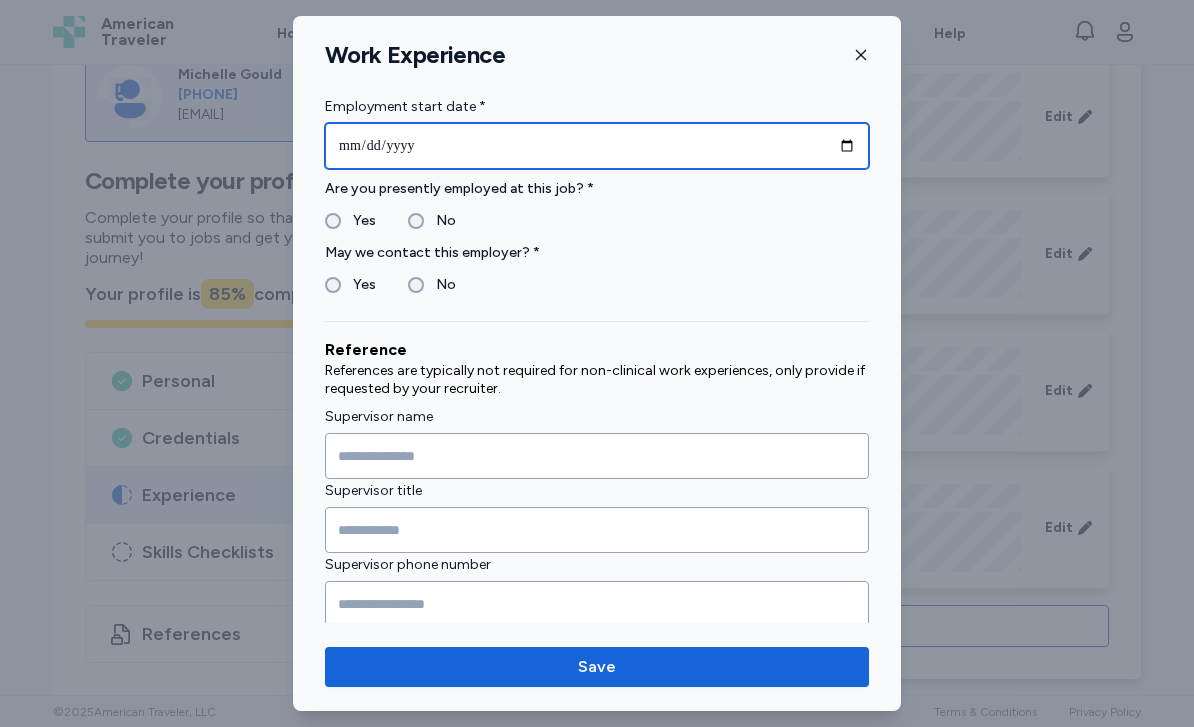 scroll, scrollTop: 744, scrollLeft: 0, axis: vertical 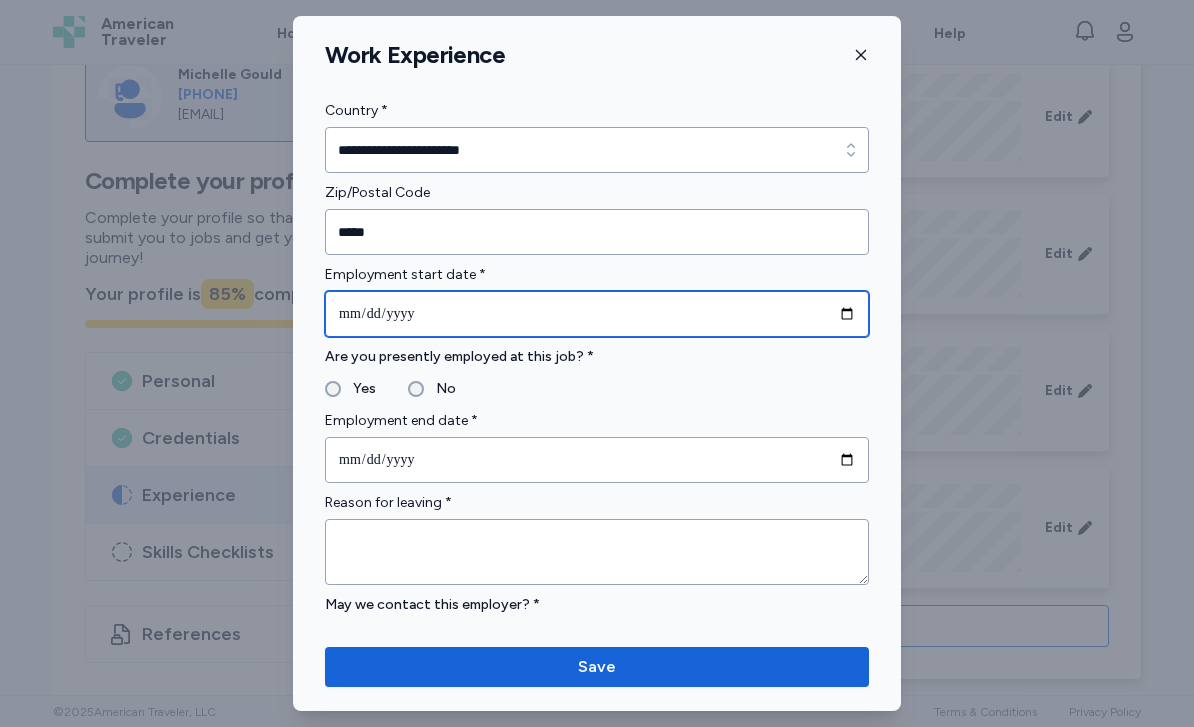 click on "**********" at bounding box center [597, 314] 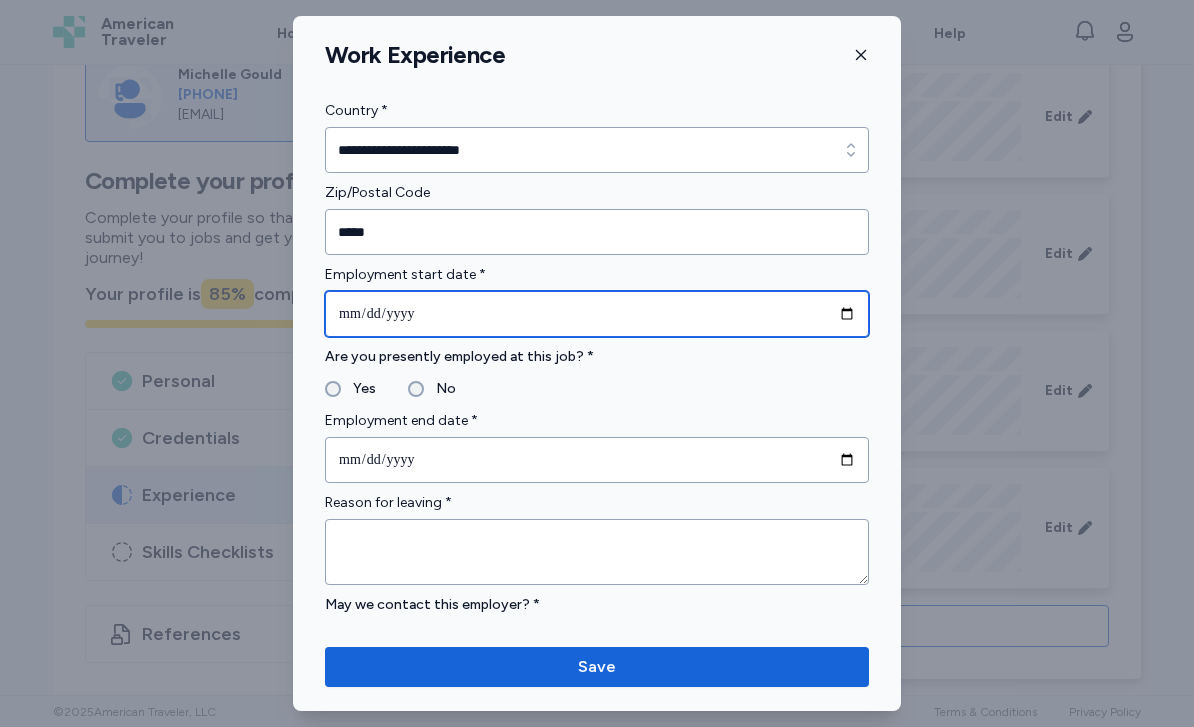 click on "**********" at bounding box center [597, 314] 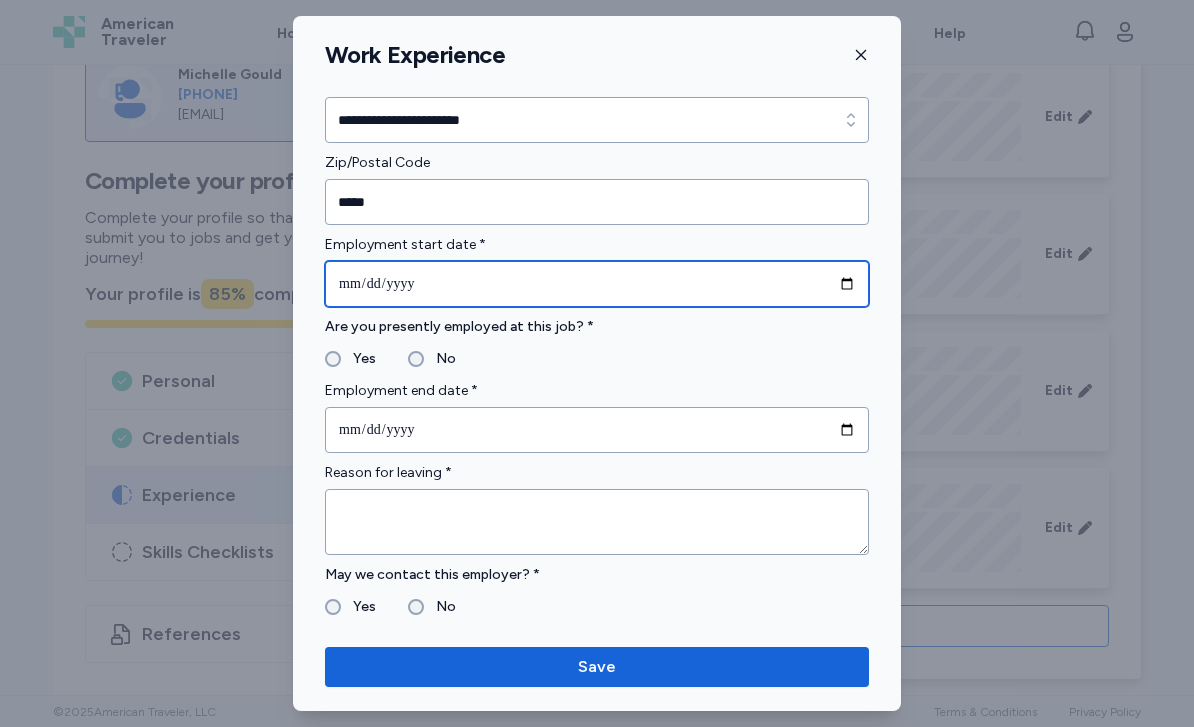 scroll, scrollTop: 617, scrollLeft: 0, axis: vertical 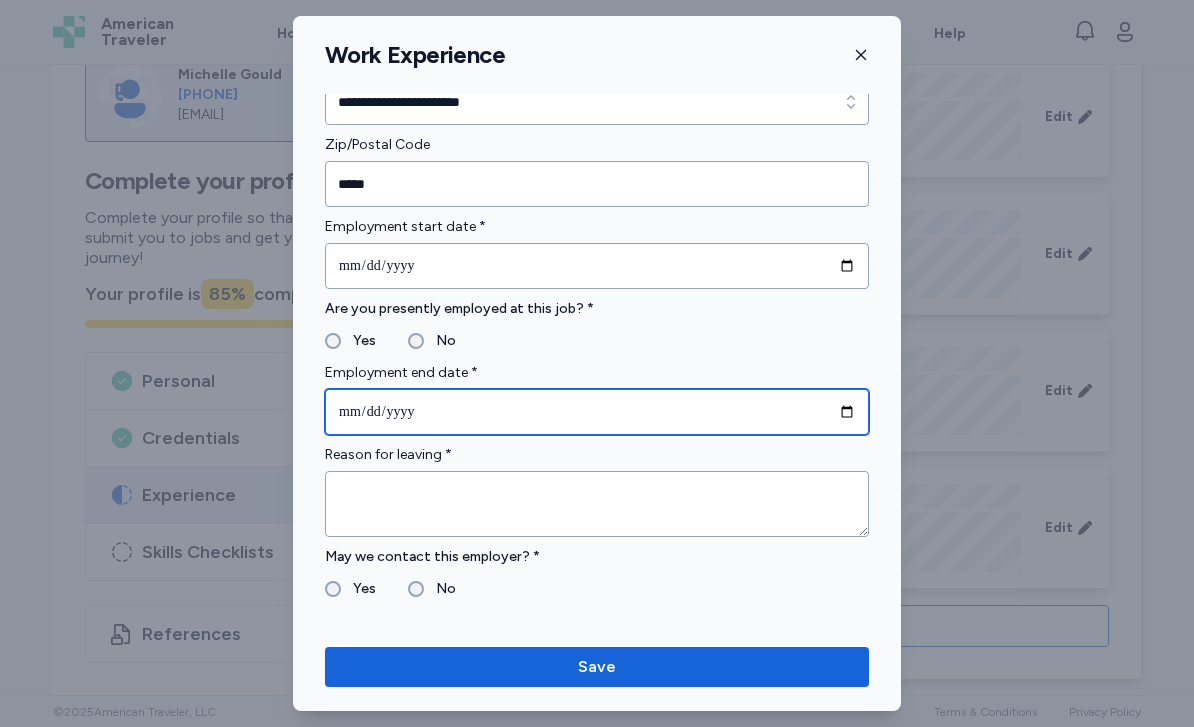 click at bounding box center [597, 412] 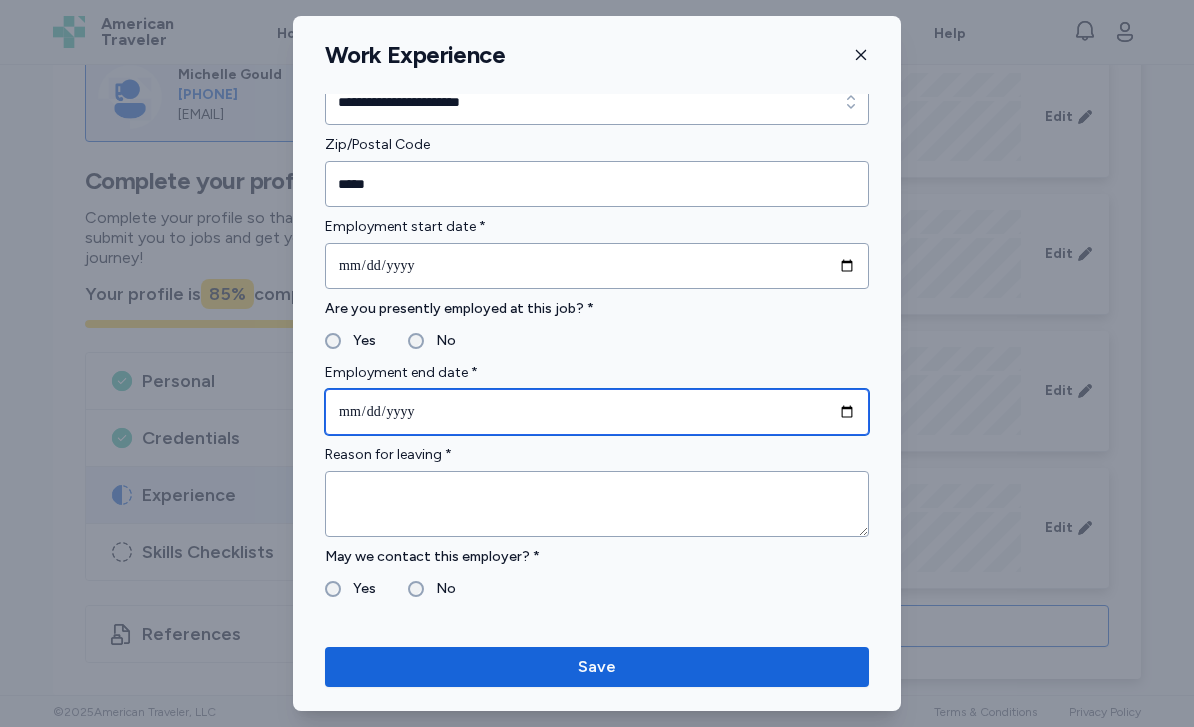 click on "**********" at bounding box center [597, 412] 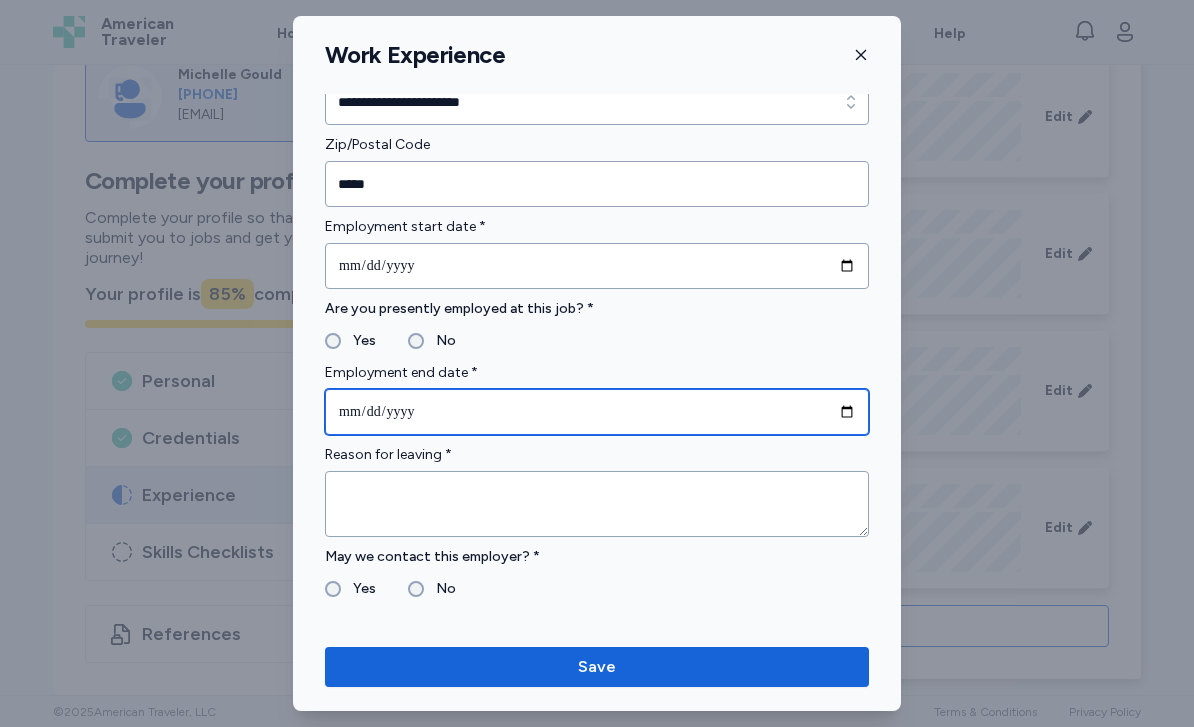 click on "**********" at bounding box center [597, 412] 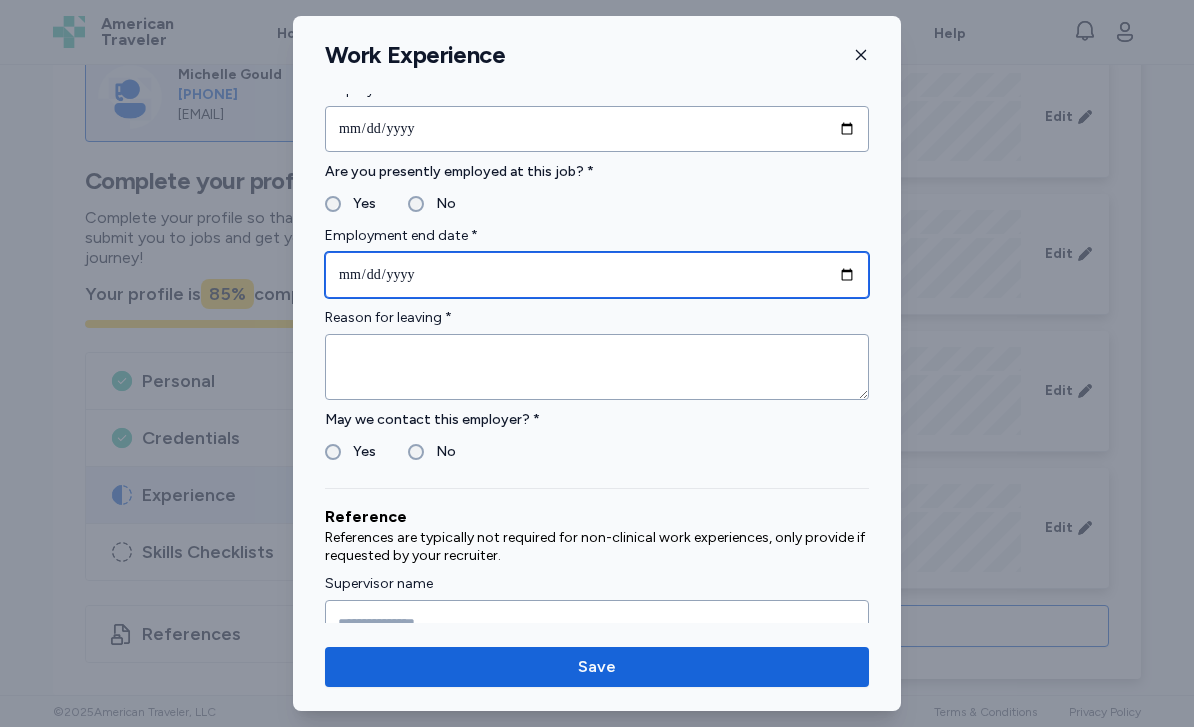 scroll, scrollTop: 735, scrollLeft: 0, axis: vertical 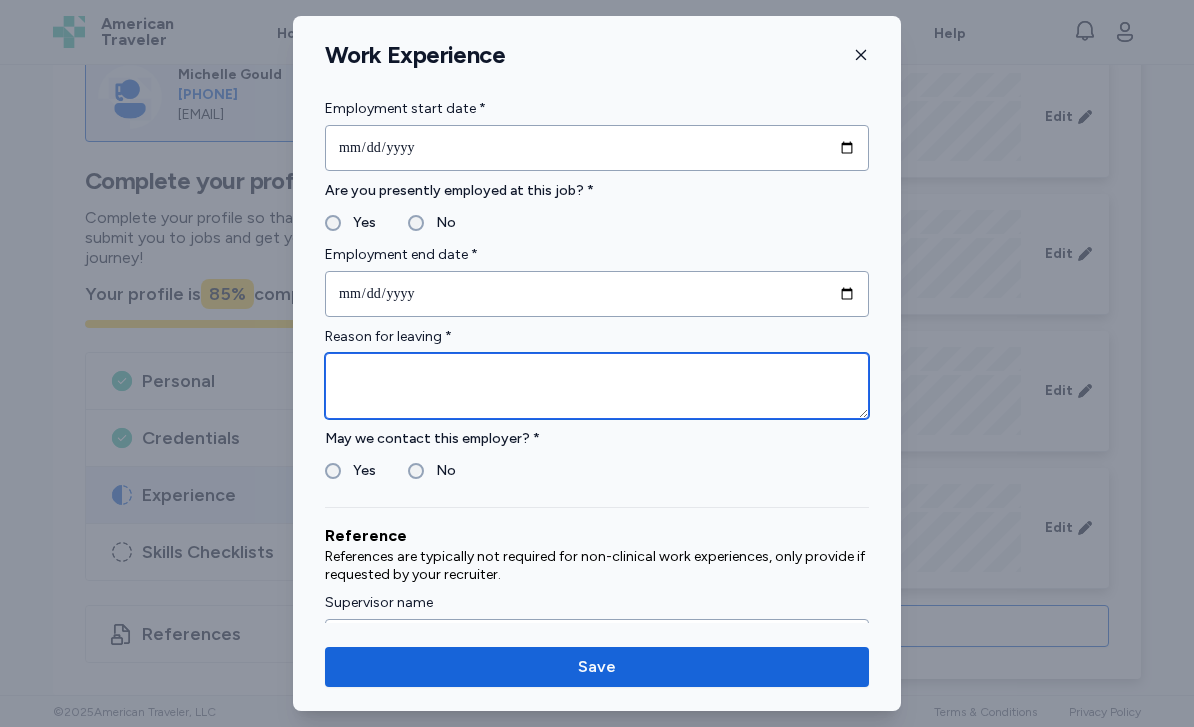 click at bounding box center (597, 386) 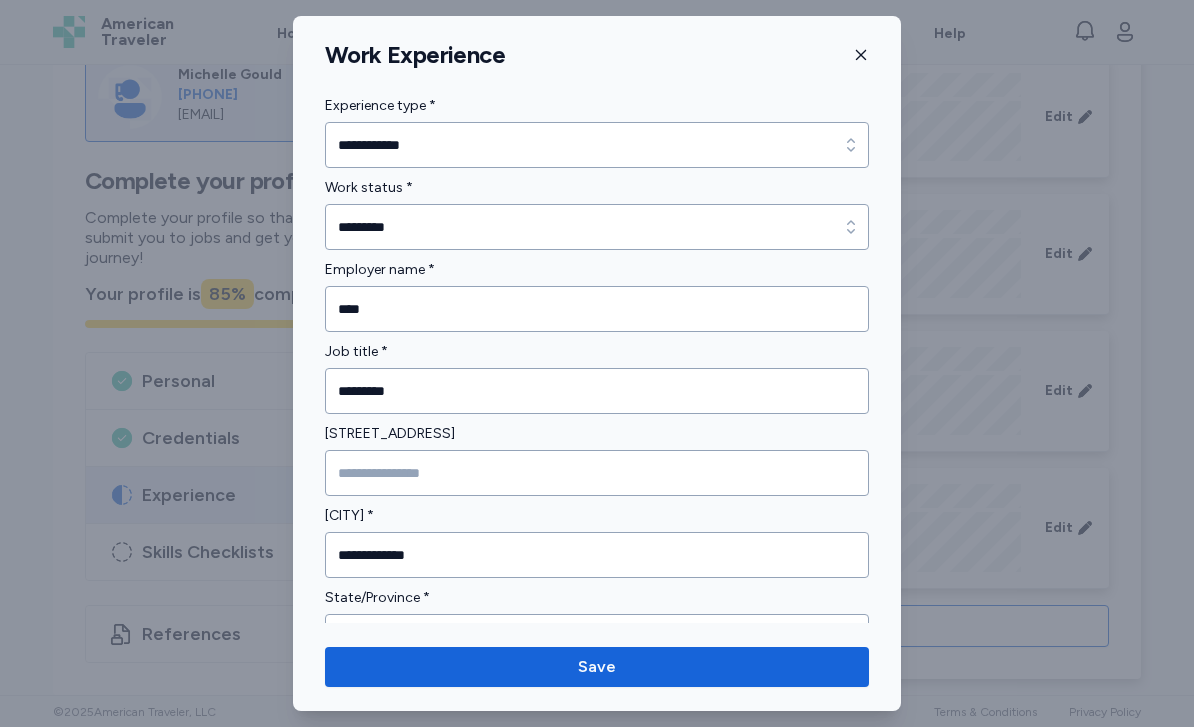 scroll, scrollTop: 0, scrollLeft: 0, axis: both 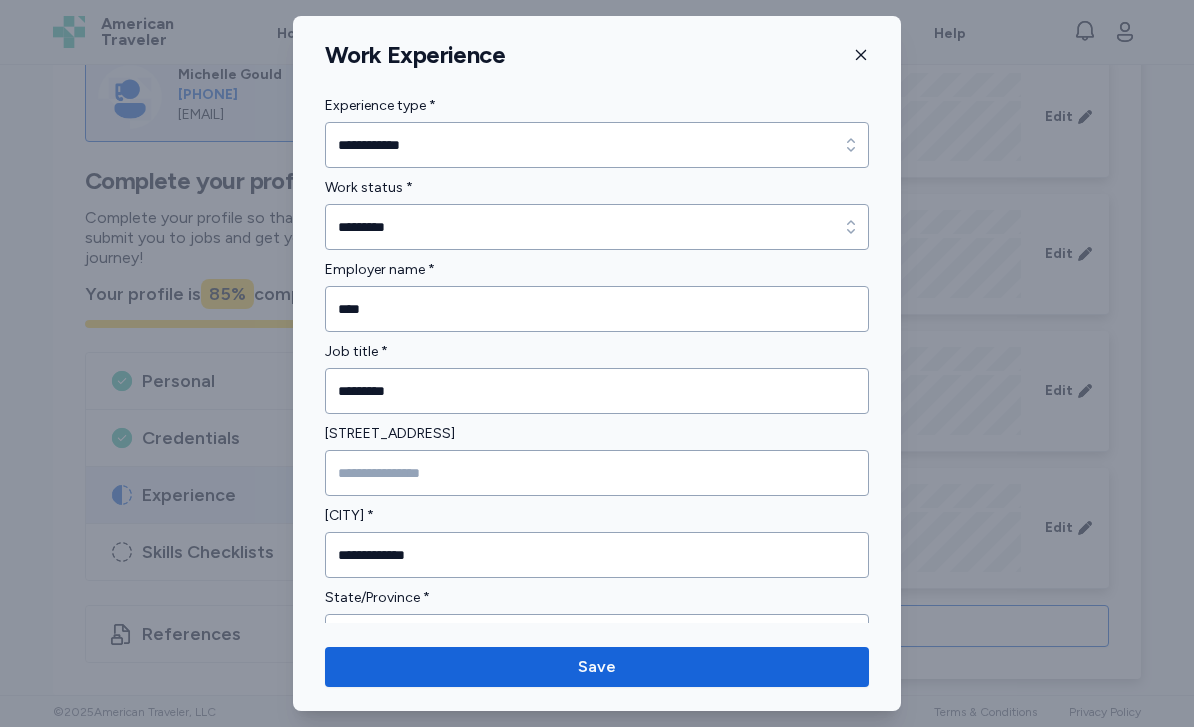 type on "**********" 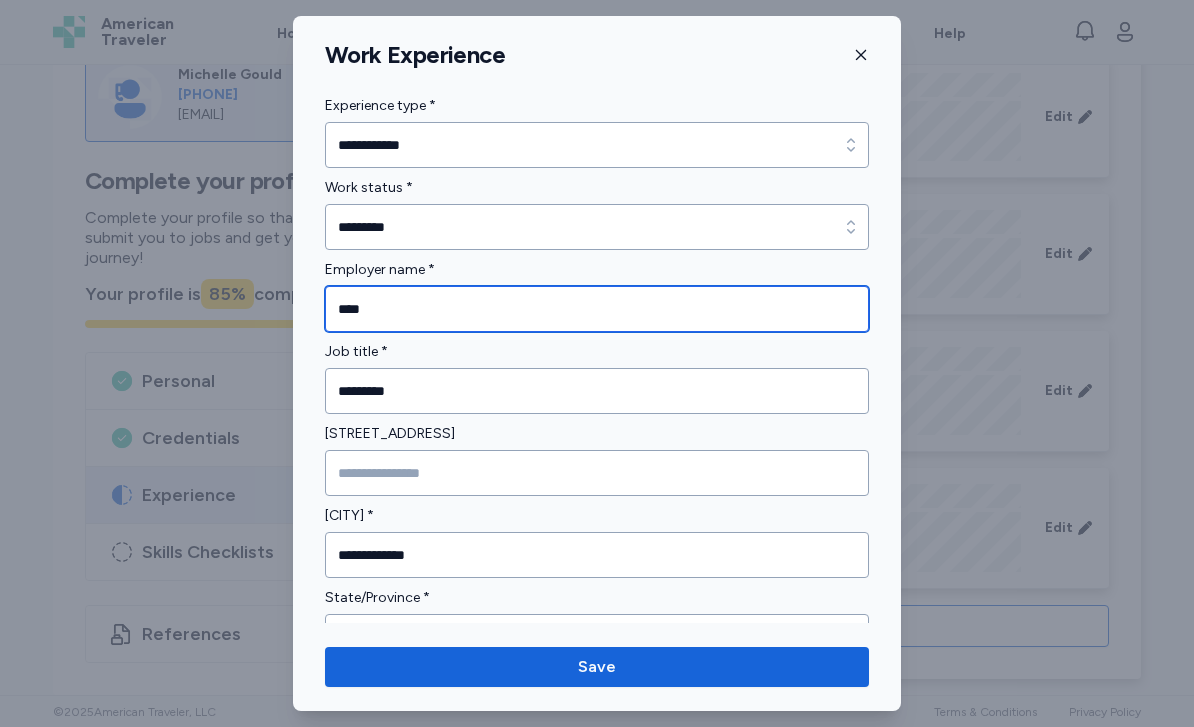 click on "****" at bounding box center [597, 309] 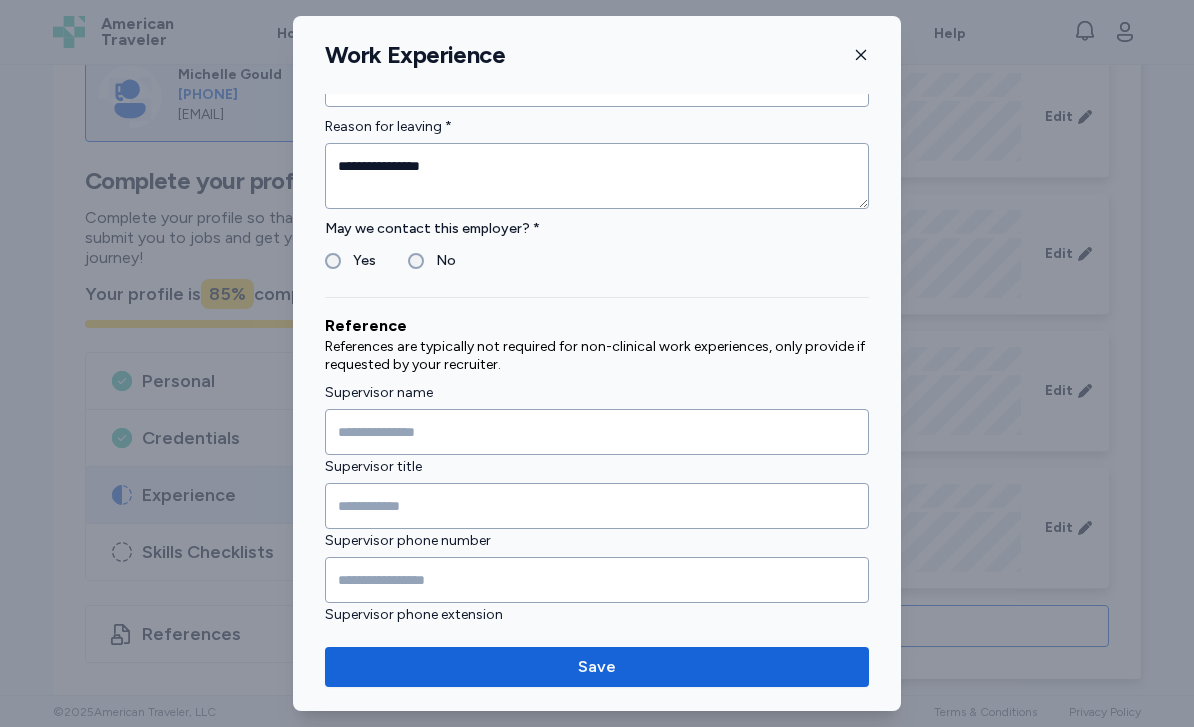 scroll, scrollTop: 947, scrollLeft: 0, axis: vertical 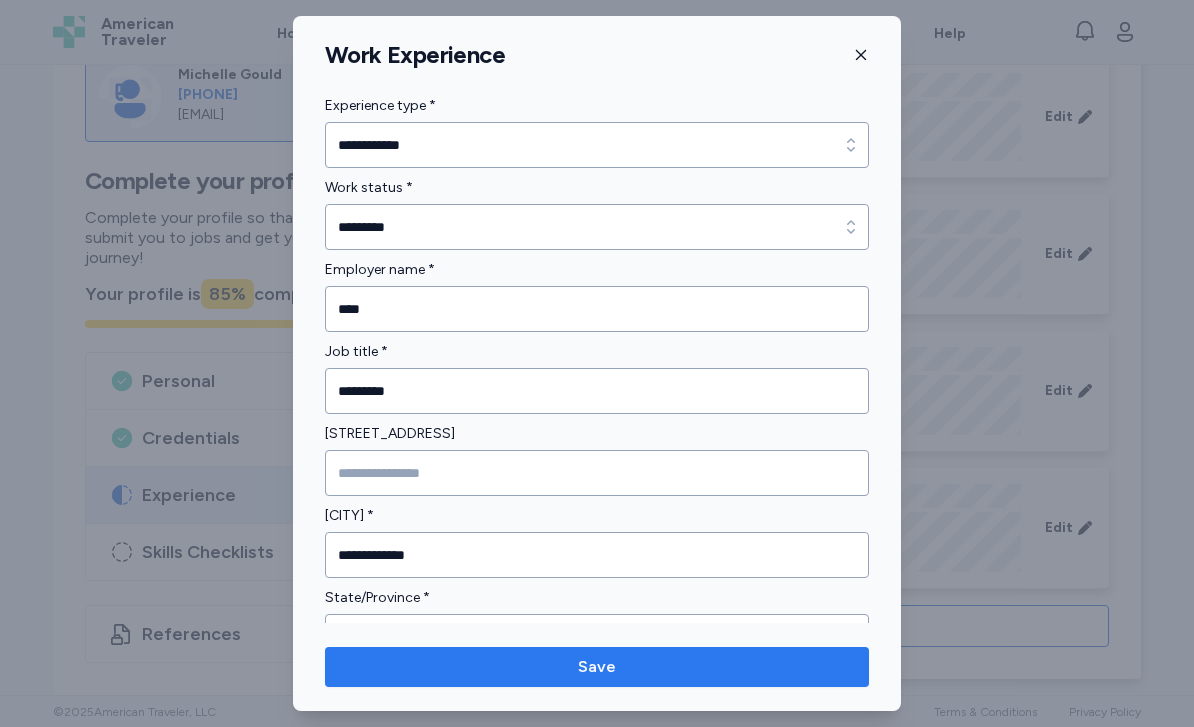 click on "Save" at bounding box center [597, 667] 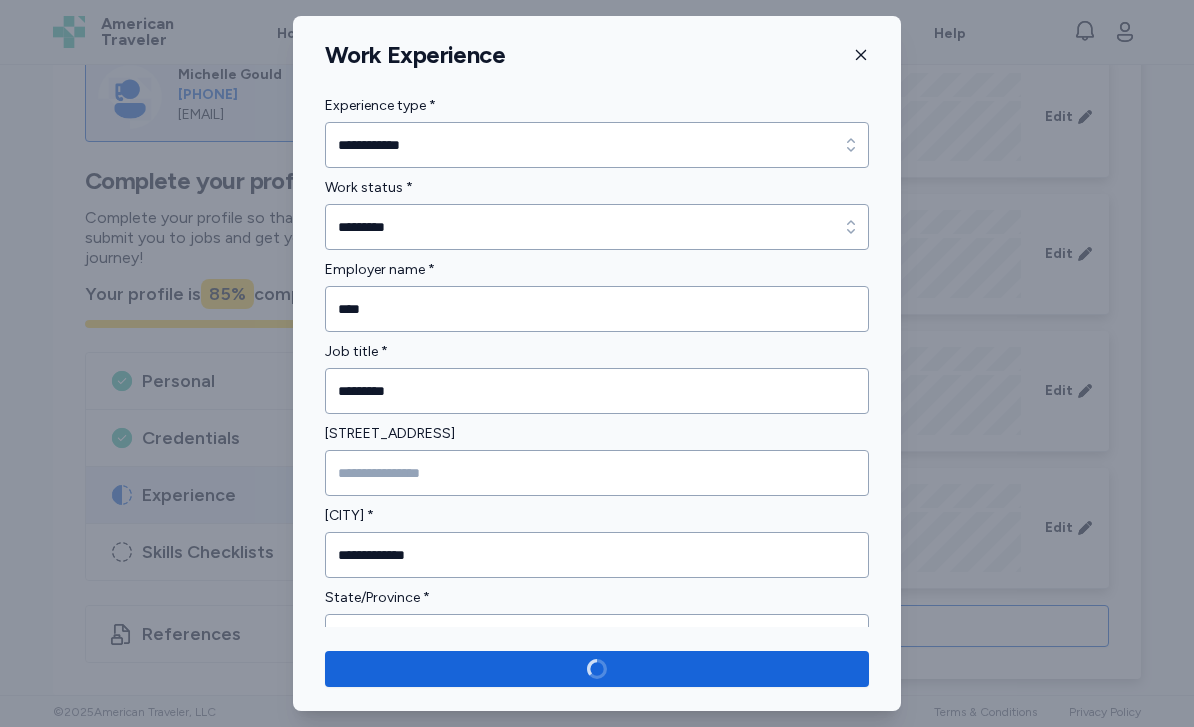 scroll, scrollTop: 0, scrollLeft: 0, axis: both 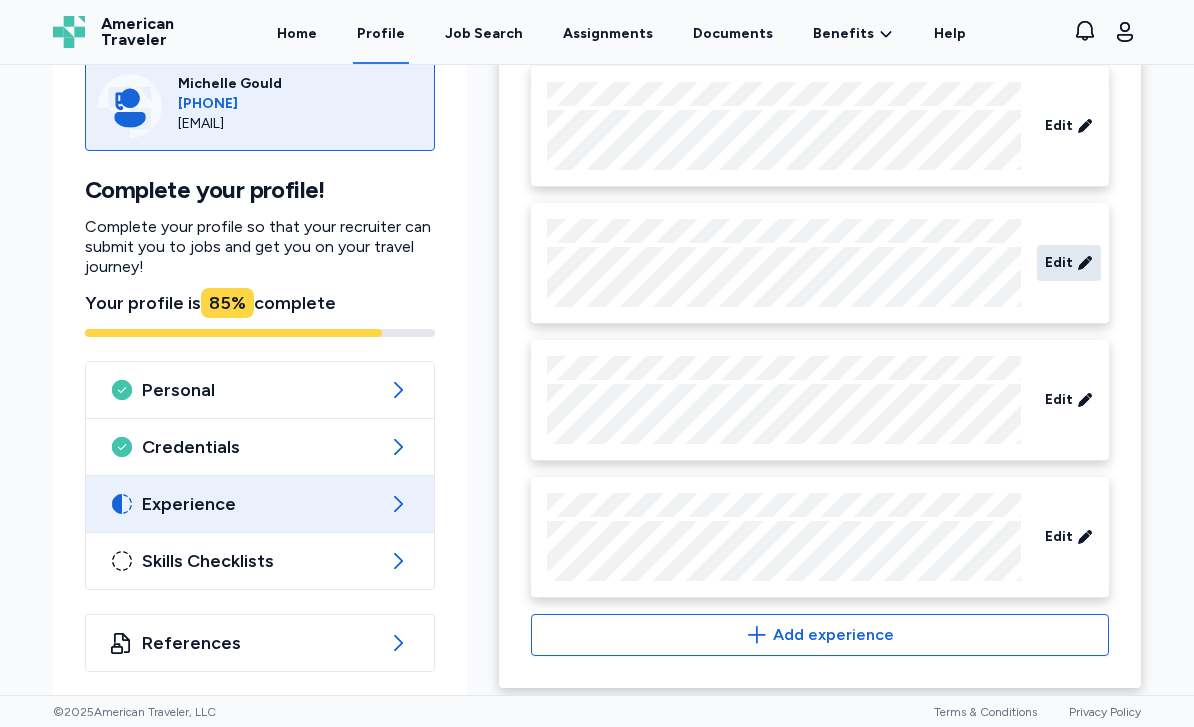 click 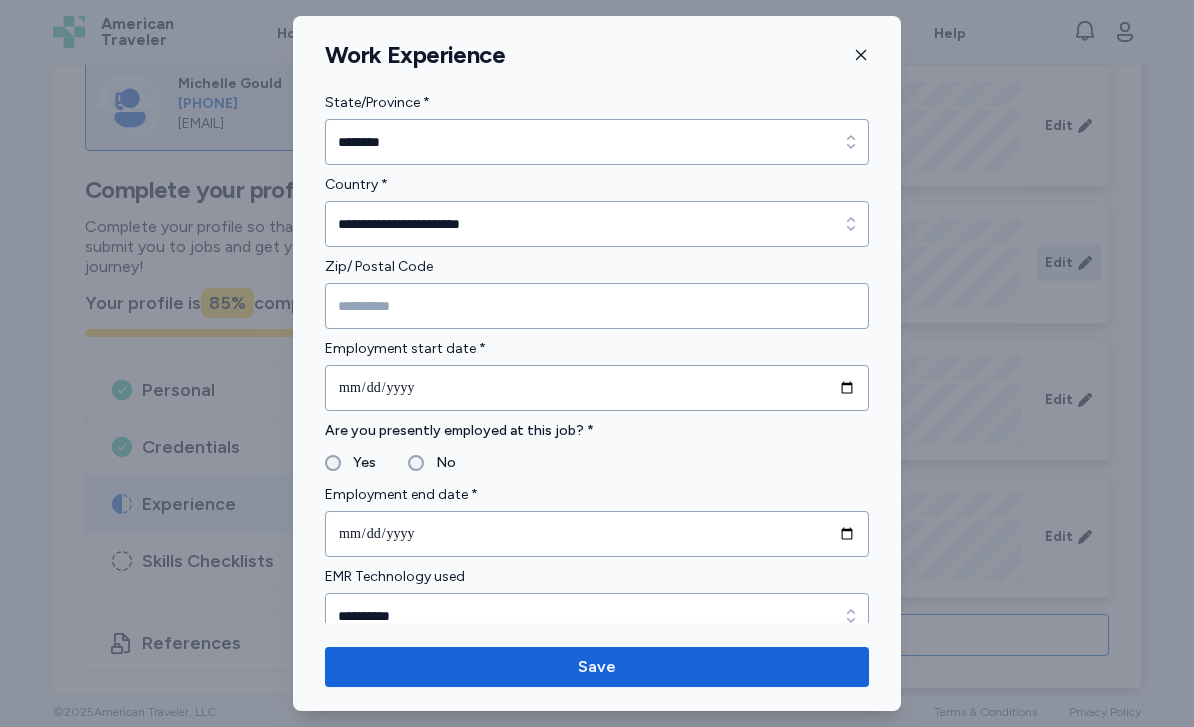 scroll, scrollTop: 788, scrollLeft: 0, axis: vertical 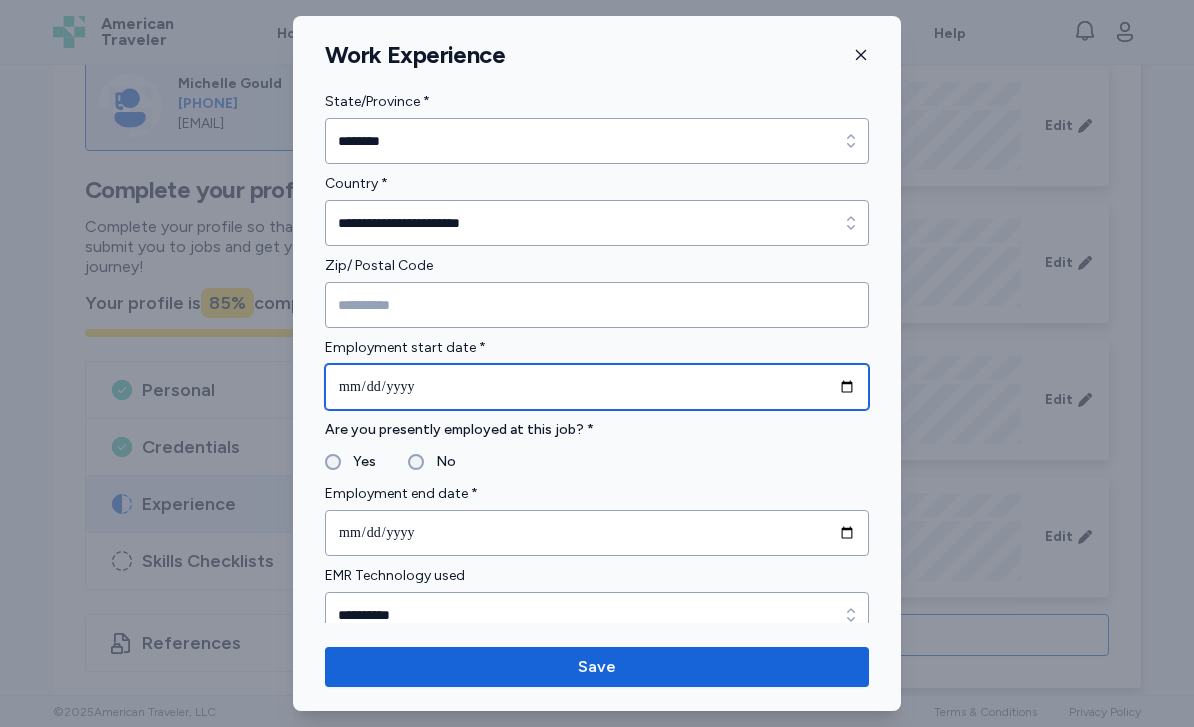click on "**********" at bounding box center [597, 387] 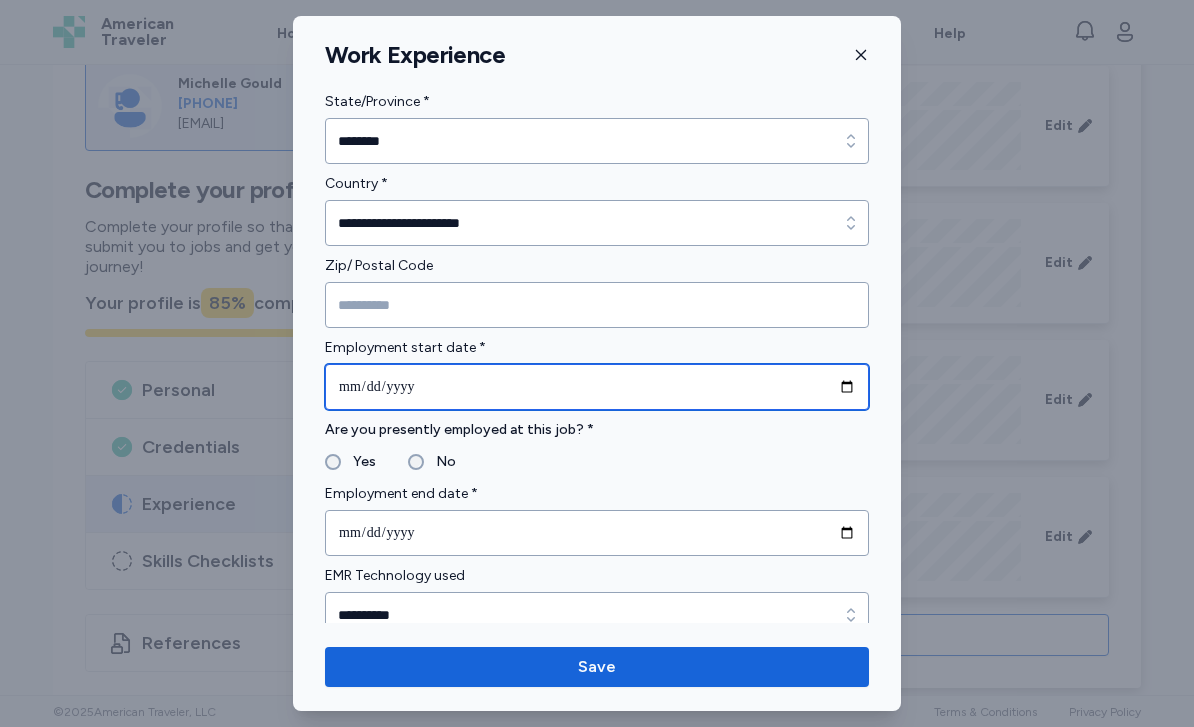 type on "**********" 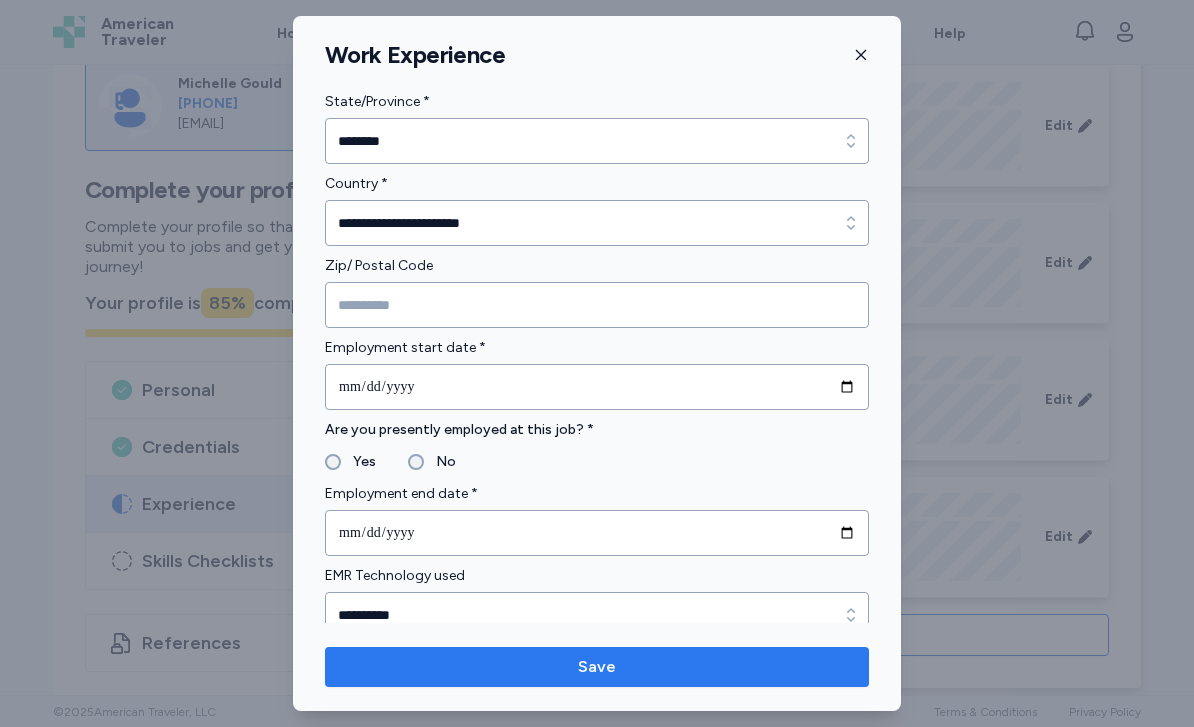 click on "Save" at bounding box center [597, 667] 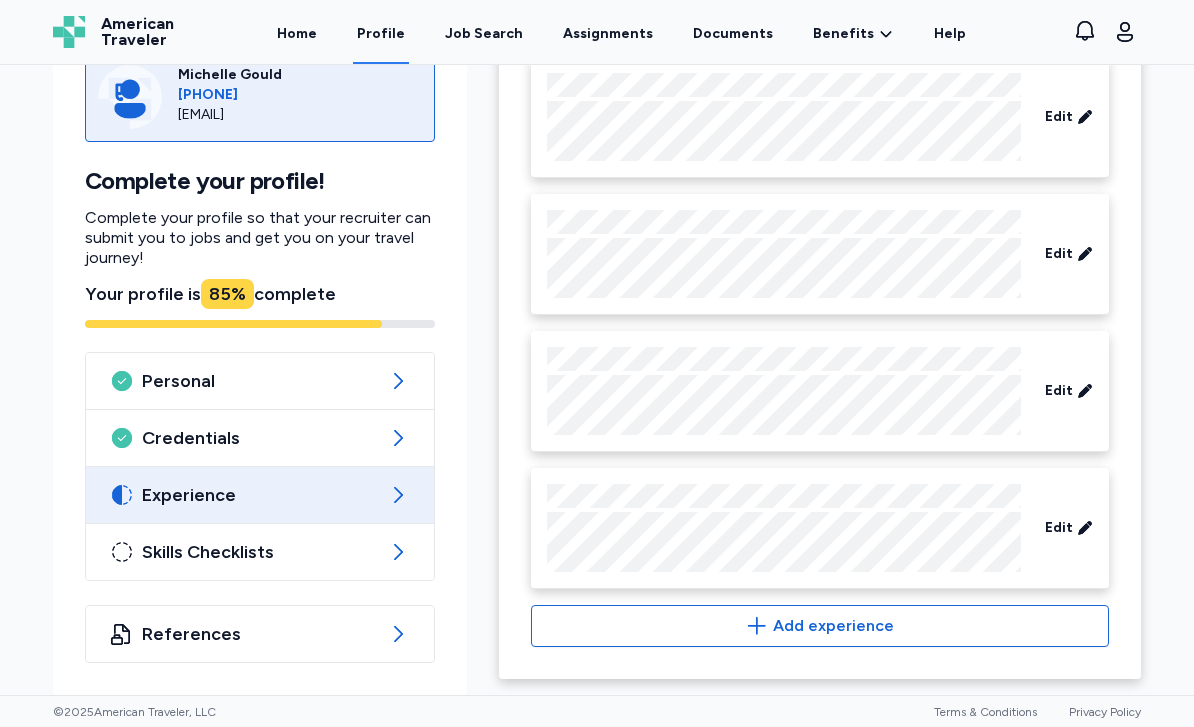 scroll, scrollTop: 873, scrollLeft: 0, axis: vertical 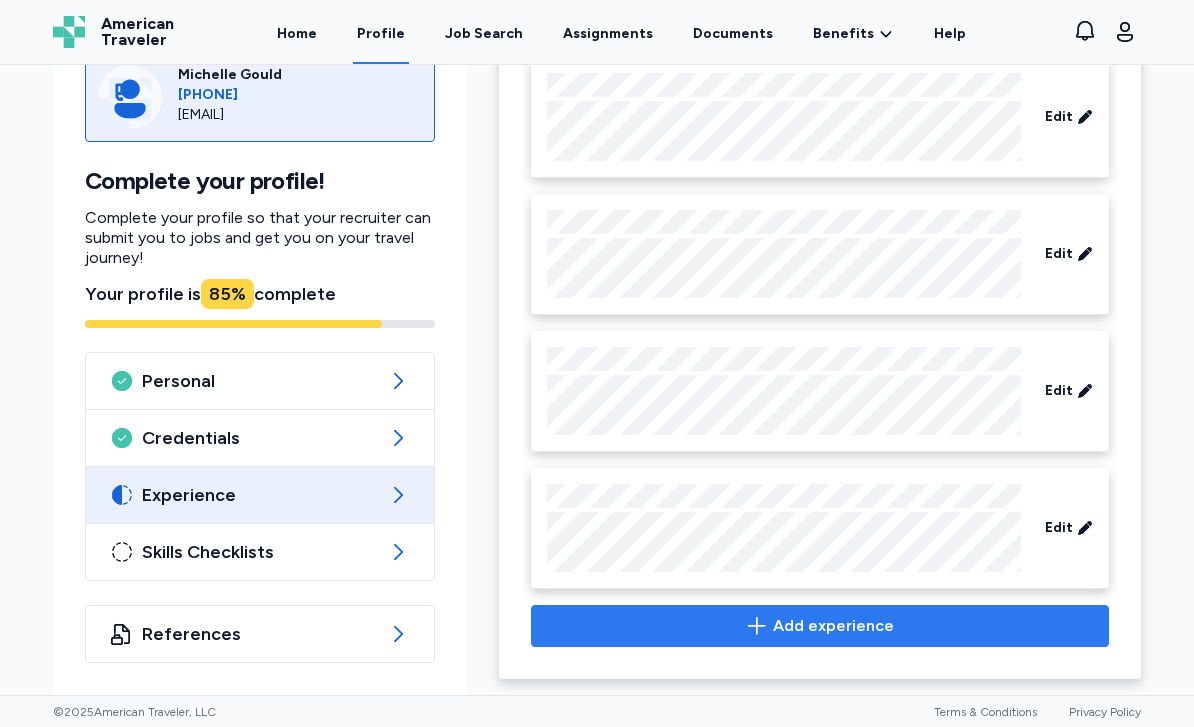 click on "Add experience" at bounding box center [833, 626] 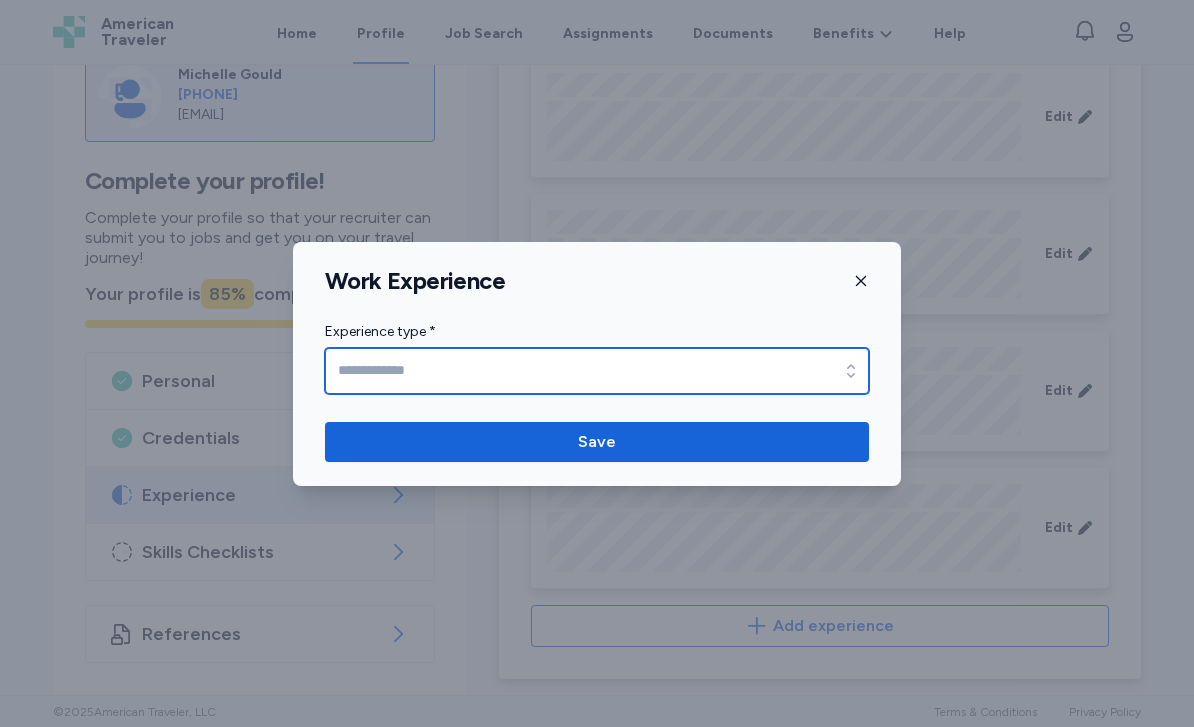 click at bounding box center (851, 371) 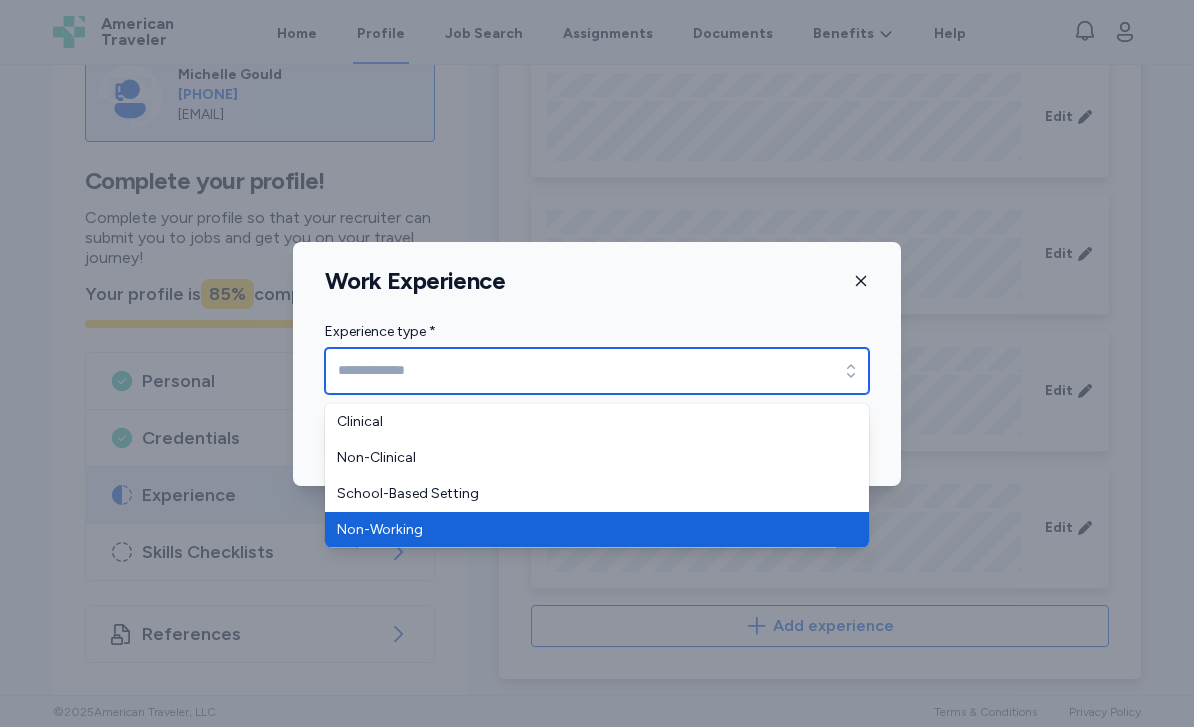 type on "**********" 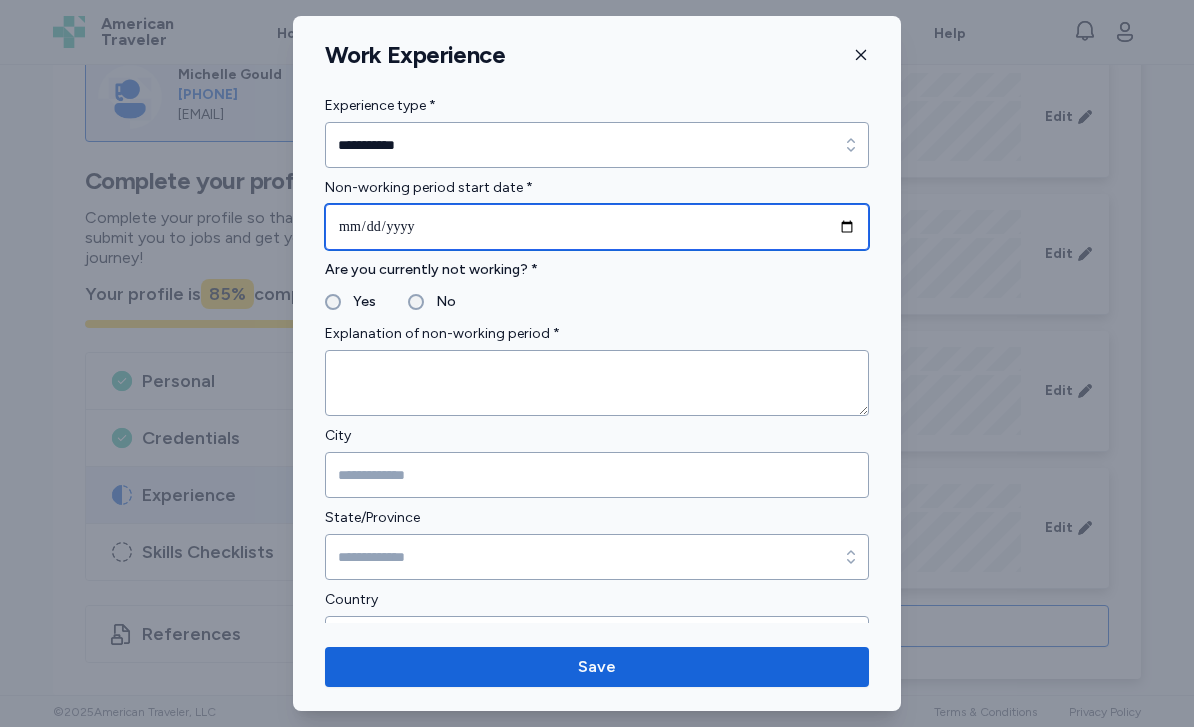 click at bounding box center [597, 227] 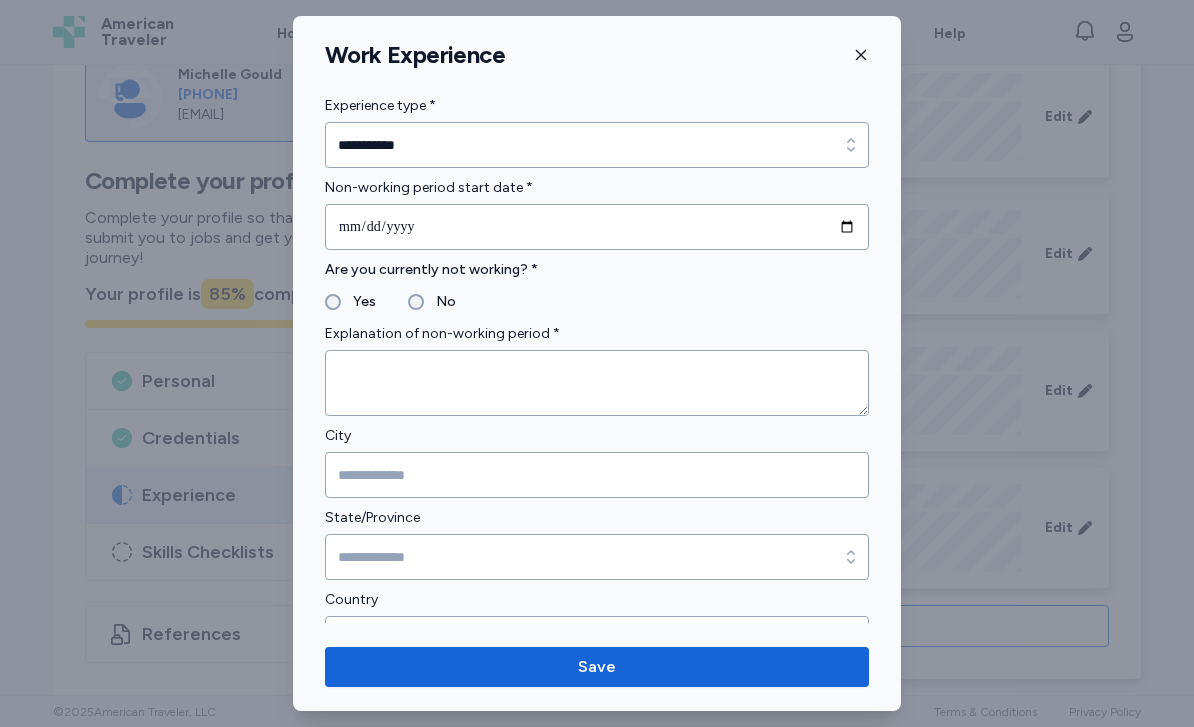 click on "No" at bounding box center (440, 302) 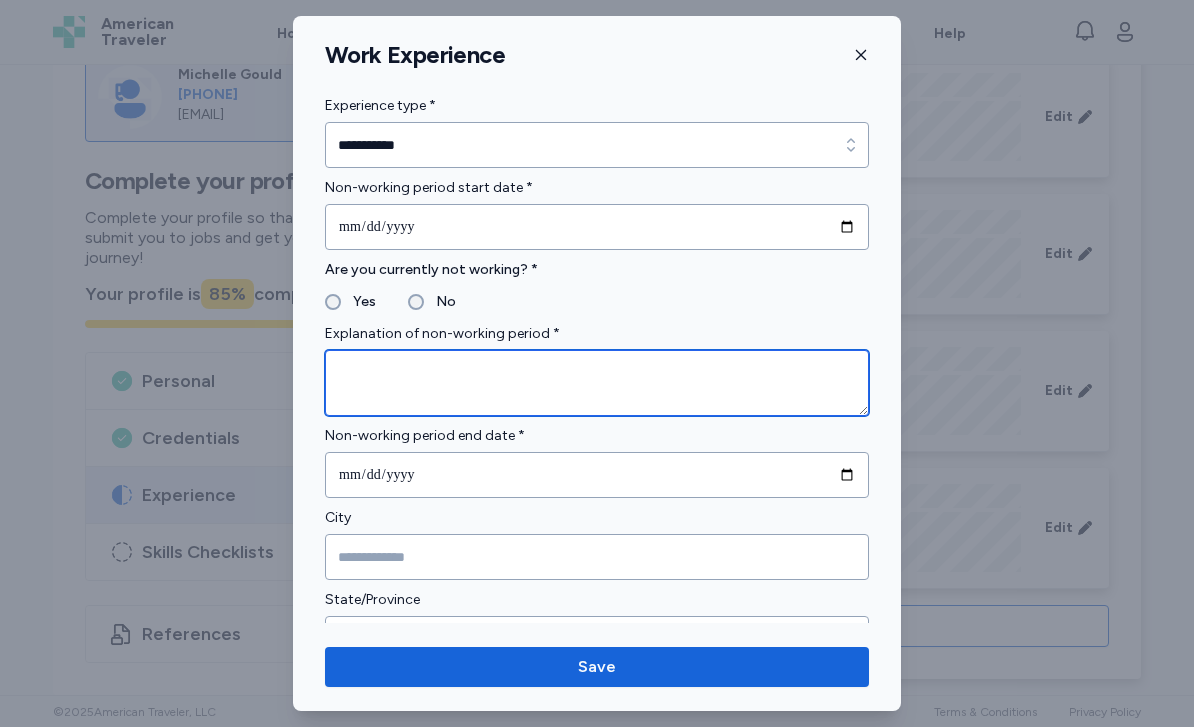 click at bounding box center [597, 383] 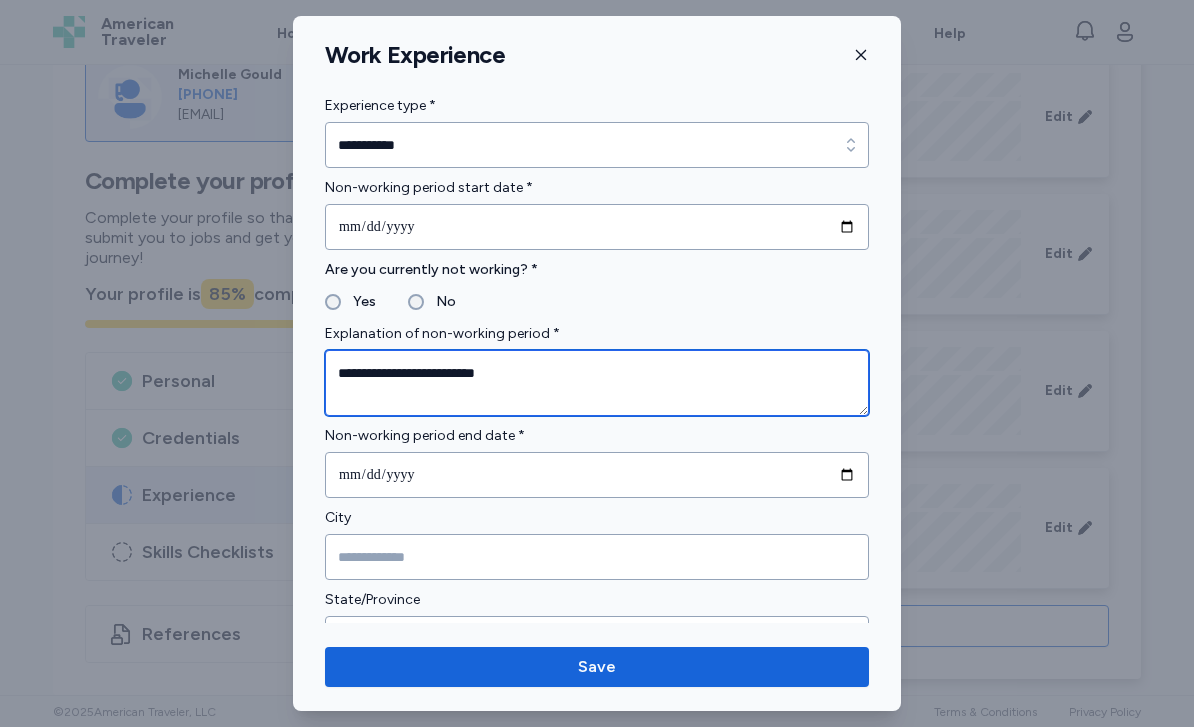 type on "**********" 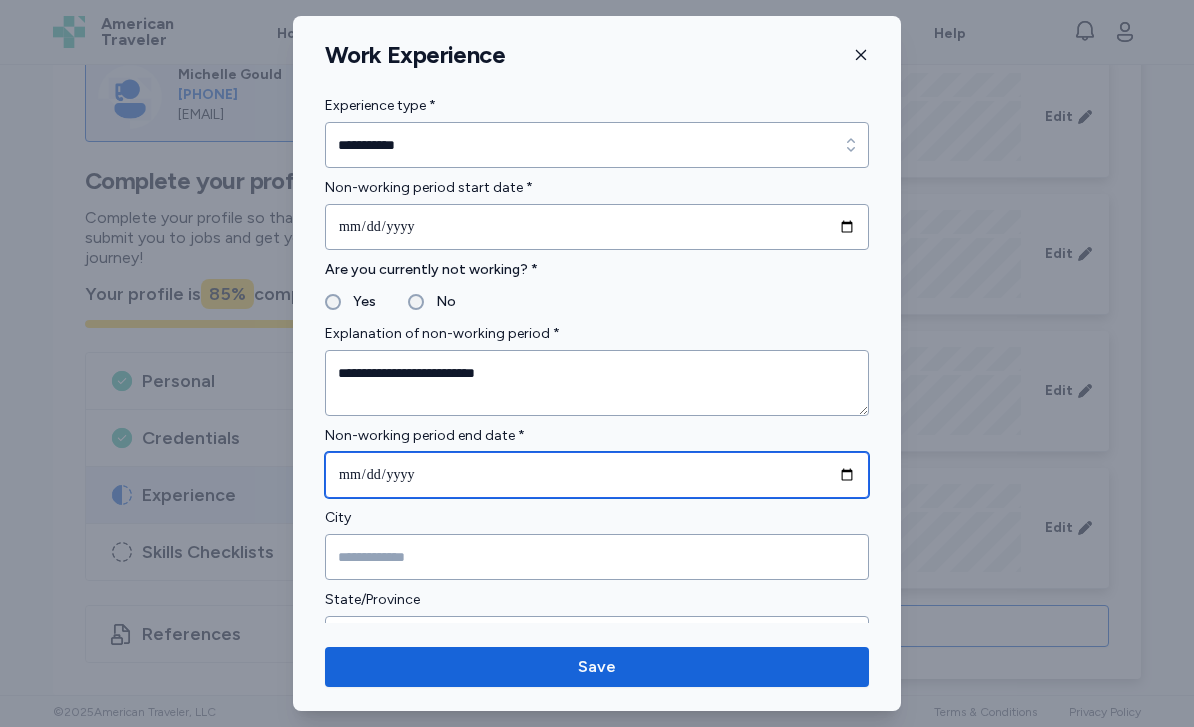 click at bounding box center [597, 475] 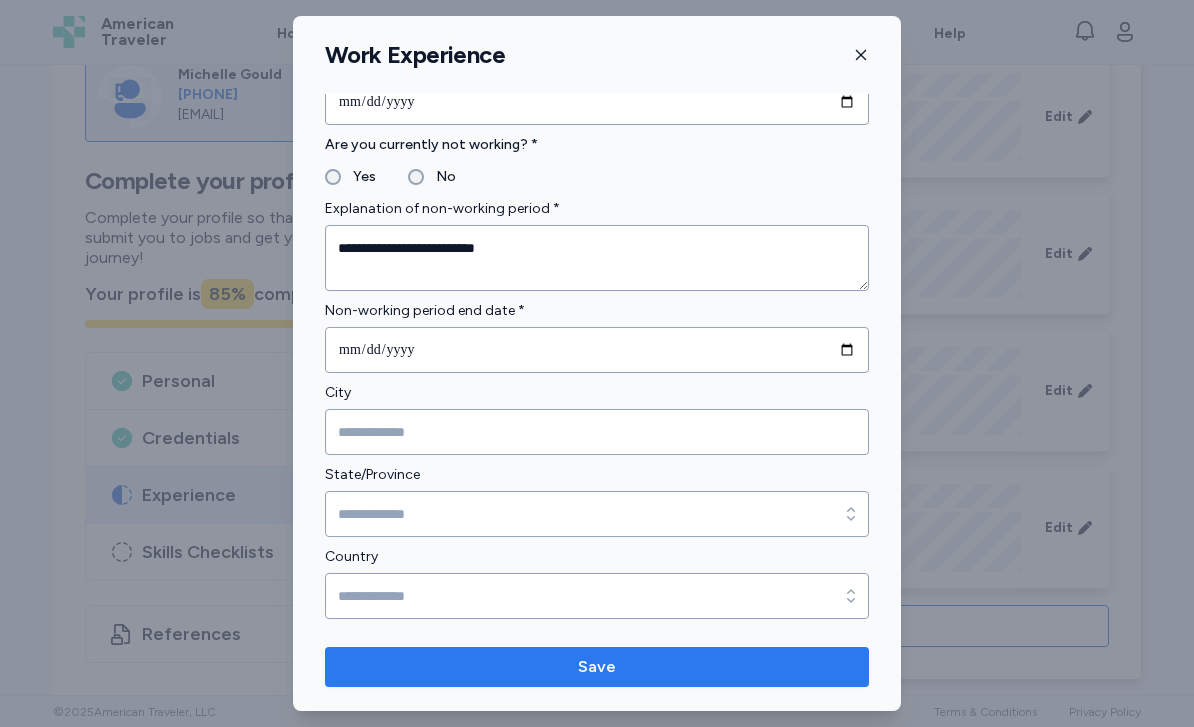 click on "Save" at bounding box center (597, 667) 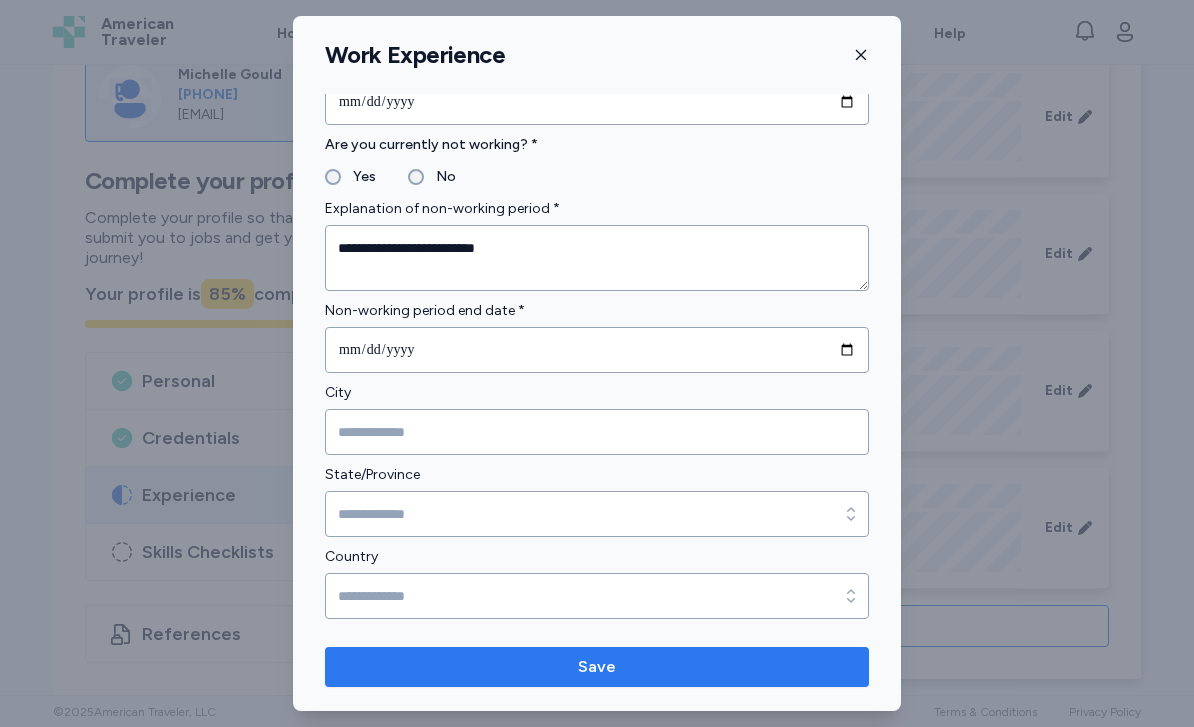 scroll, scrollTop: 123, scrollLeft: 0, axis: vertical 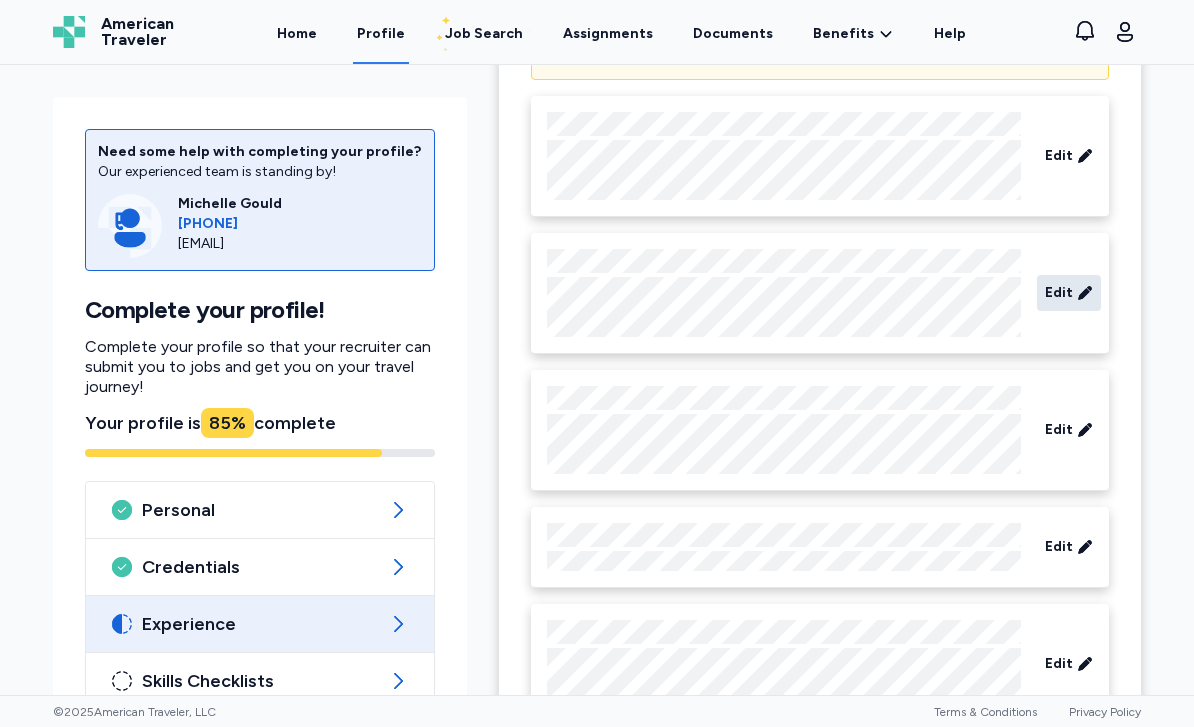 click 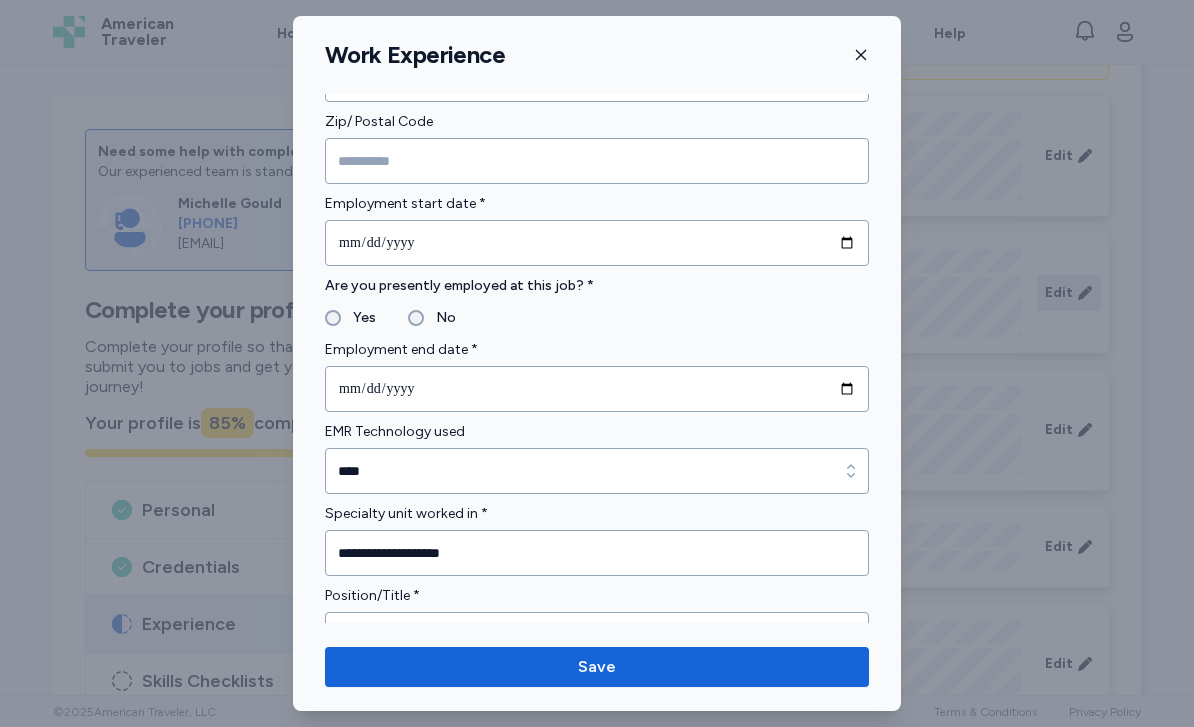 scroll, scrollTop: 951, scrollLeft: 0, axis: vertical 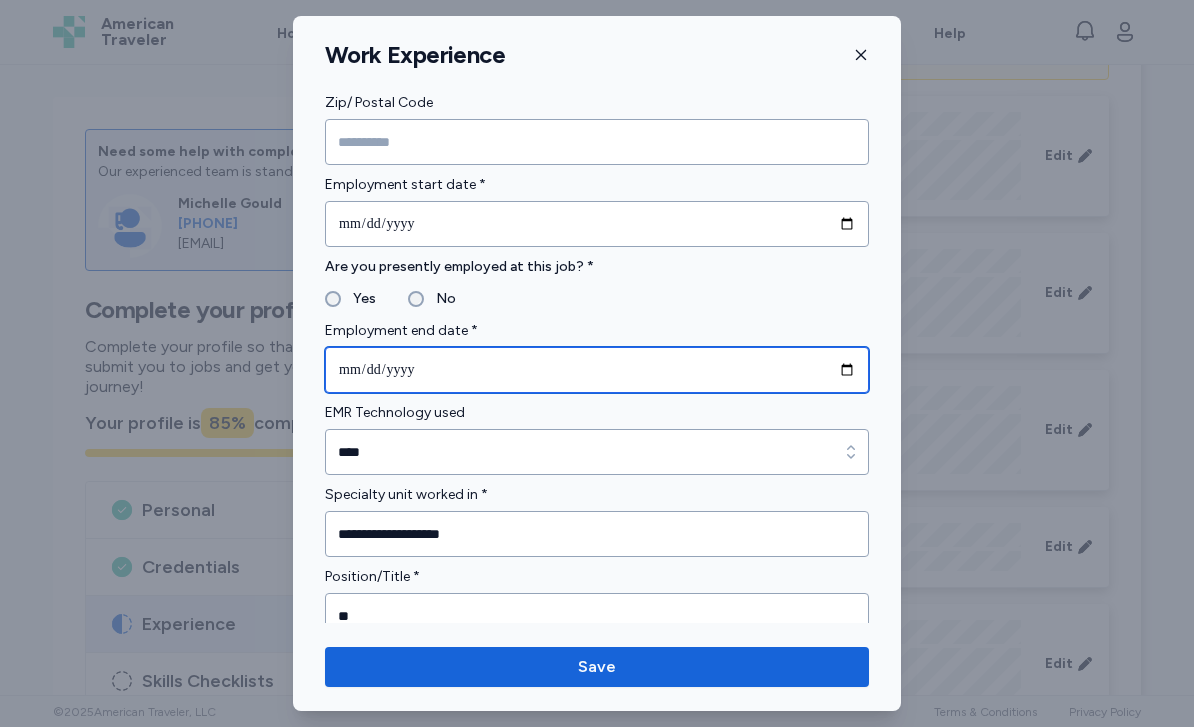click on "**********" at bounding box center [597, 370] 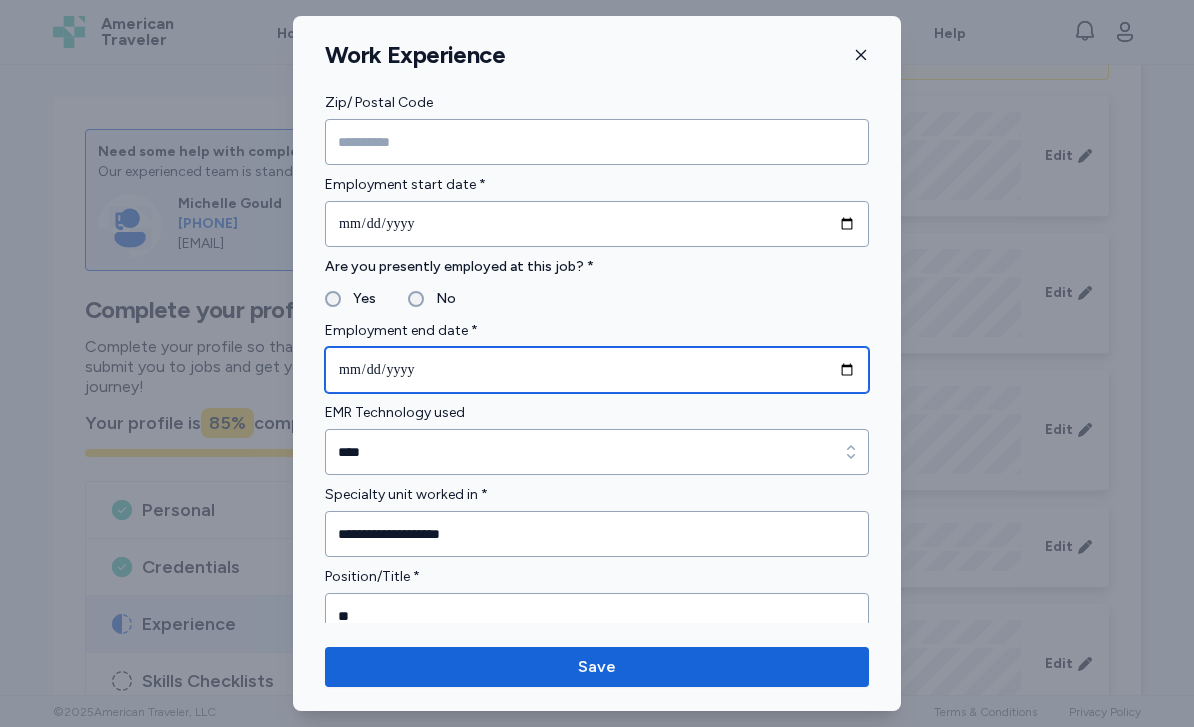 type on "**********" 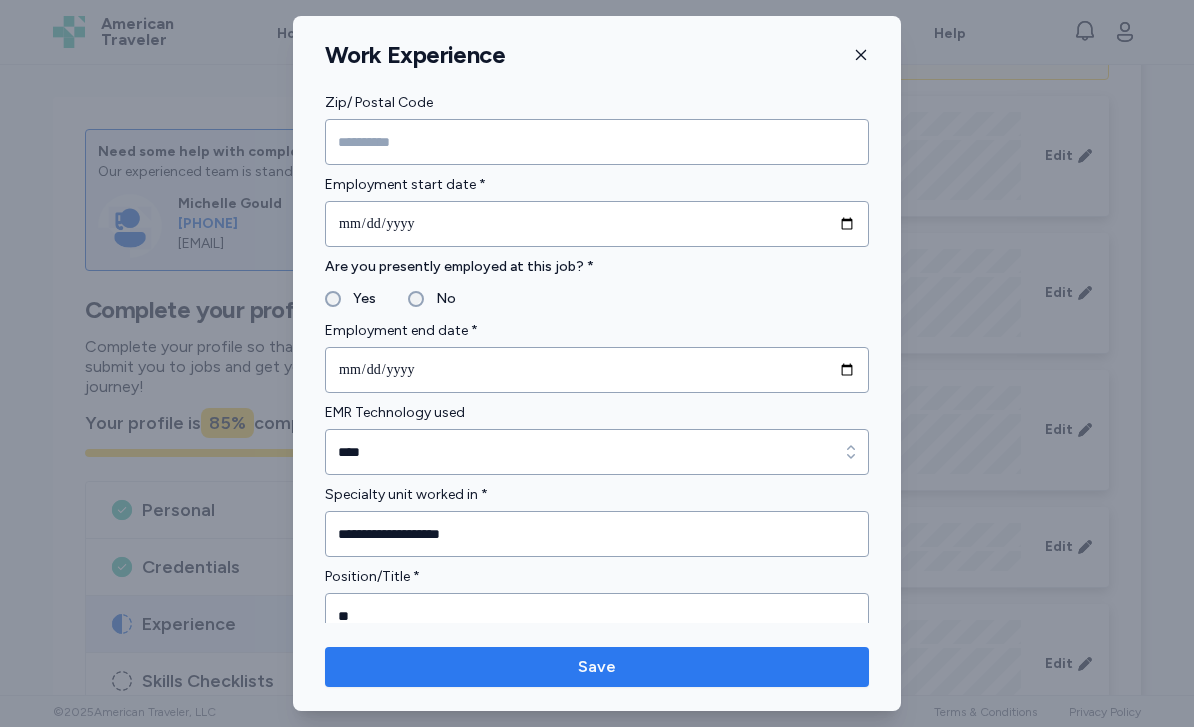 click on "Save" at bounding box center (597, 667) 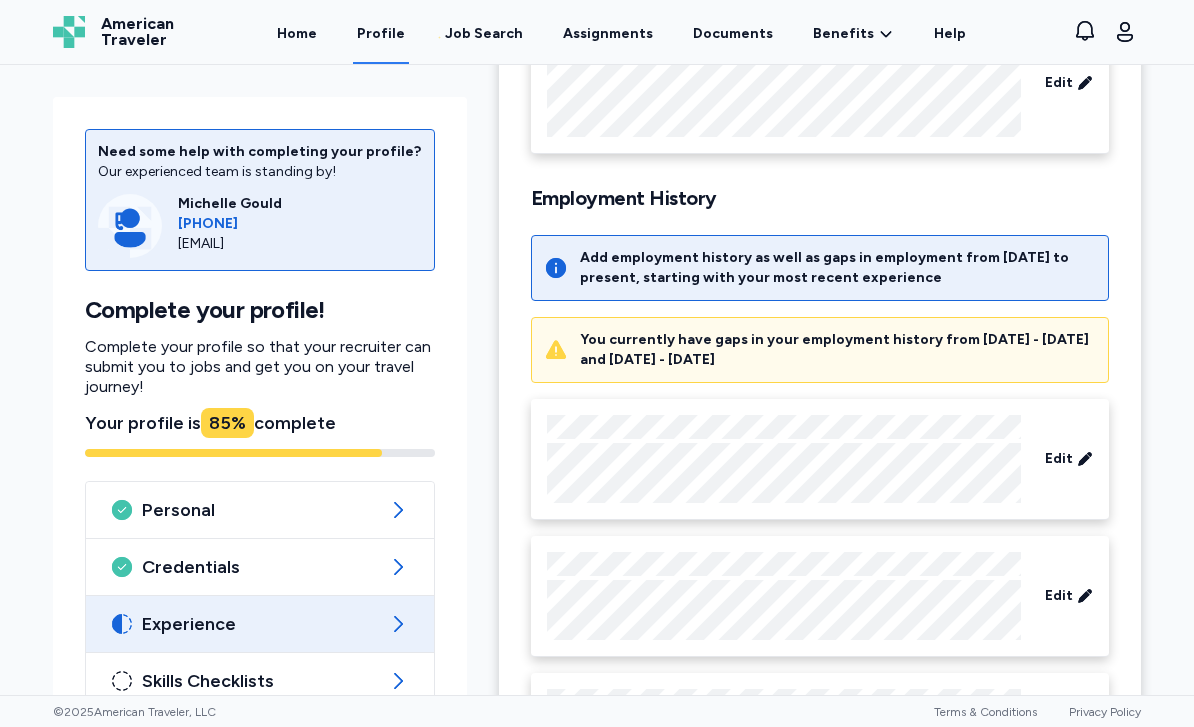 scroll, scrollTop: 258, scrollLeft: 0, axis: vertical 